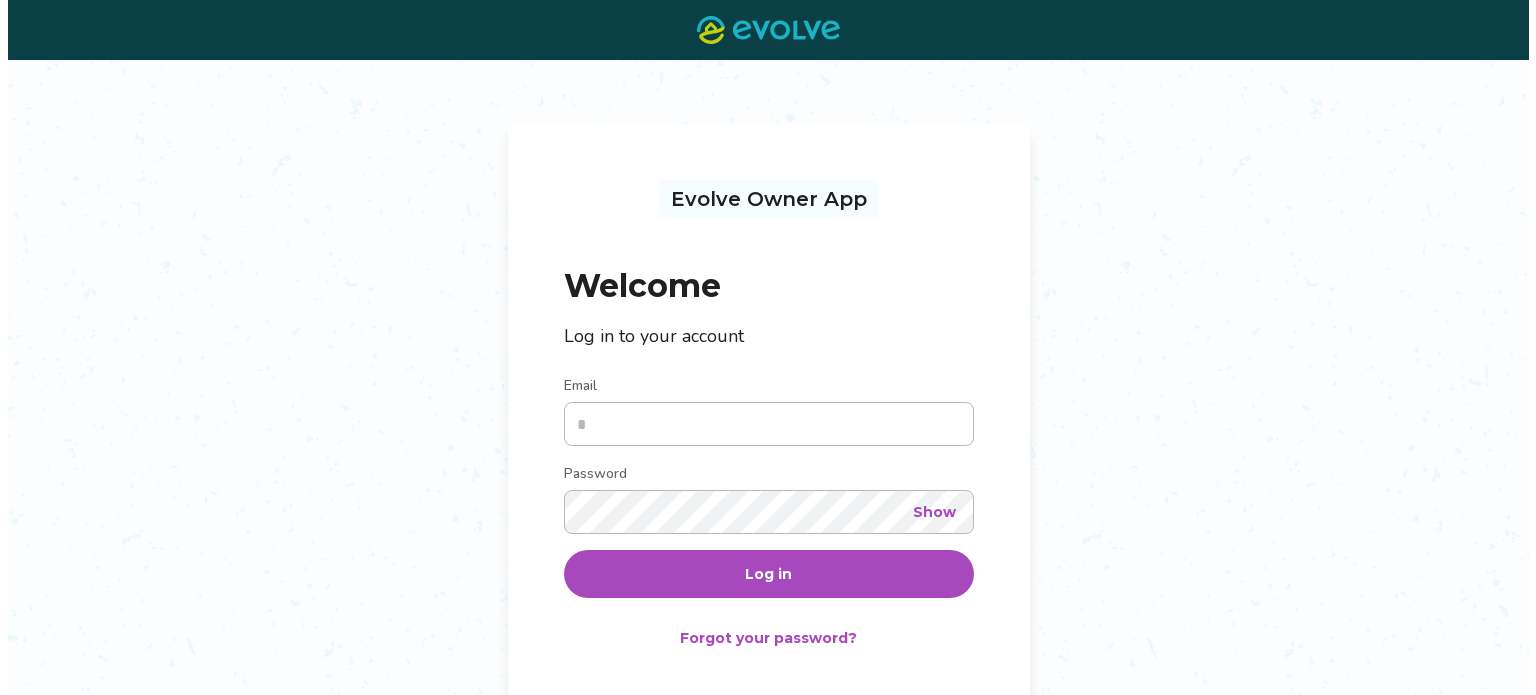 scroll, scrollTop: 0, scrollLeft: 0, axis: both 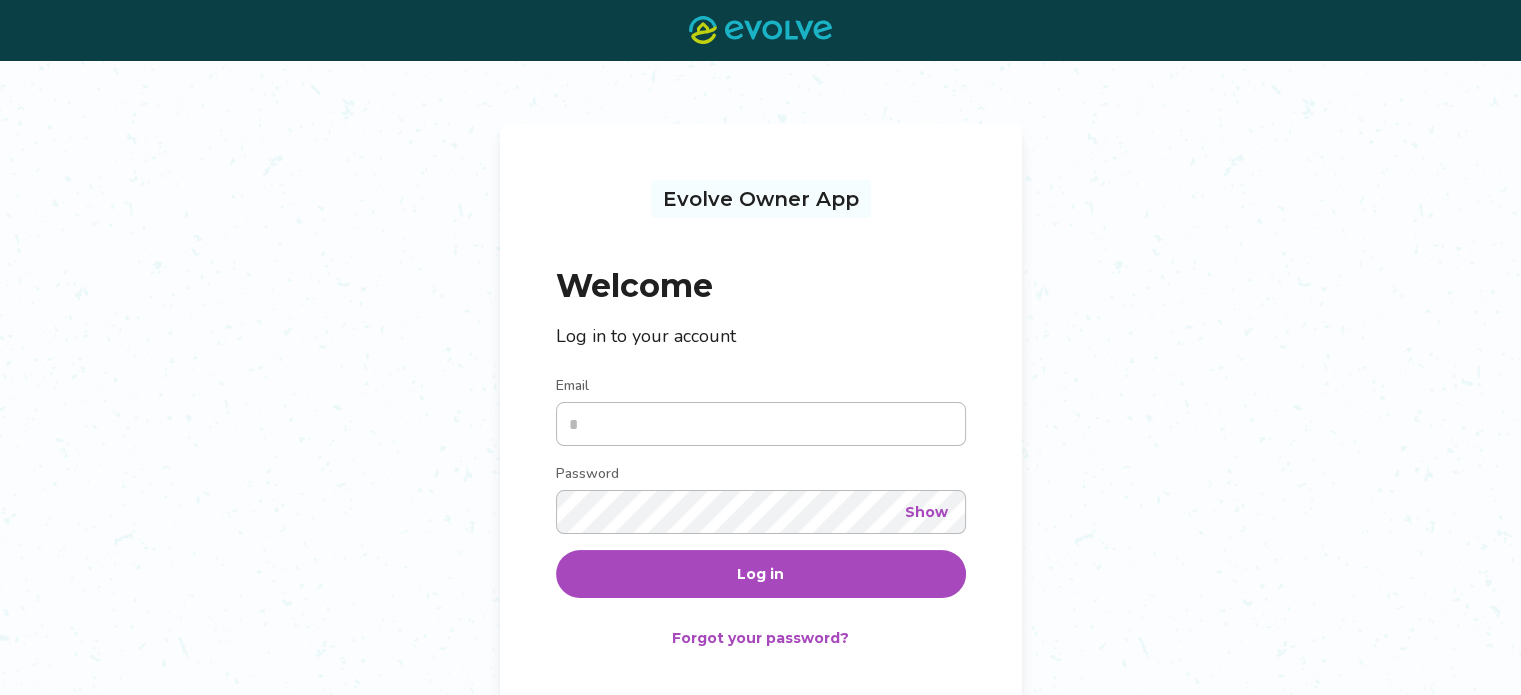 type on "**********" 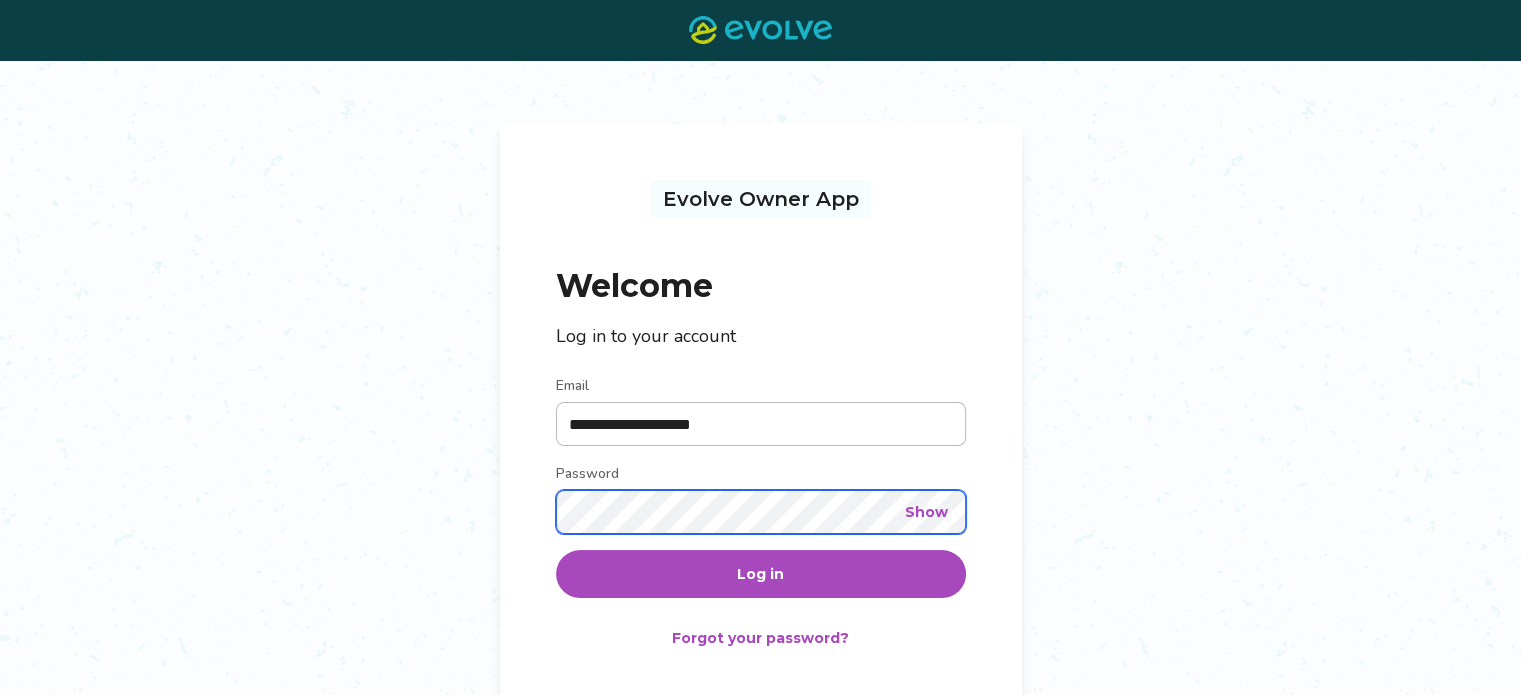 click on "Log in" at bounding box center (761, 574) 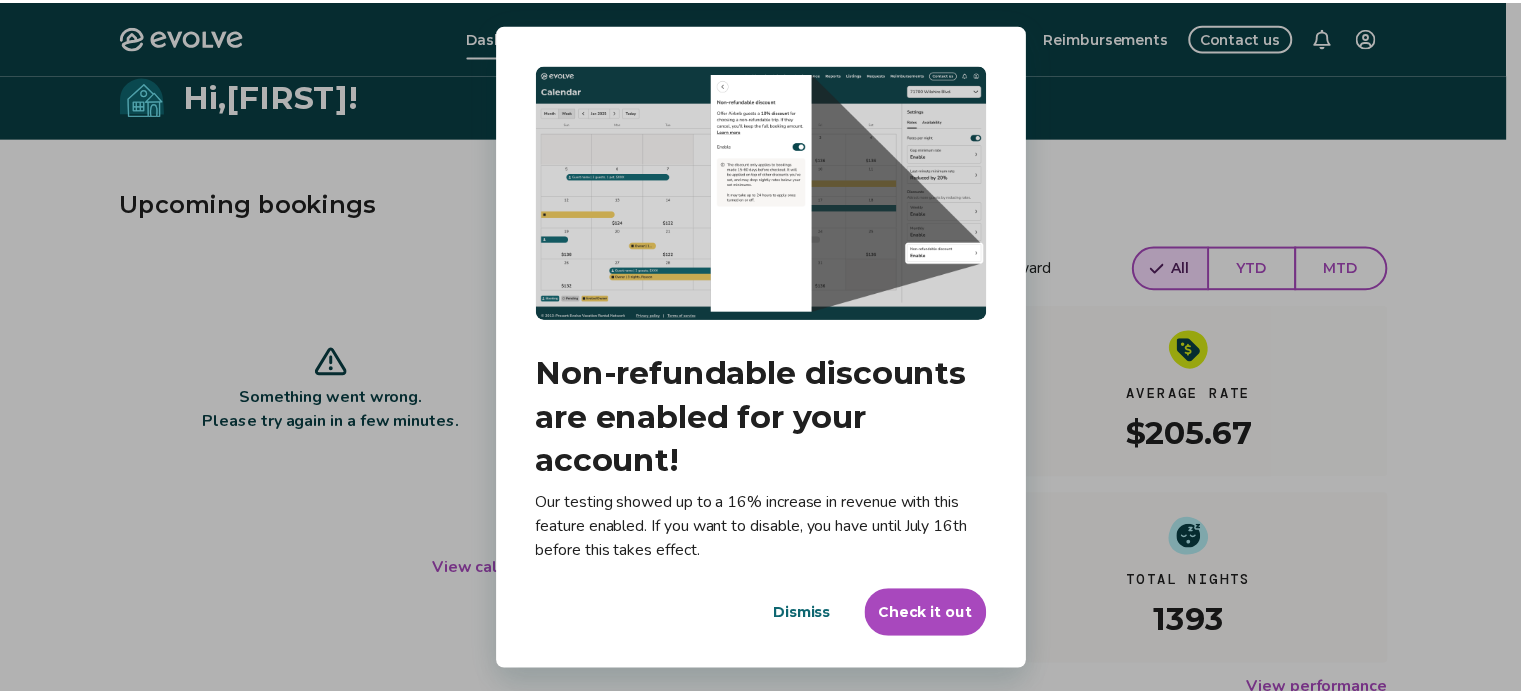 scroll, scrollTop: 4, scrollLeft: 0, axis: vertical 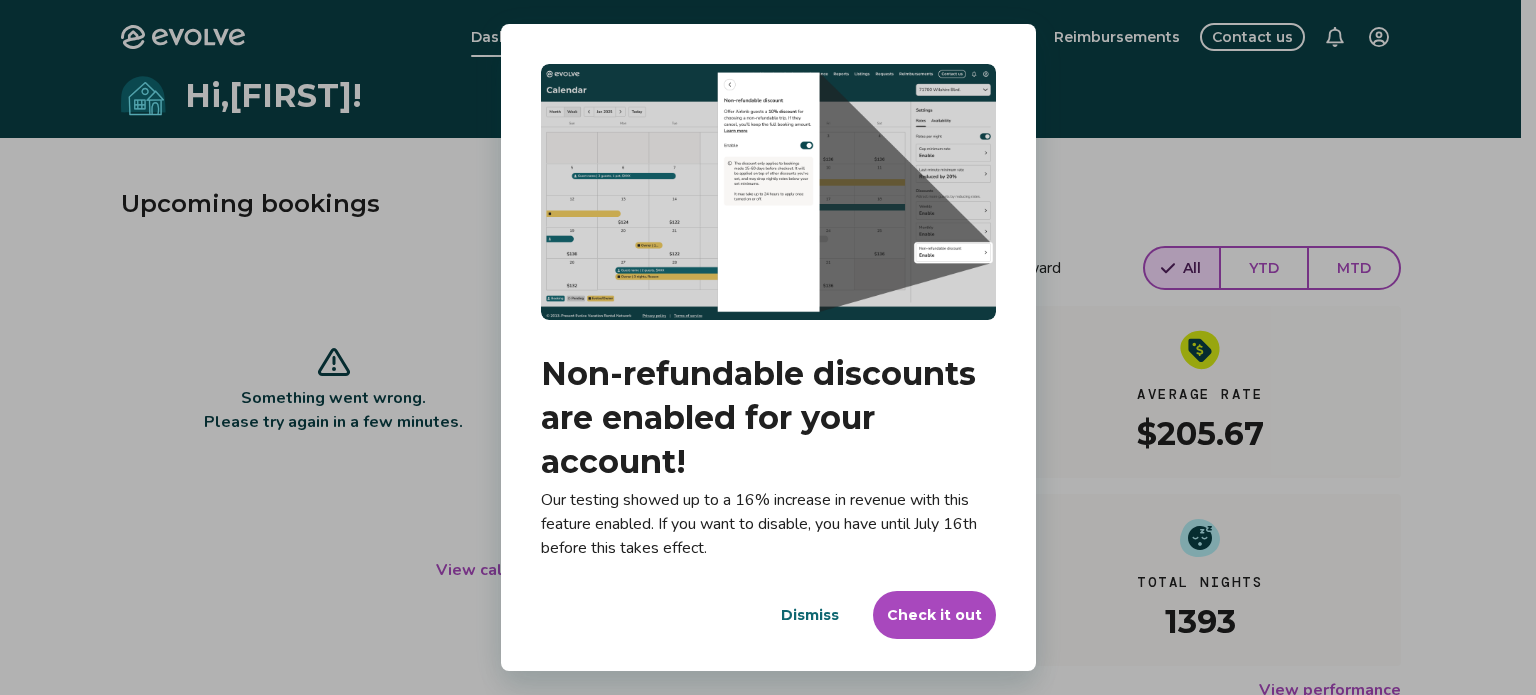 click on "Check it out" at bounding box center [934, 615] 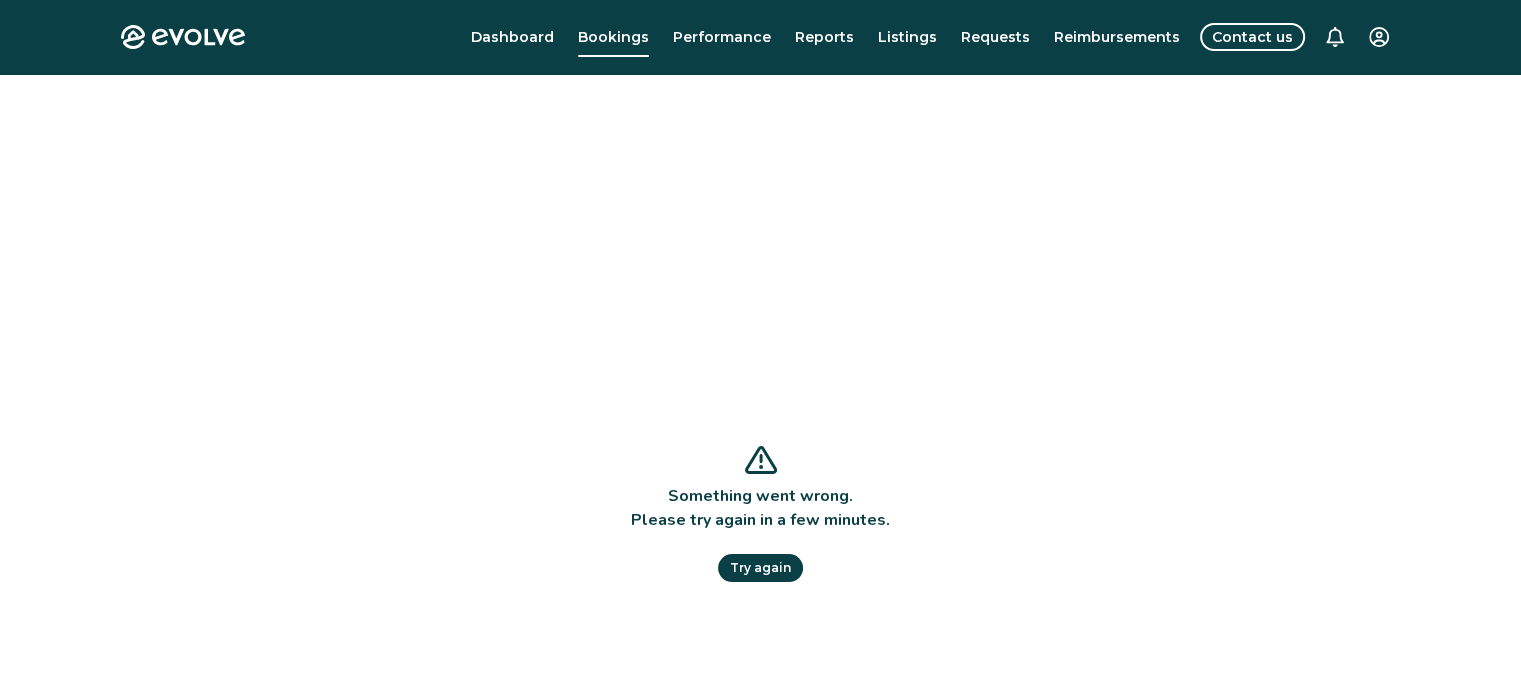 click on "Something went wrong.  Please try again in a few minutes. Try again" at bounding box center (760, 514) 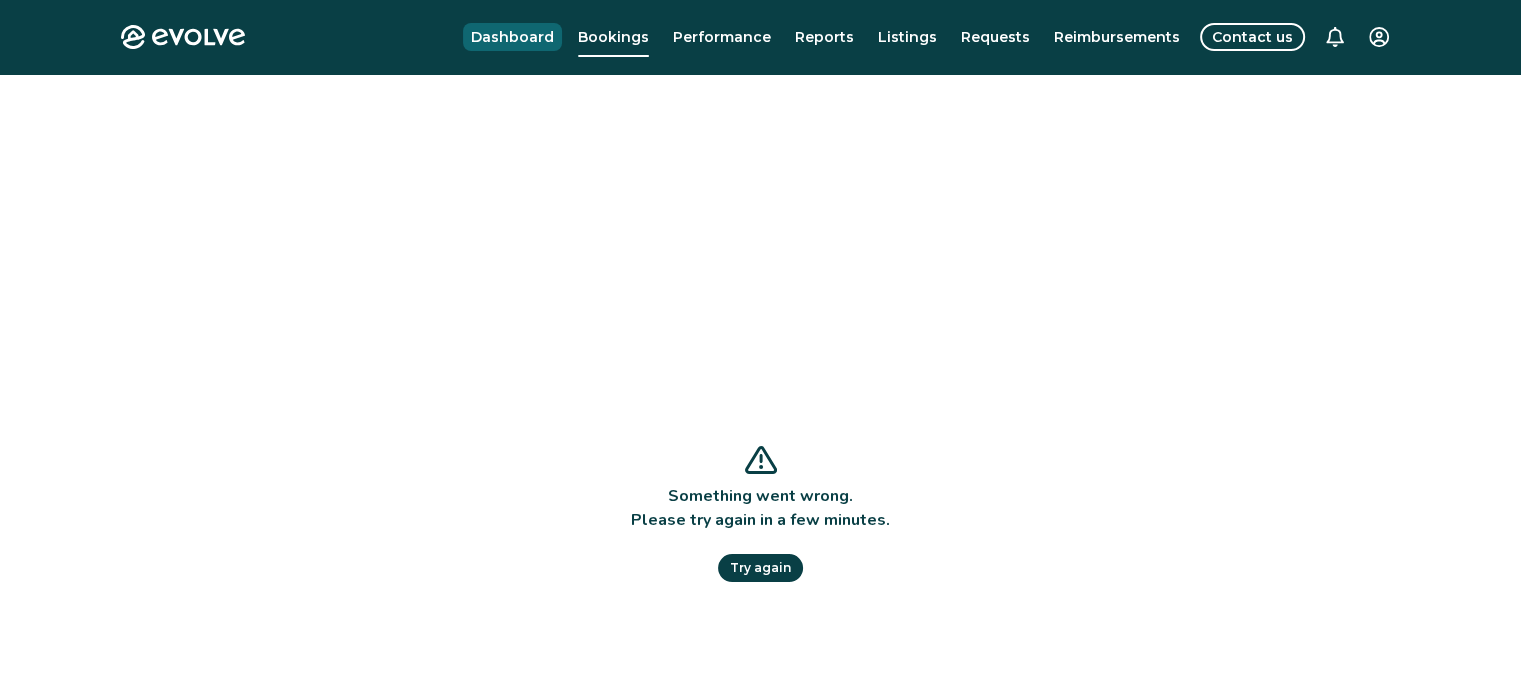 click on "Dashboard" at bounding box center [512, 37] 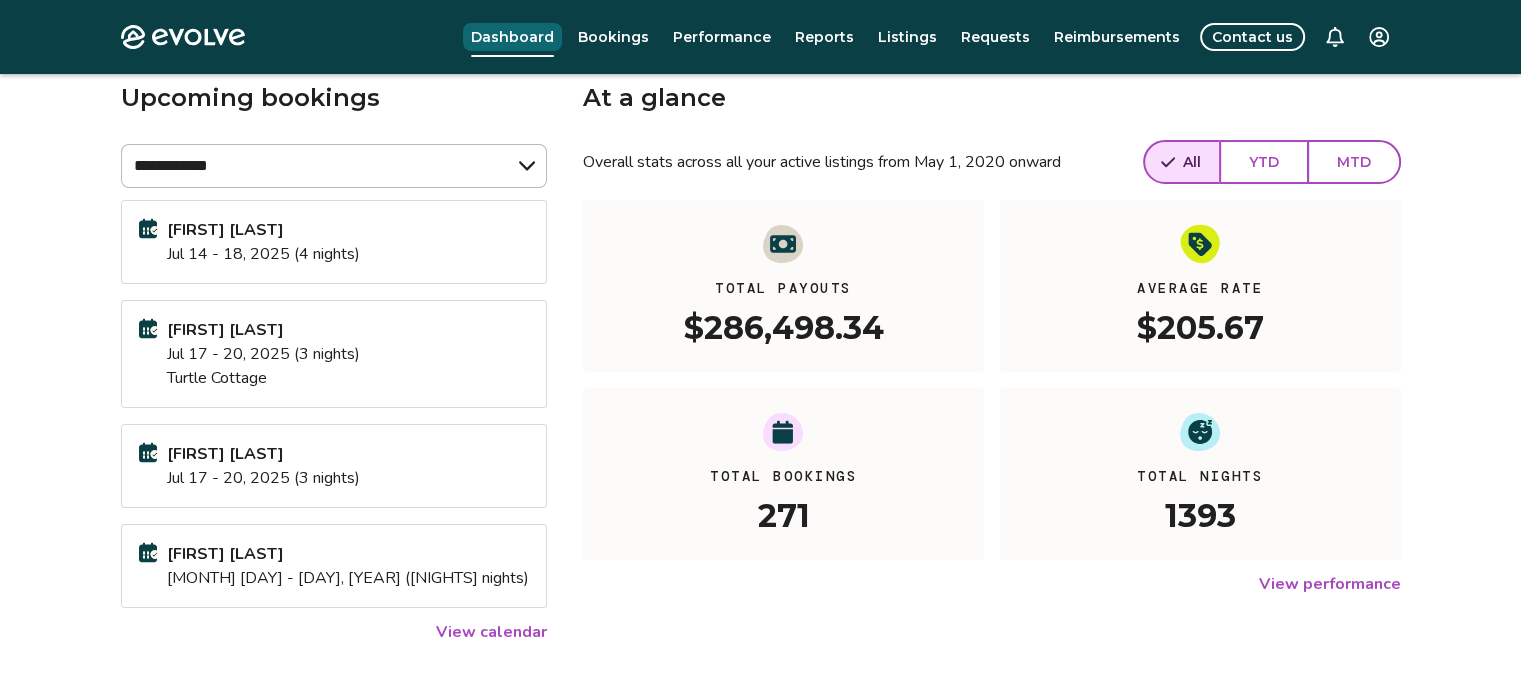 scroll, scrollTop: 77, scrollLeft: 0, axis: vertical 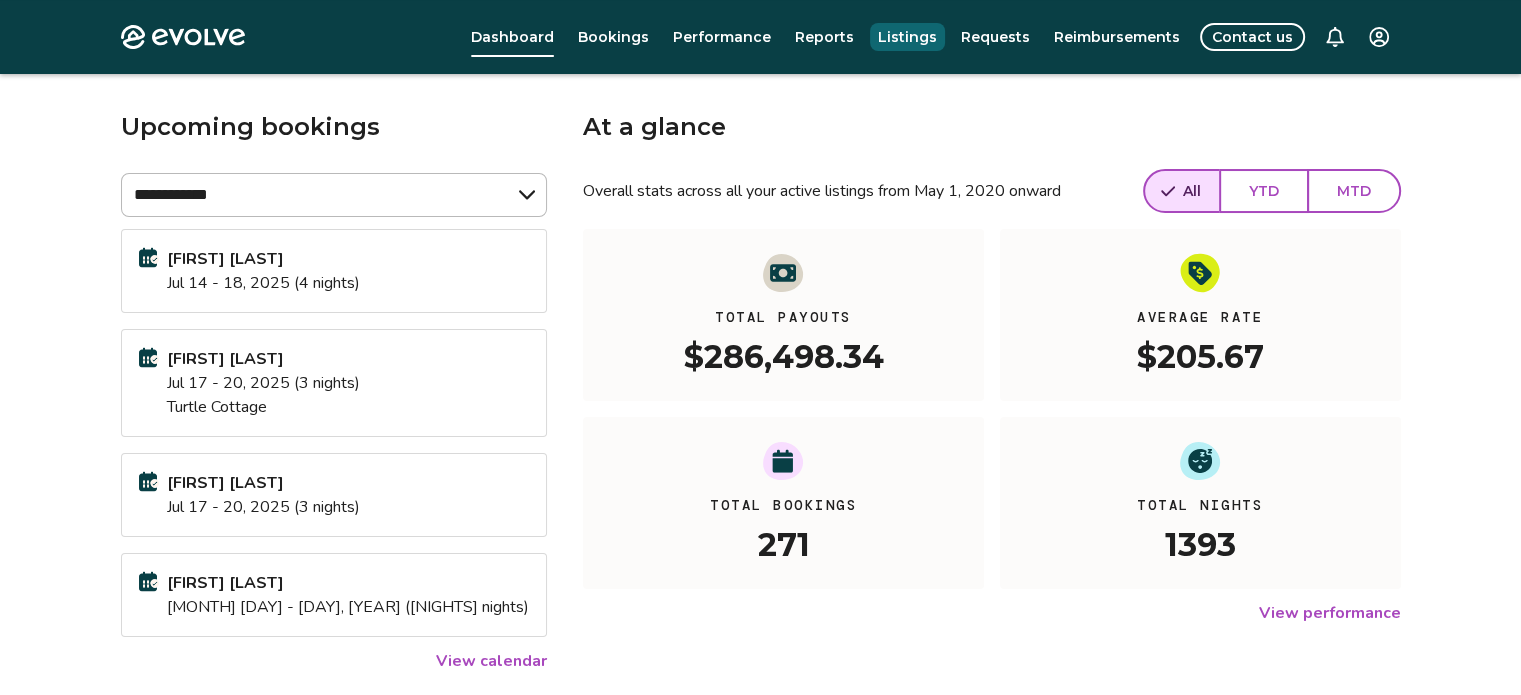 click on "Listings" at bounding box center [907, 37] 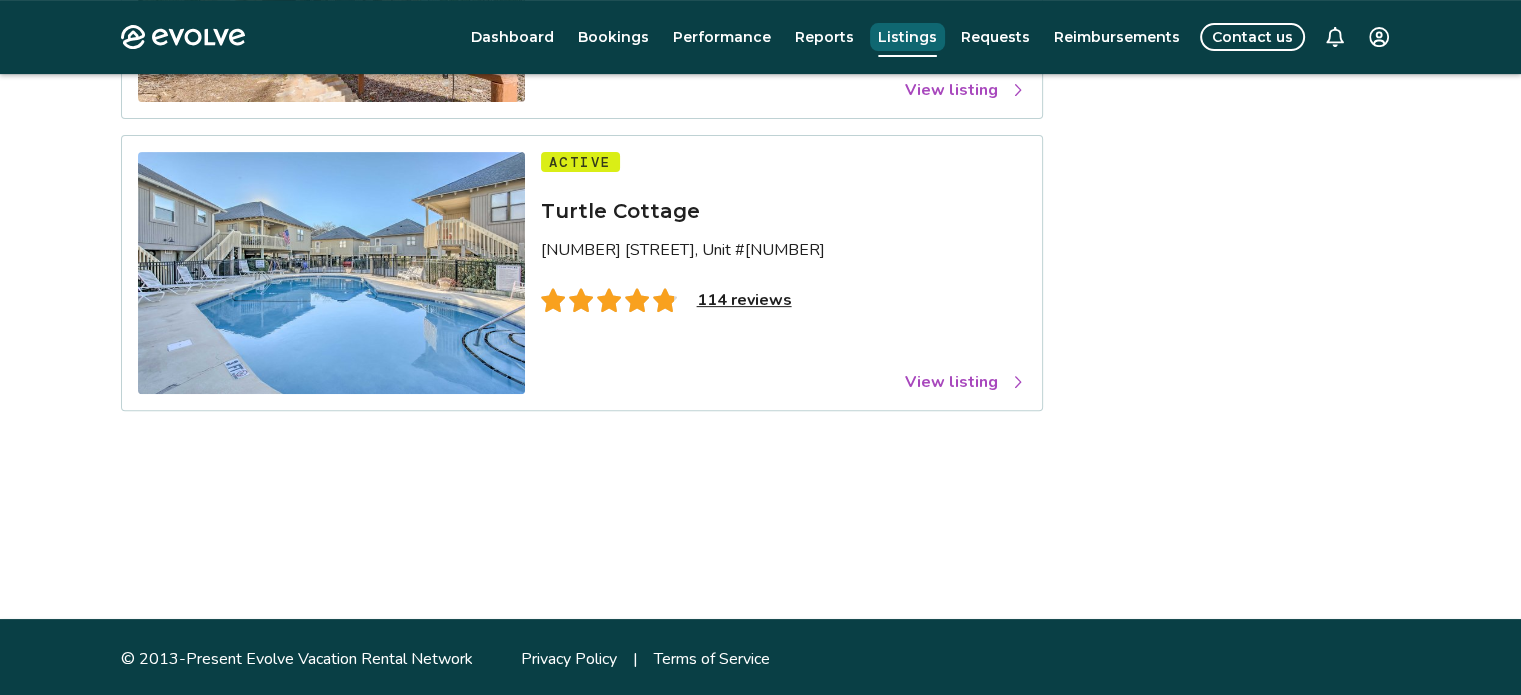 scroll, scrollTop: 700, scrollLeft: 0, axis: vertical 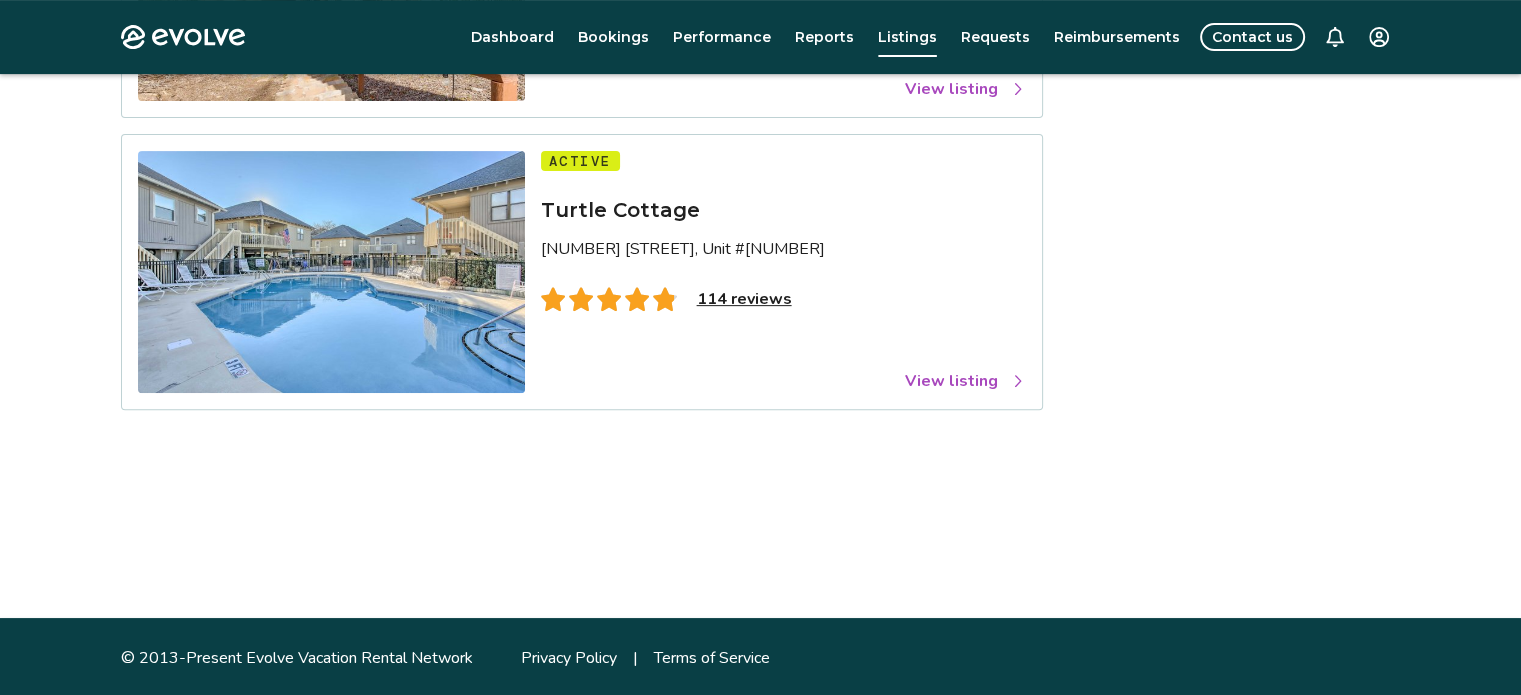 click at bounding box center (331, 272) 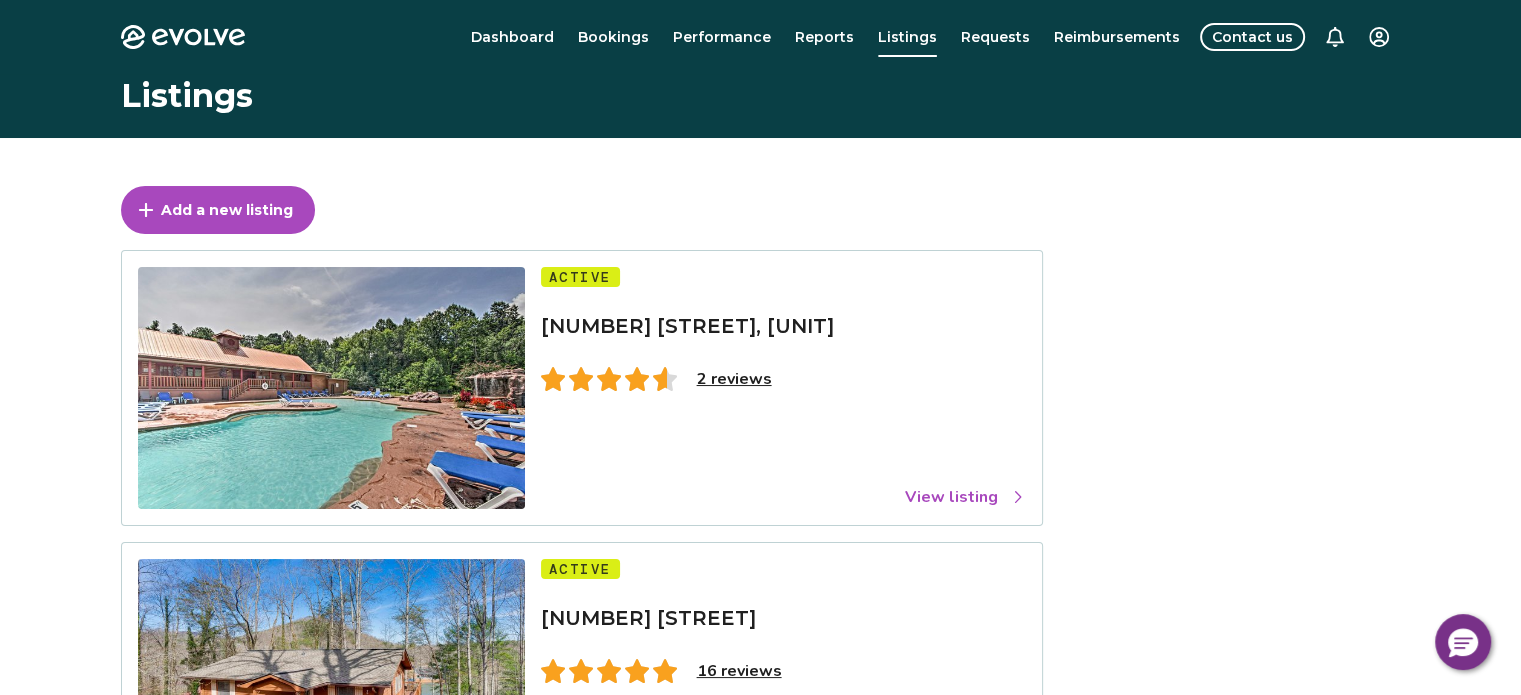 scroll, scrollTop: 0, scrollLeft: 0, axis: both 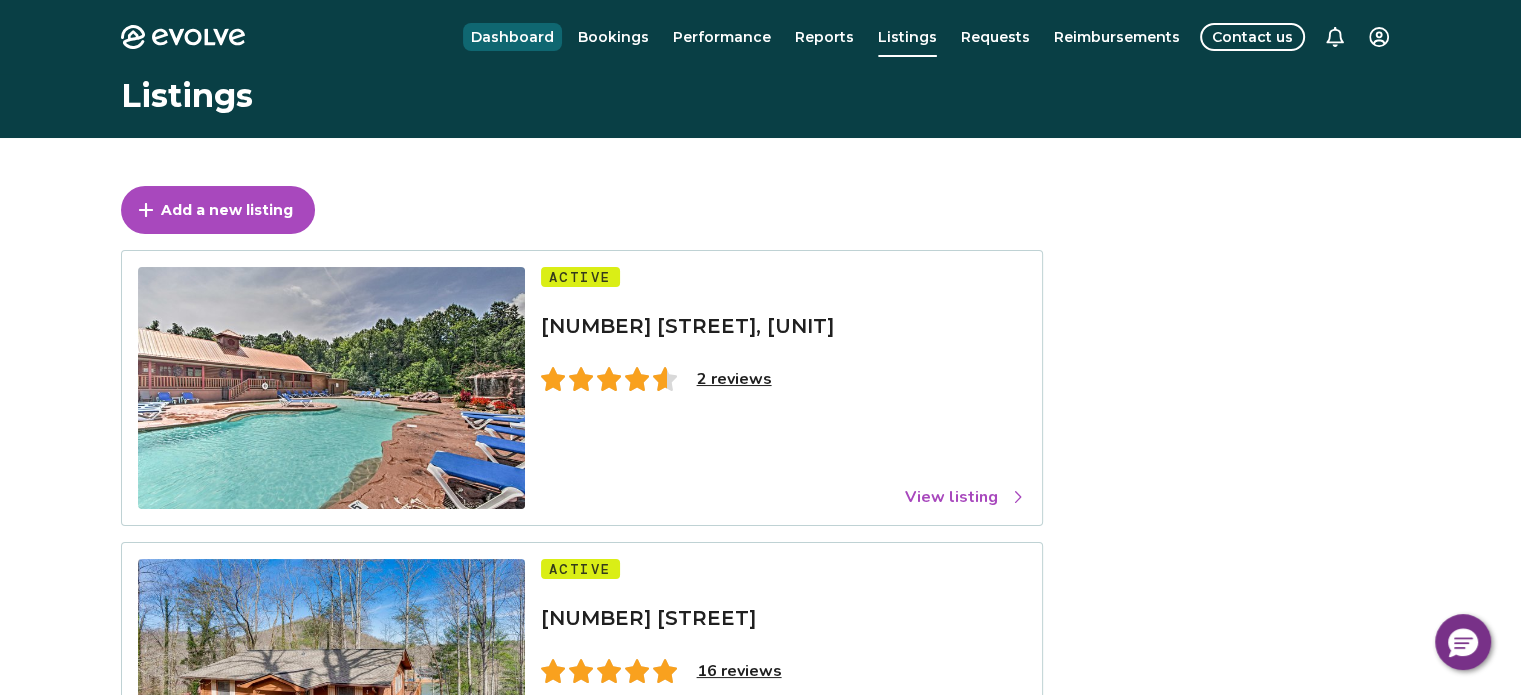 click on "Dashboard" at bounding box center [512, 37] 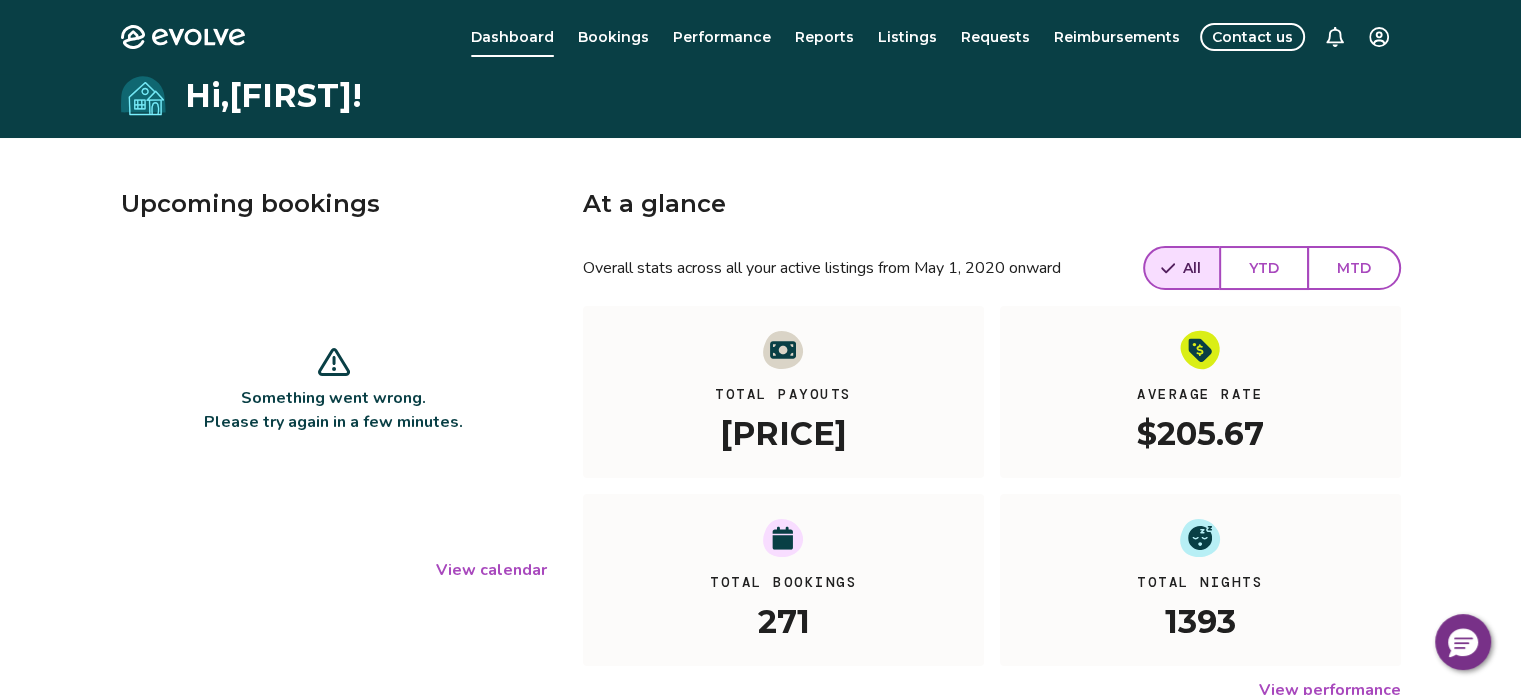 scroll, scrollTop: 0, scrollLeft: 0, axis: both 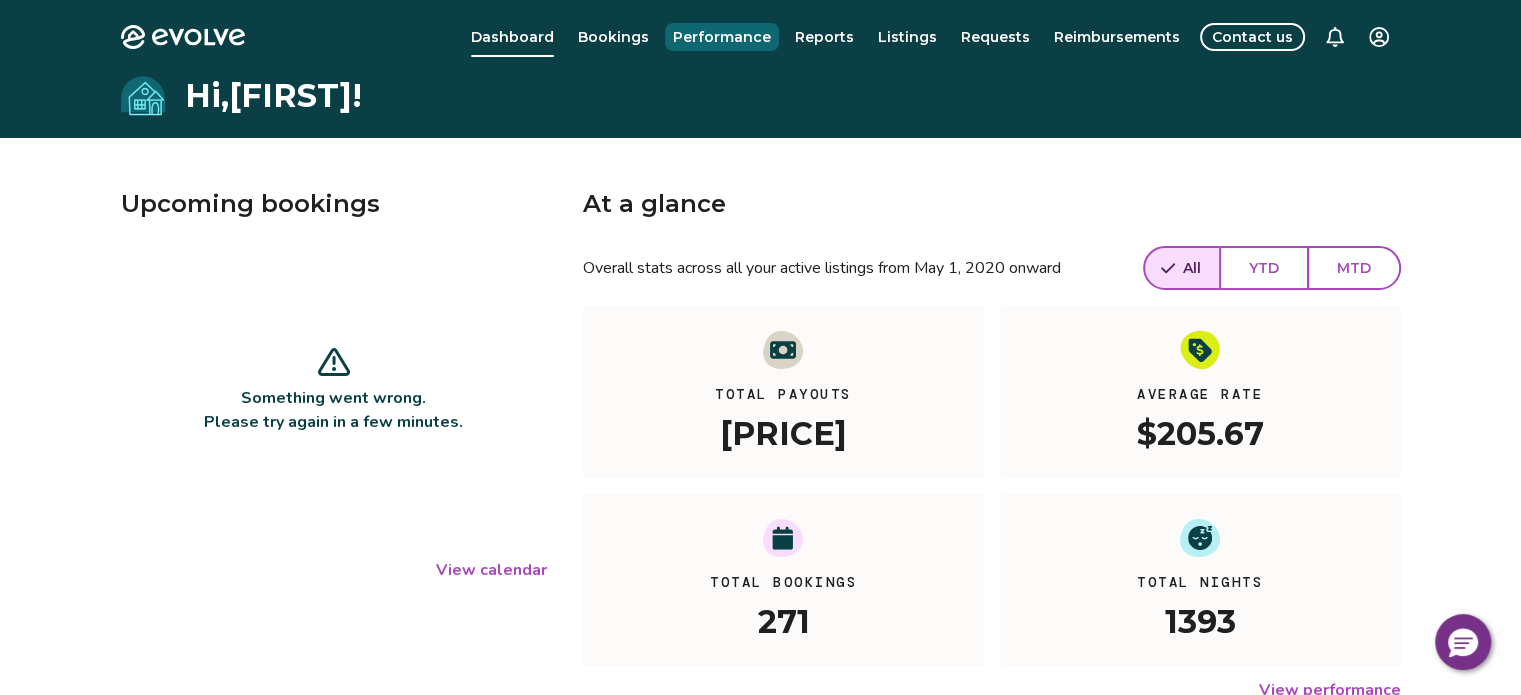 click on "Performance" at bounding box center [722, 37] 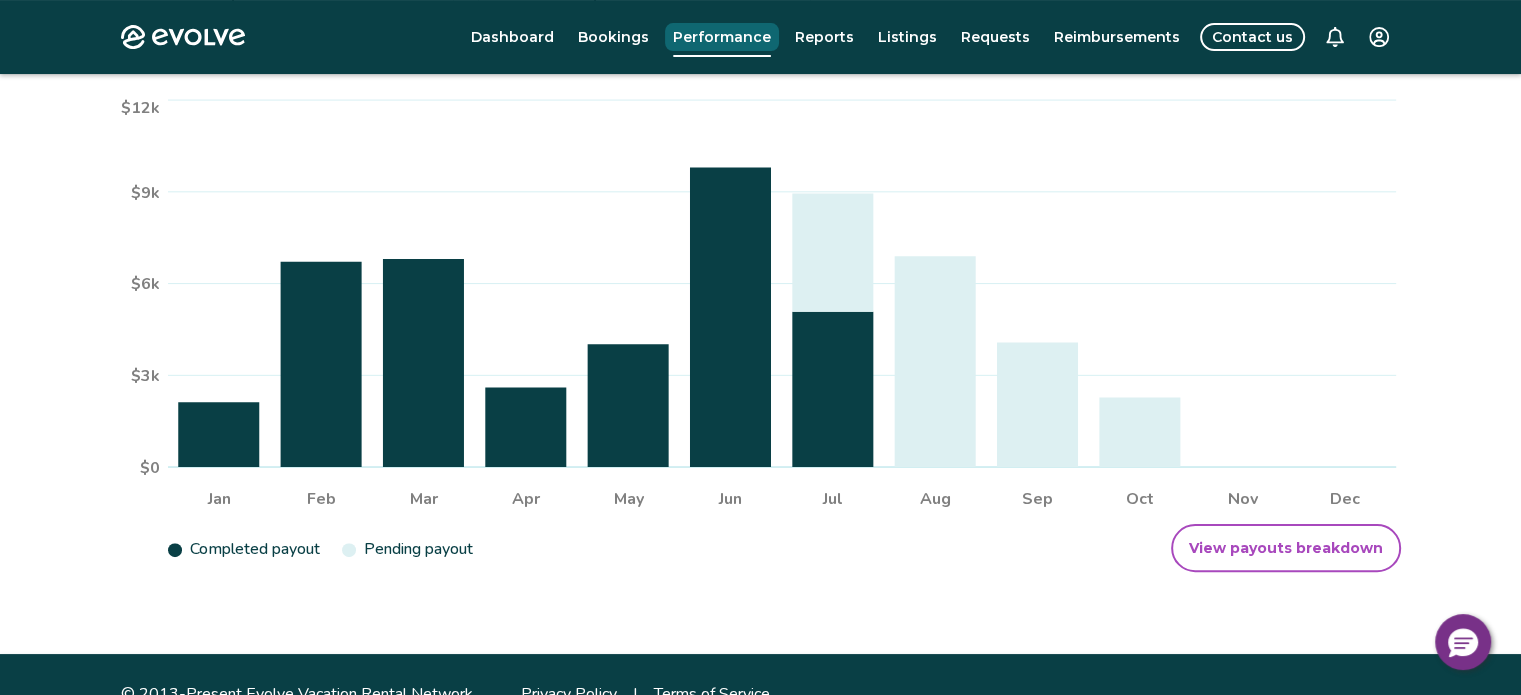 scroll, scrollTop: 409, scrollLeft: 0, axis: vertical 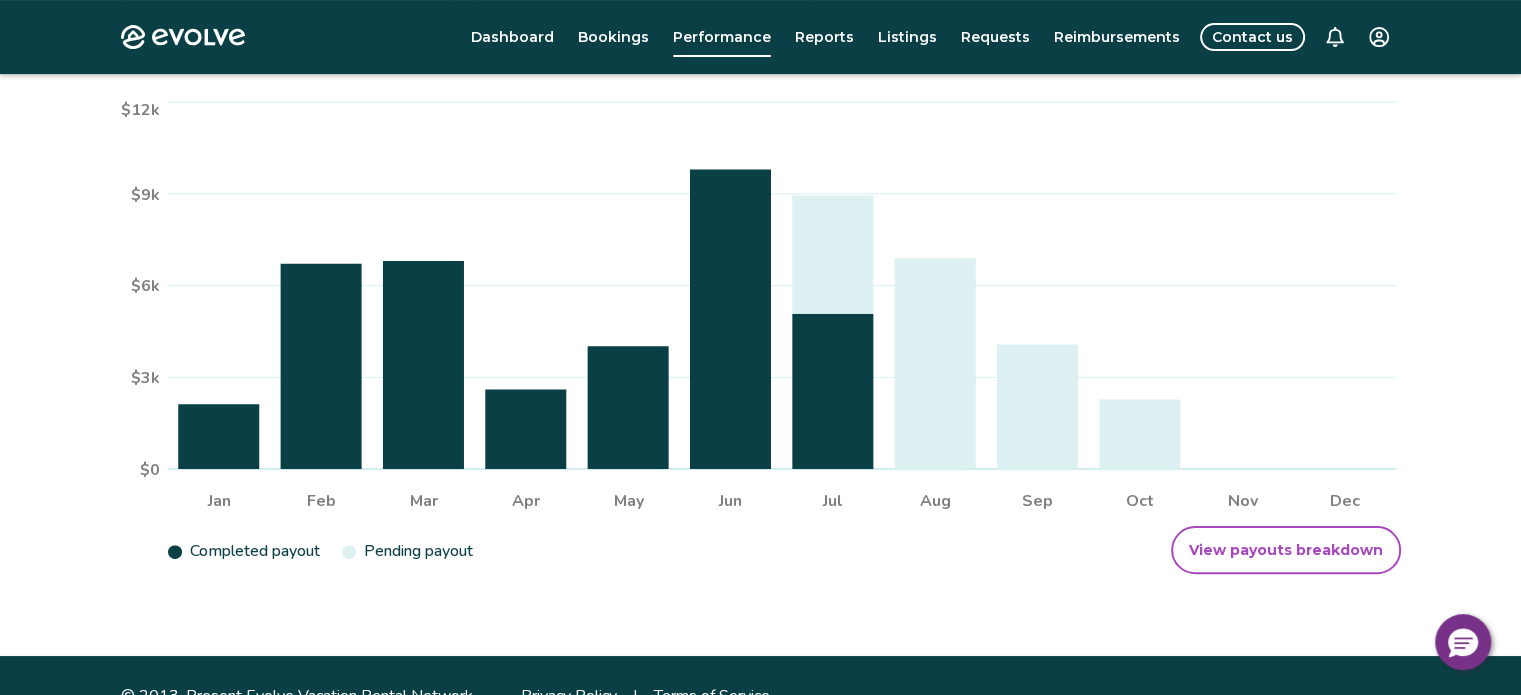 click on "View payouts breakdown" at bounding box center (1286, 550) 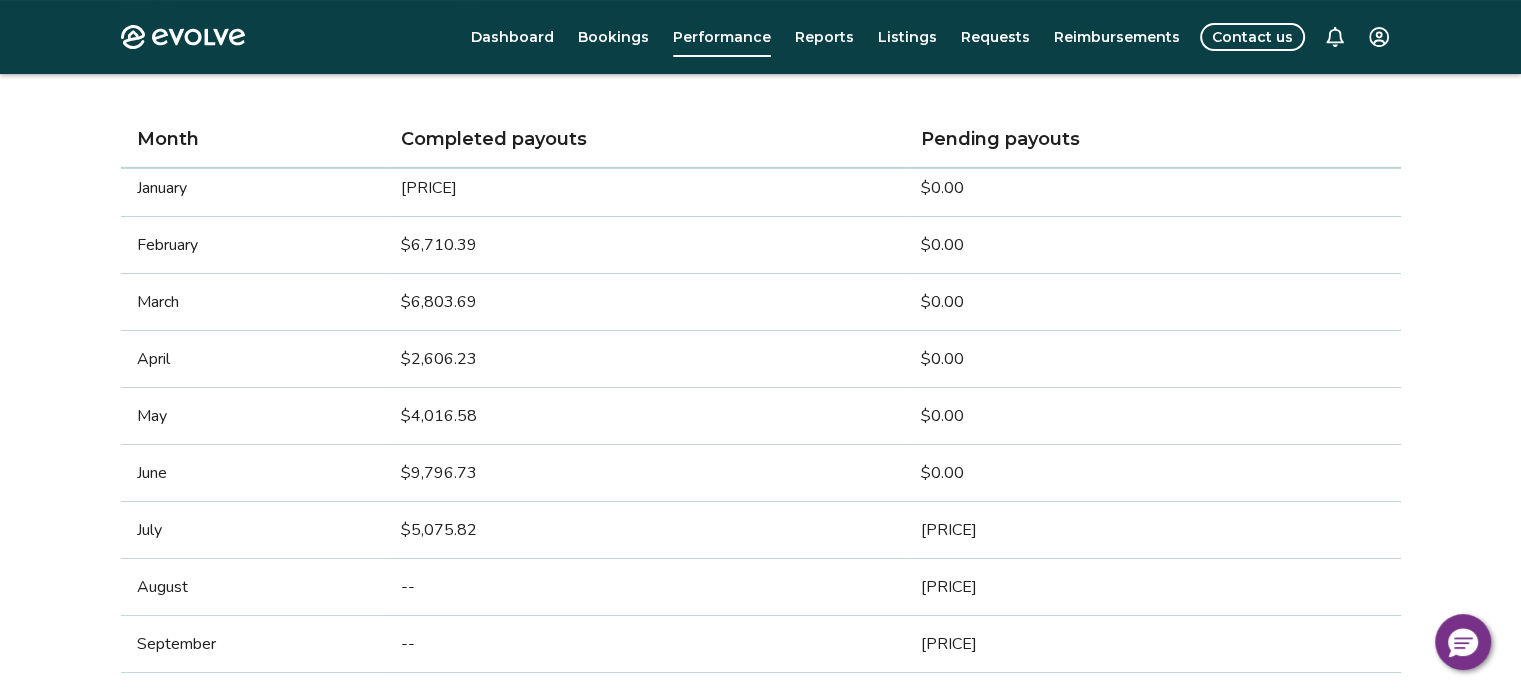 scroll, scrollTop: 280, scrollLeft: 0, axis: vertical 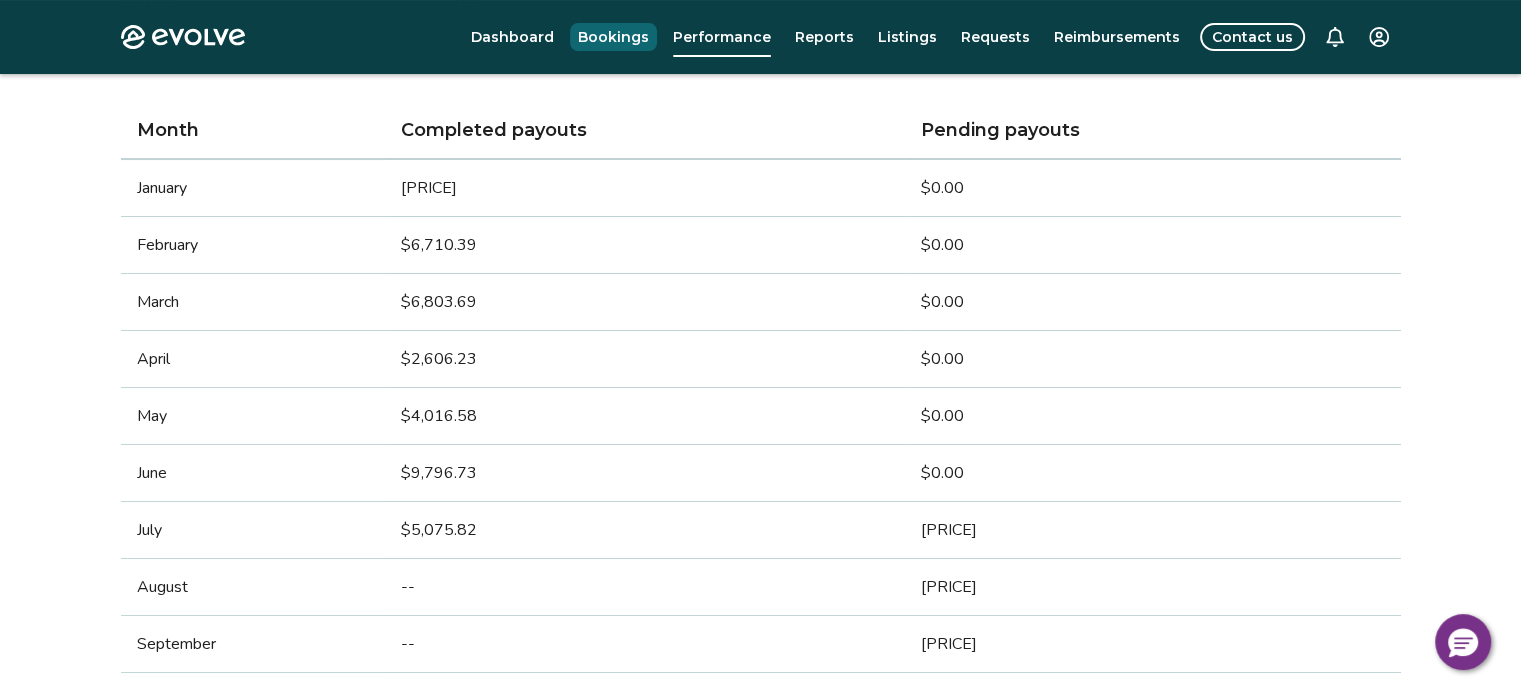 click on "Bookings" at bounding box center (613, 37) 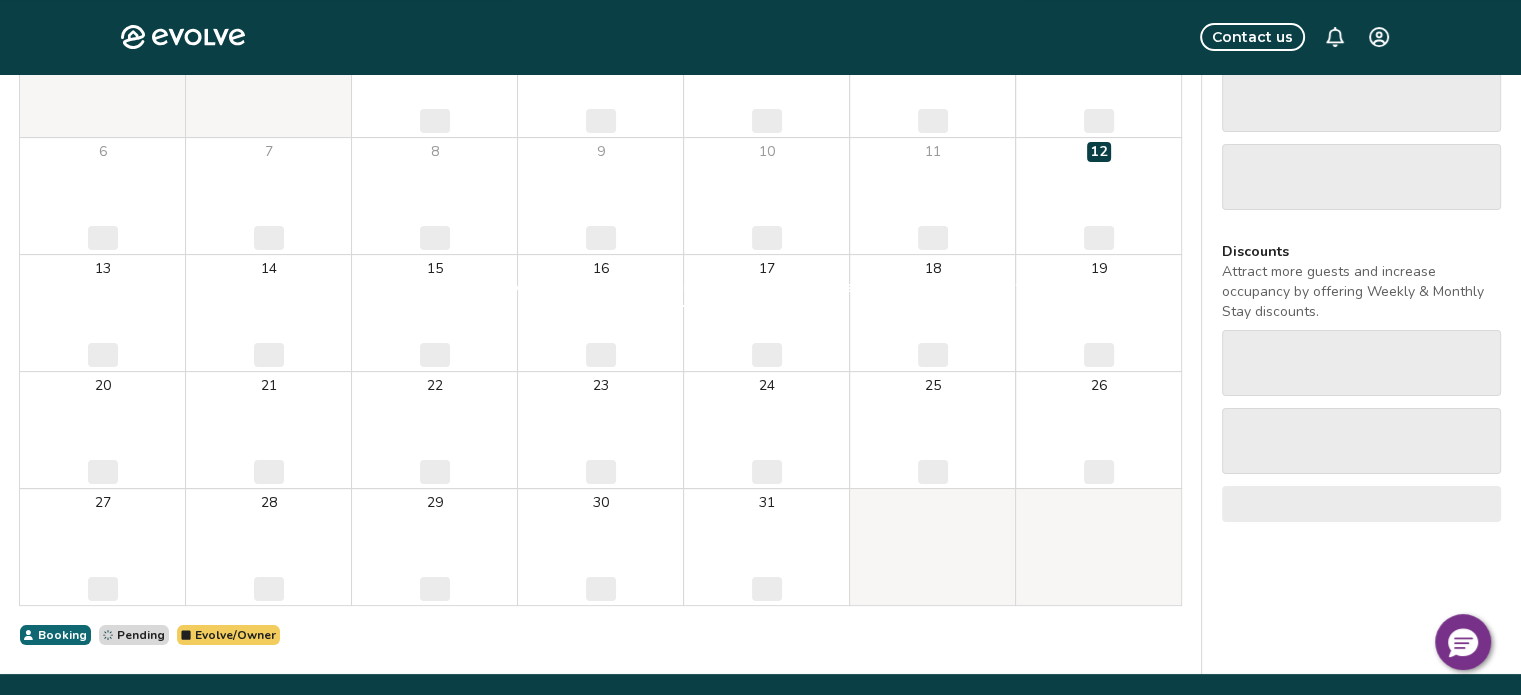scroll, scrollTop: 0, scrollLeft: 0, axis: both 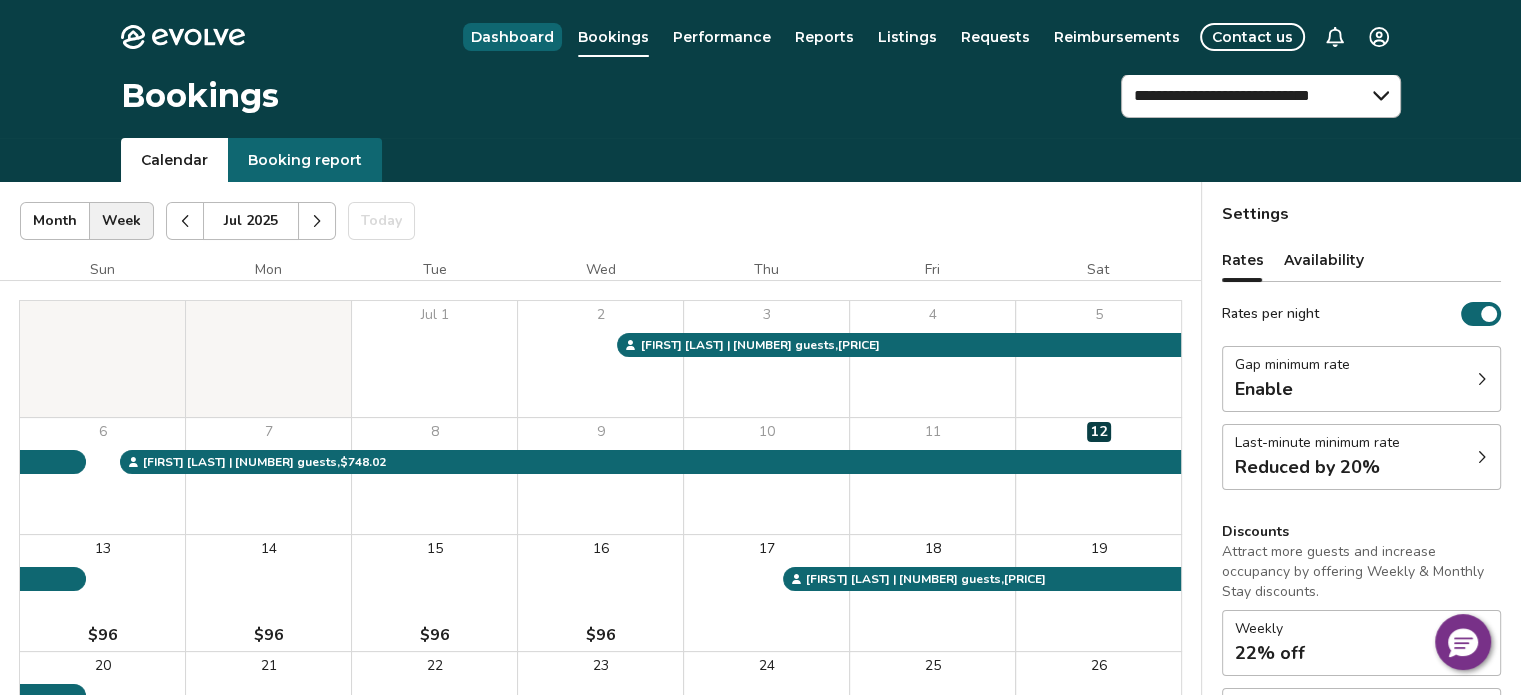 click on "Dashboard" at bounding box center [512, 37] 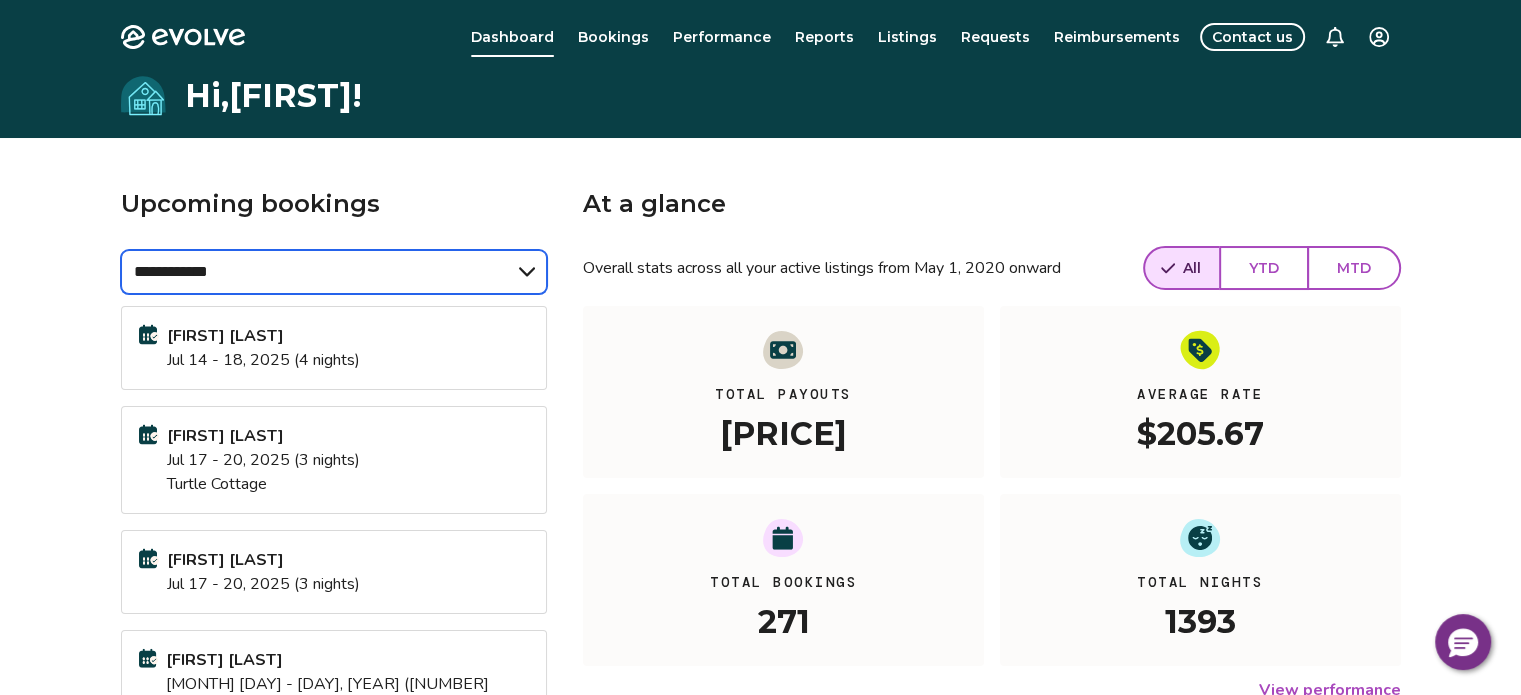 click on "**********" at bounding box center (334, 272) 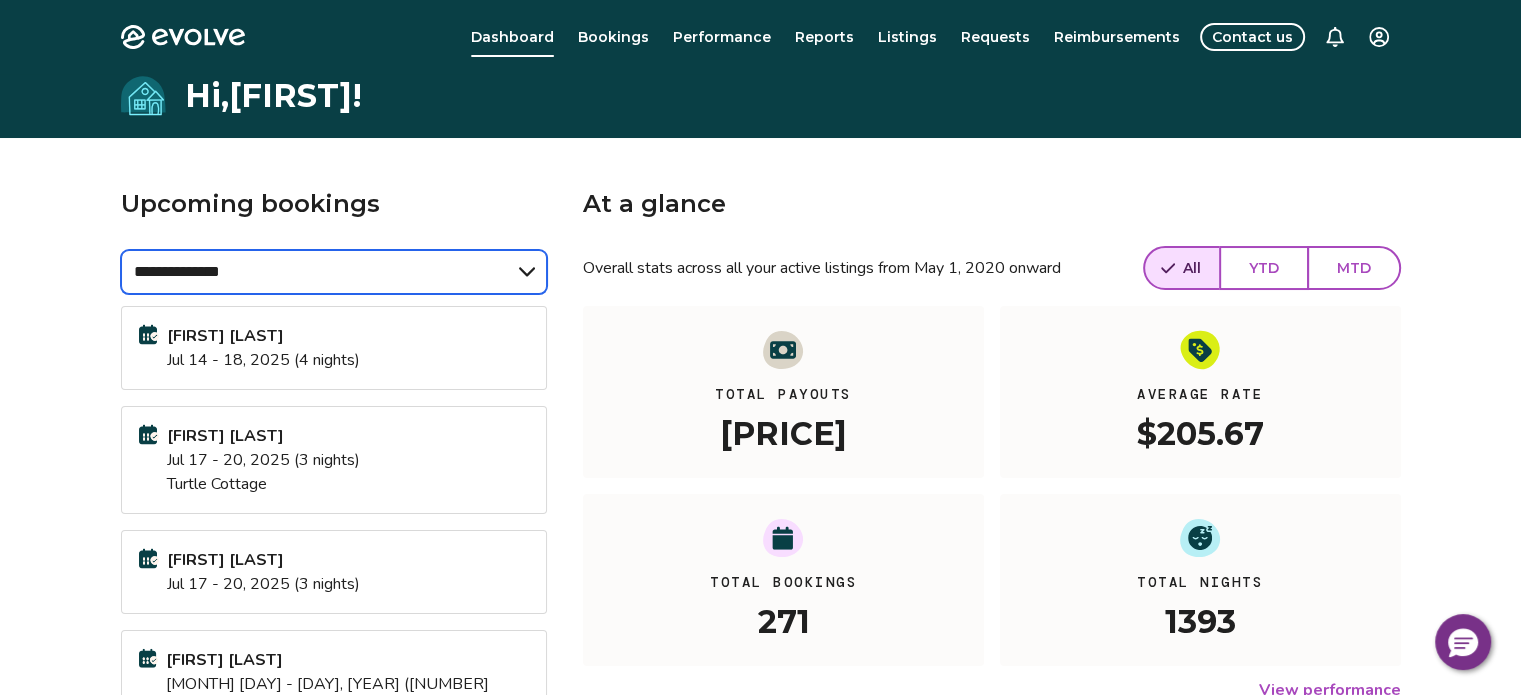 click on "**********" at bounding box center (334, 272) 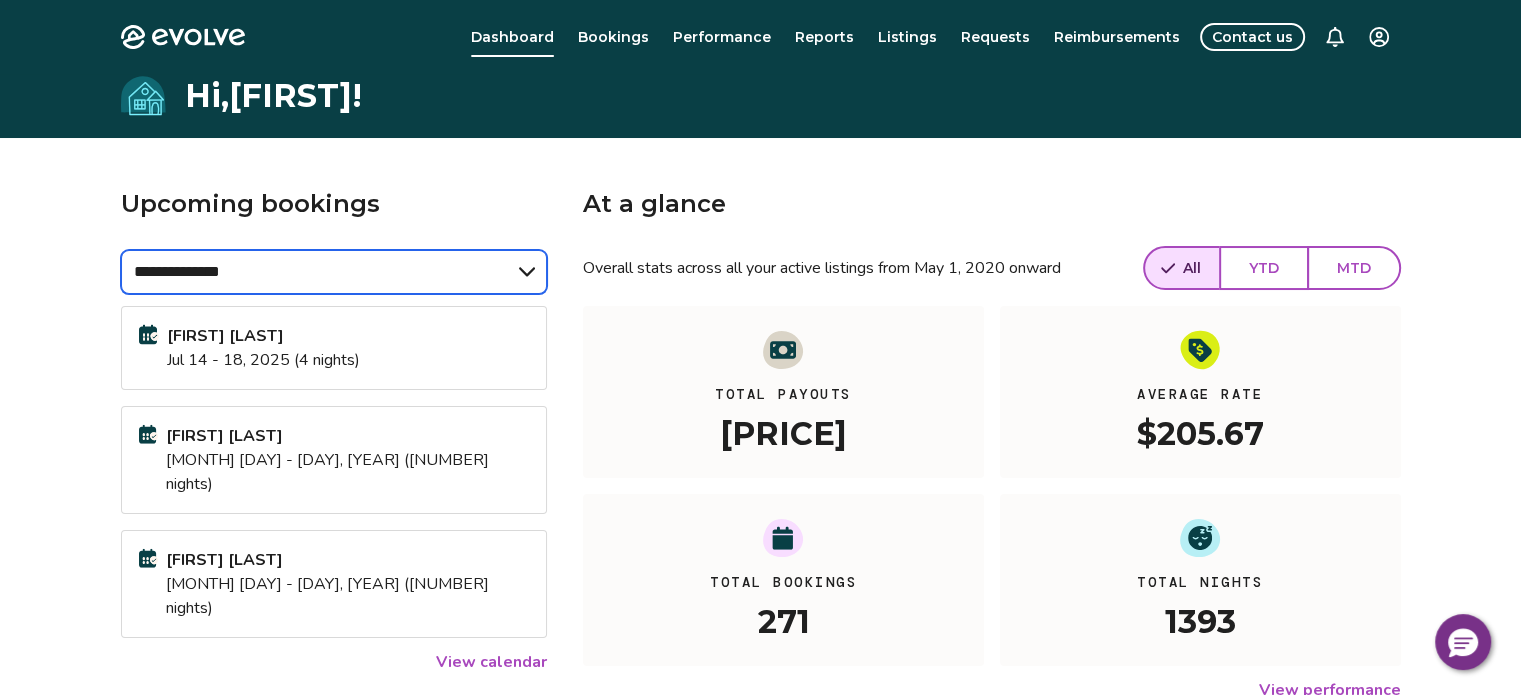 select on "******" 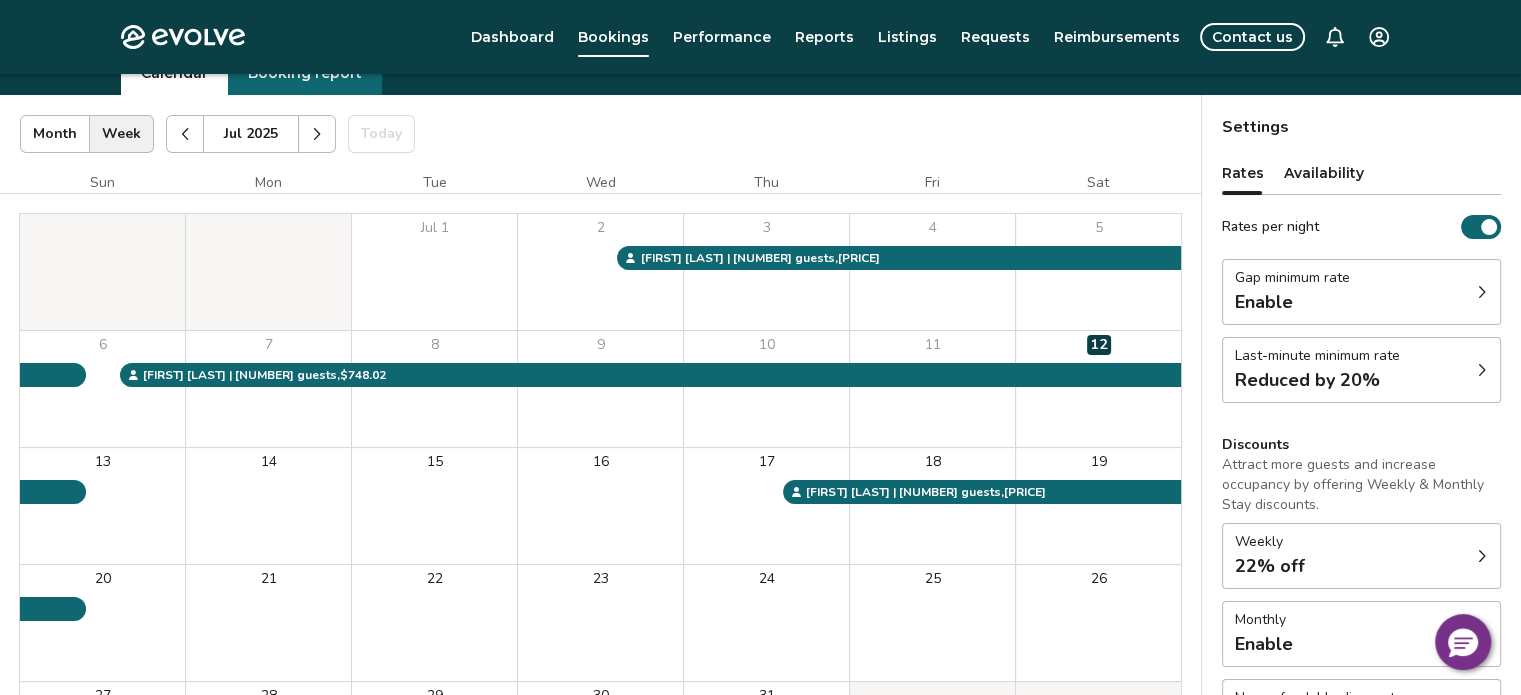 scroll, scrollTop: 94, scrollLeft: 0, axis: vertical 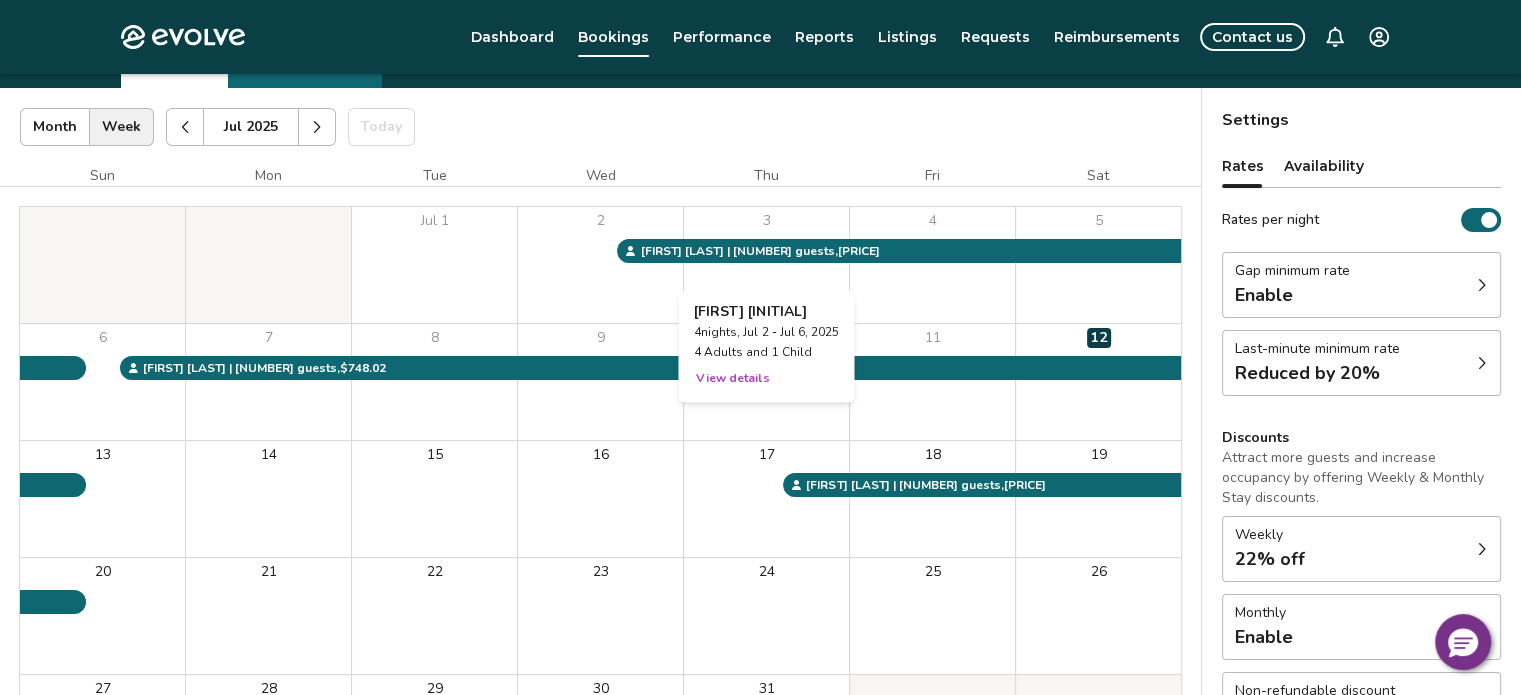 click on "3" at bounding box center (766, 265) 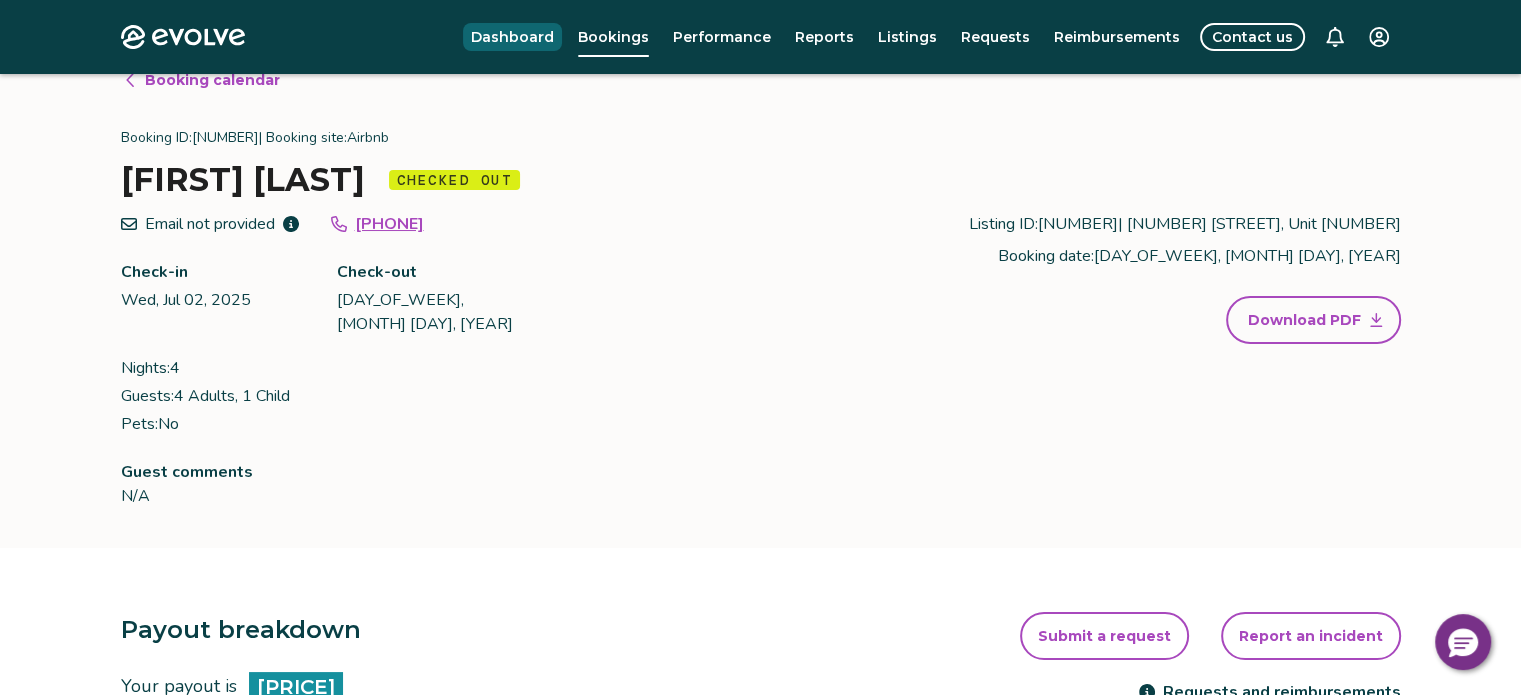 click on "Dashboard" at bounding box center [512, 37] 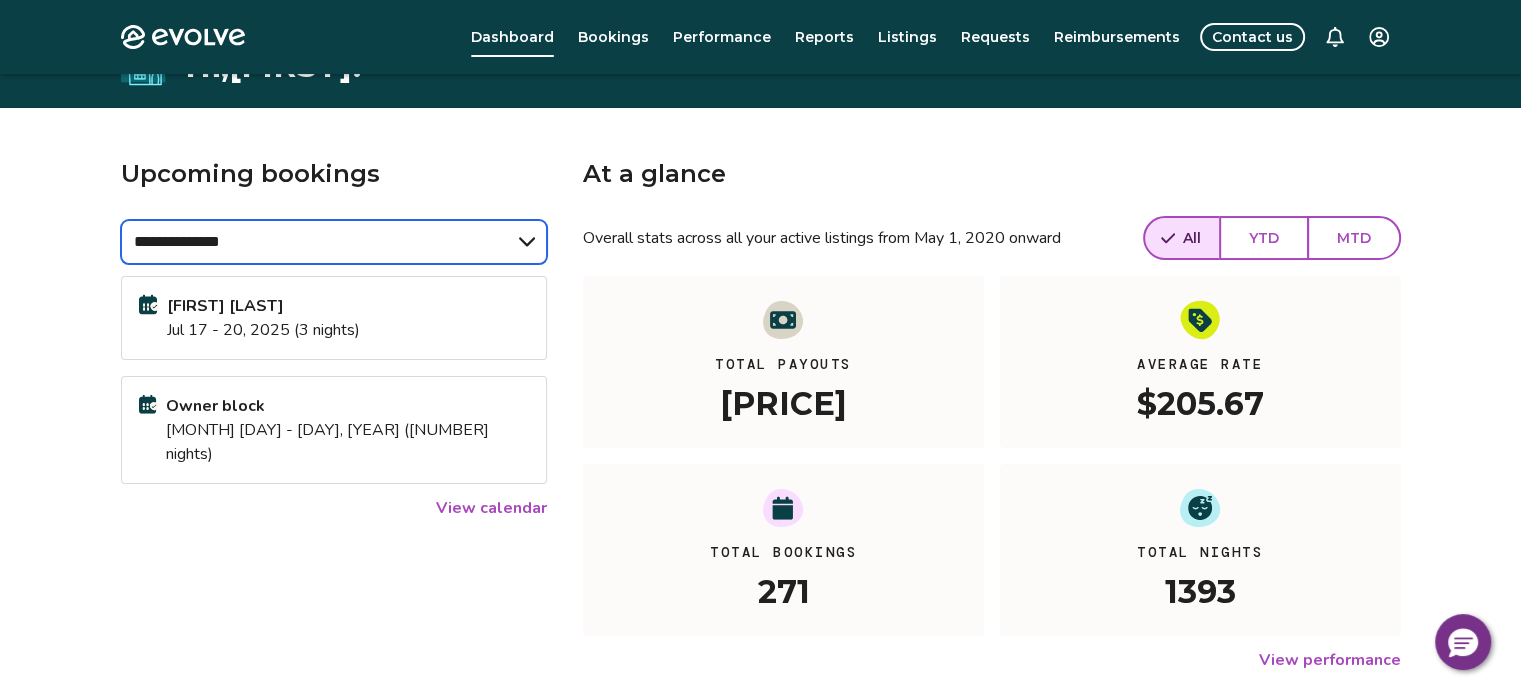 click on "**********" at bounding box center (334, 242) 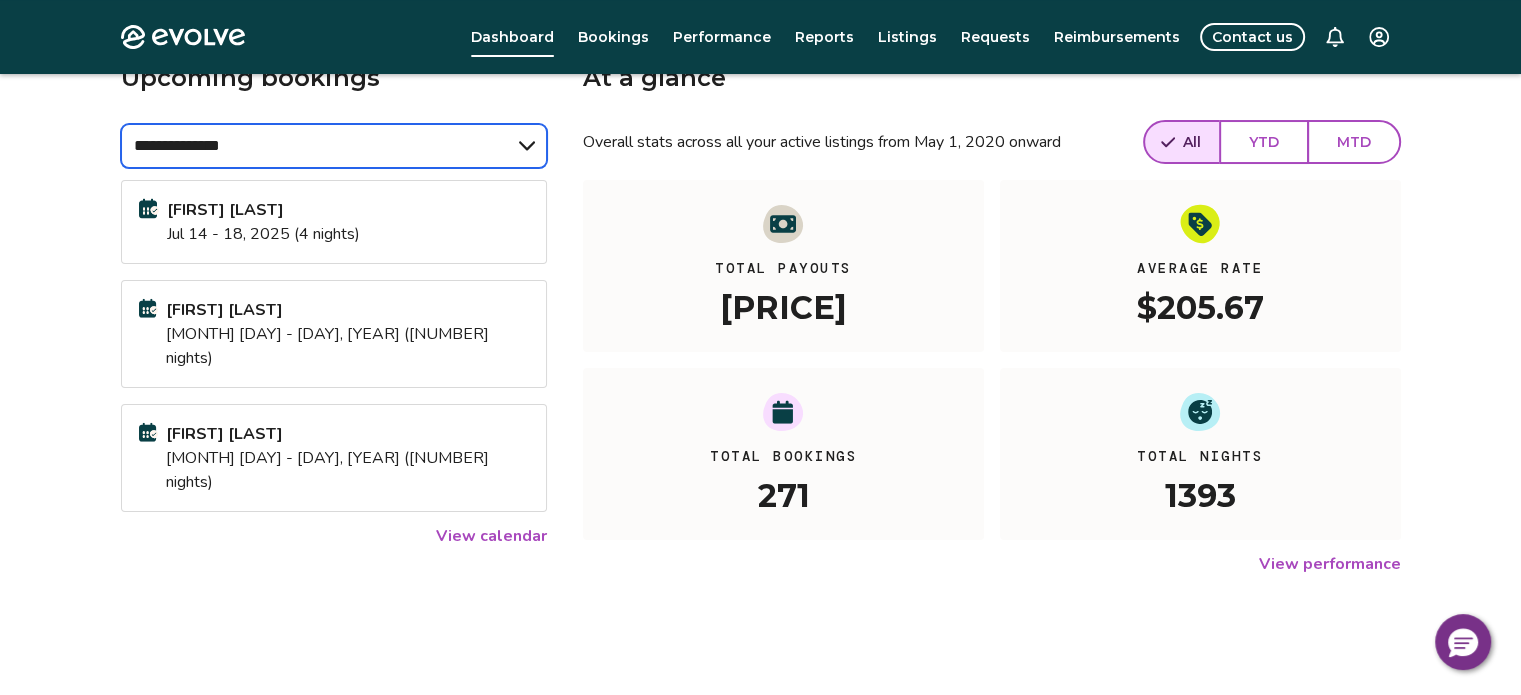 scroll, scrollTop: 146, scrollLeft: 0, axis: vertical 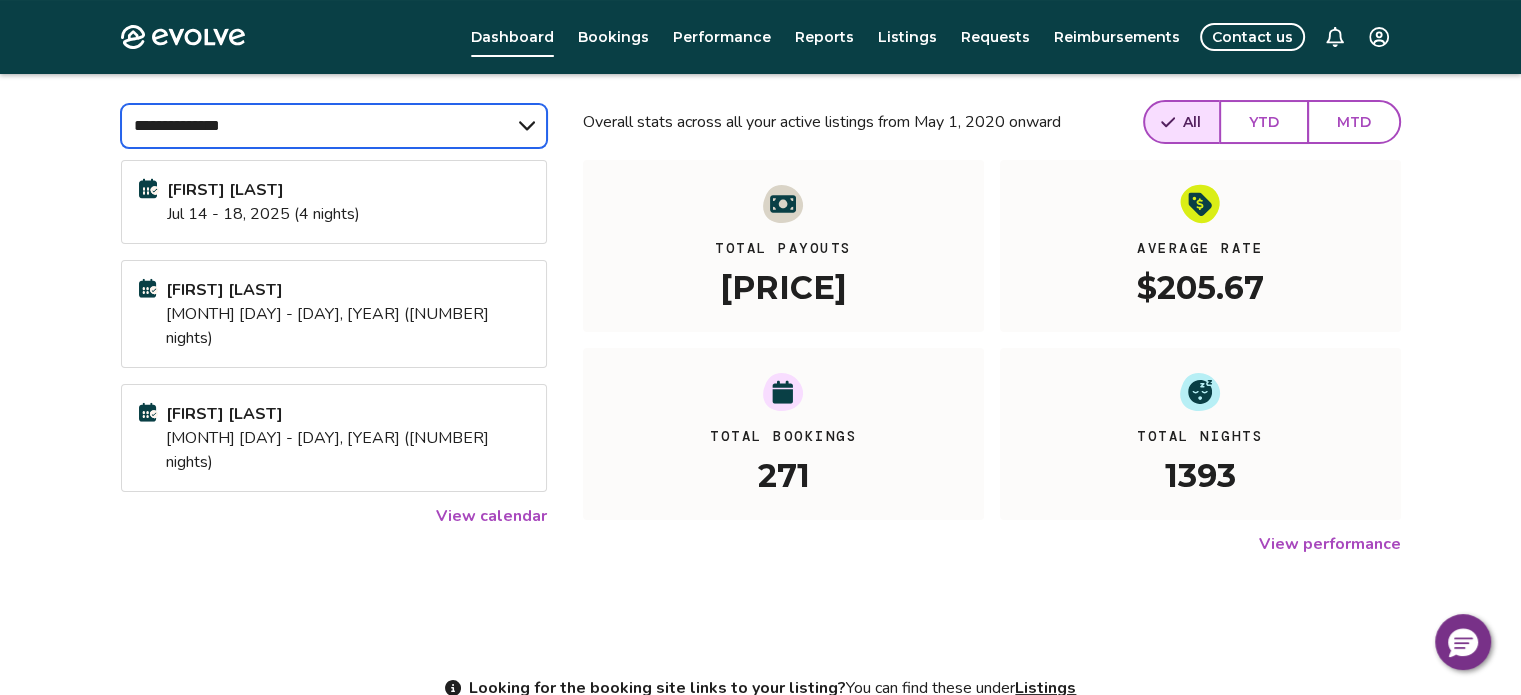 click on "**********" at bounding box center [334, 126] 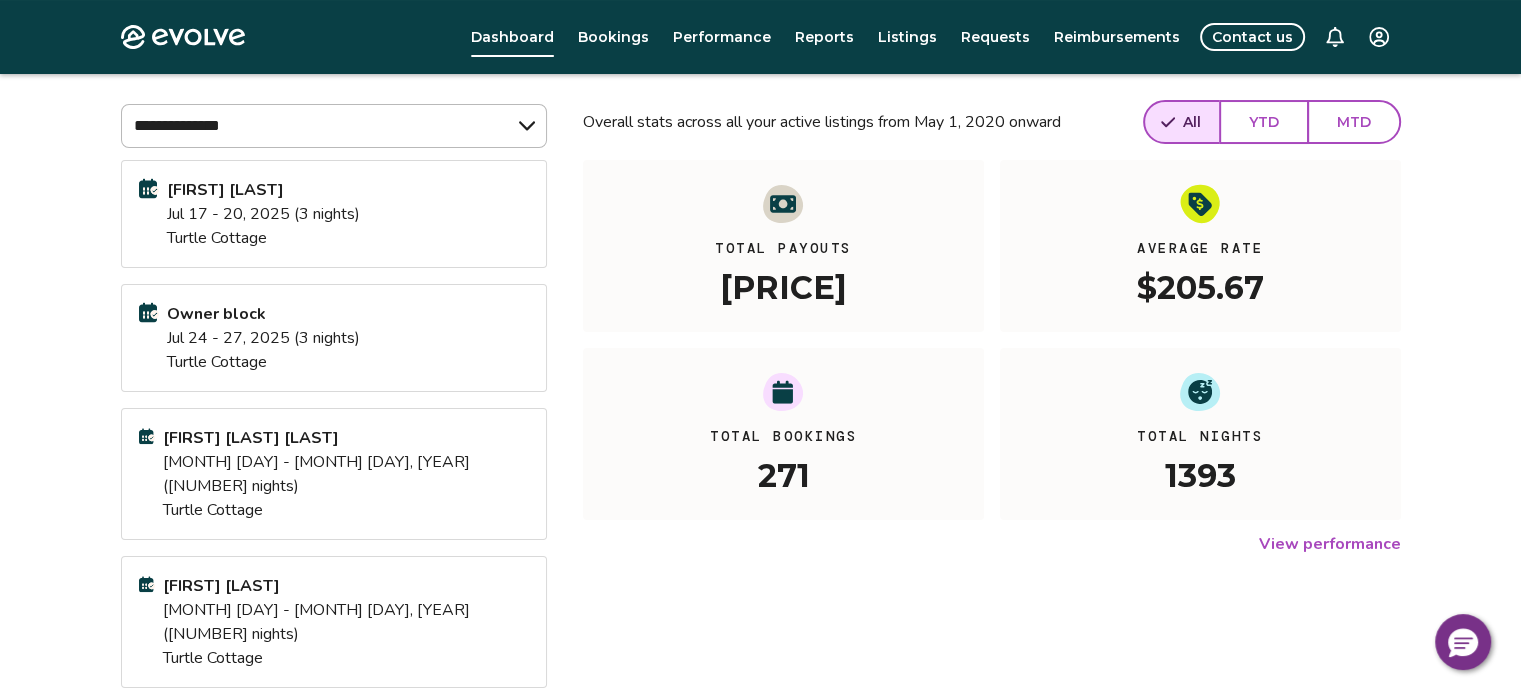 click on "View calendar" at bounding box center [491, 712] 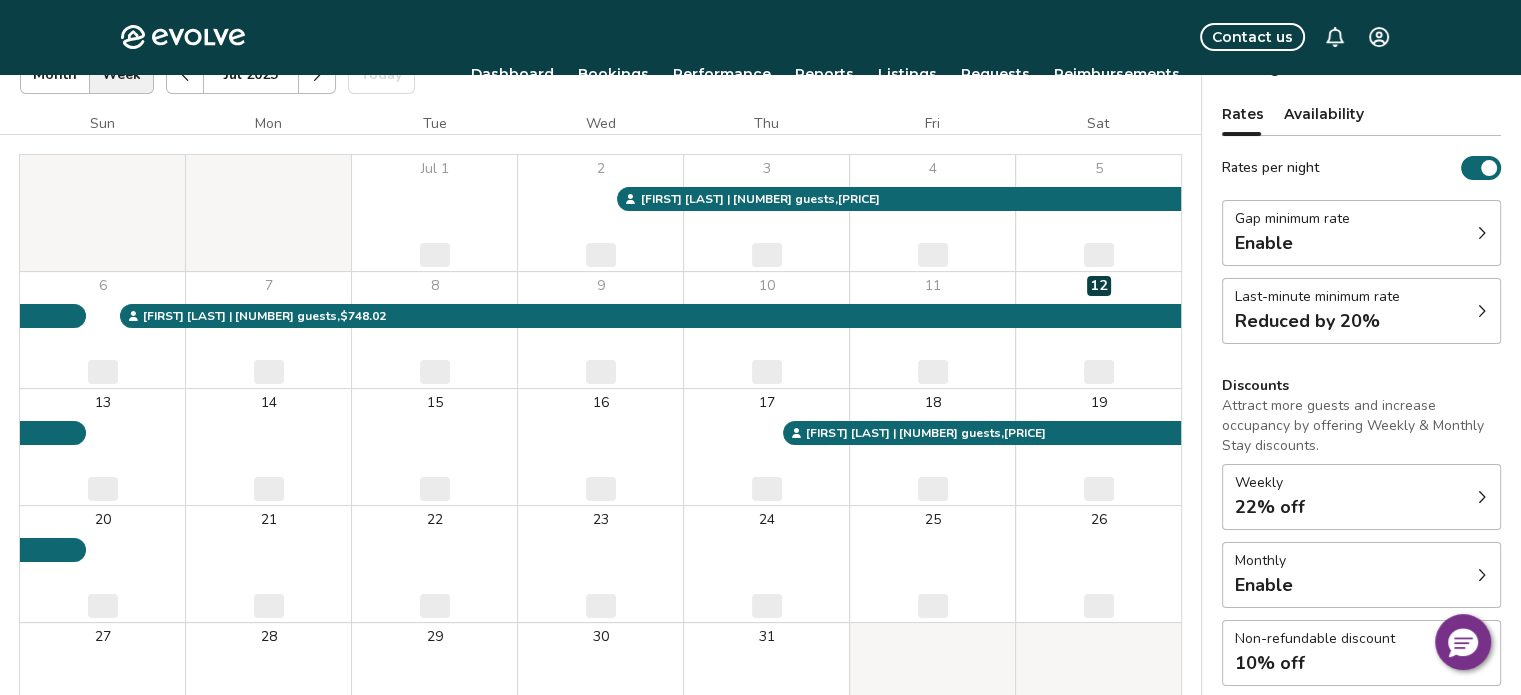 scroll, scrollTop: 0, scrollLeft: 0, axis: both 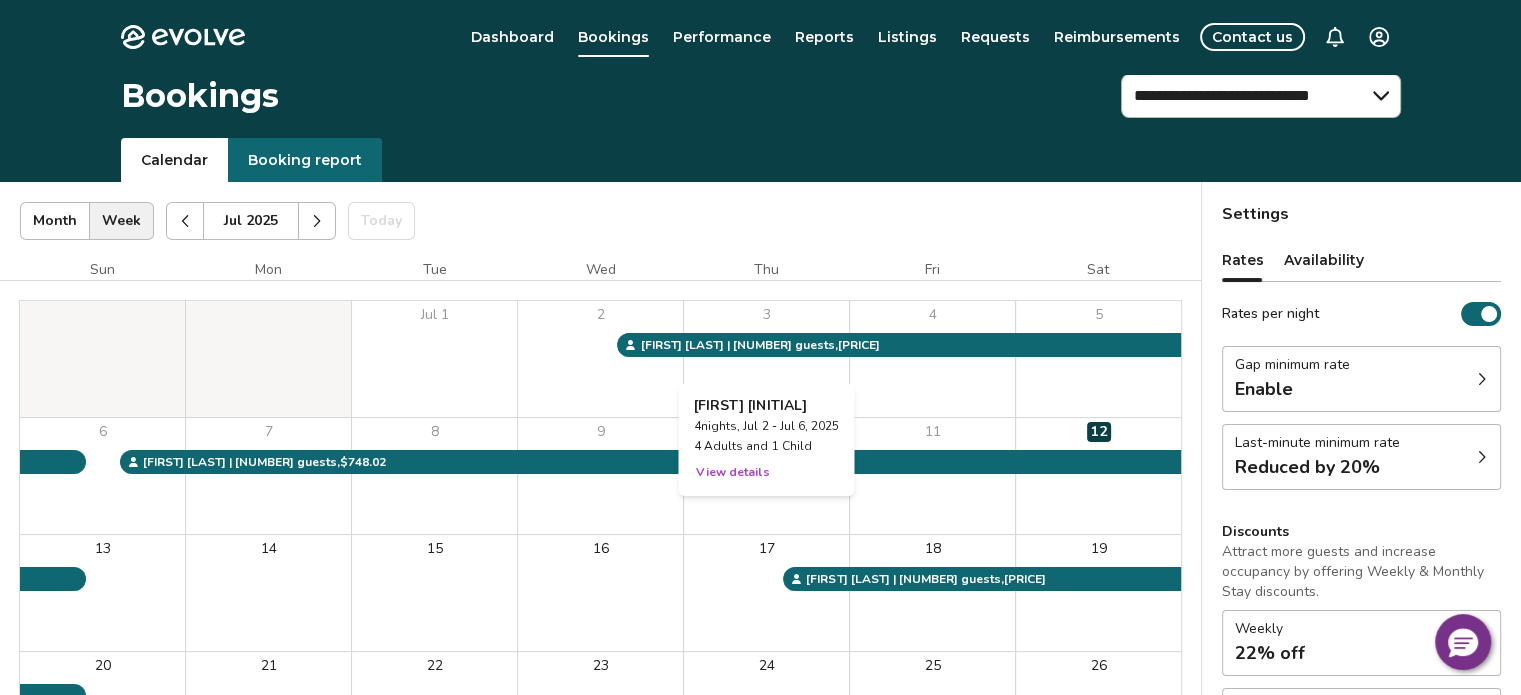 click on "3" at bounding box center (766, 359) 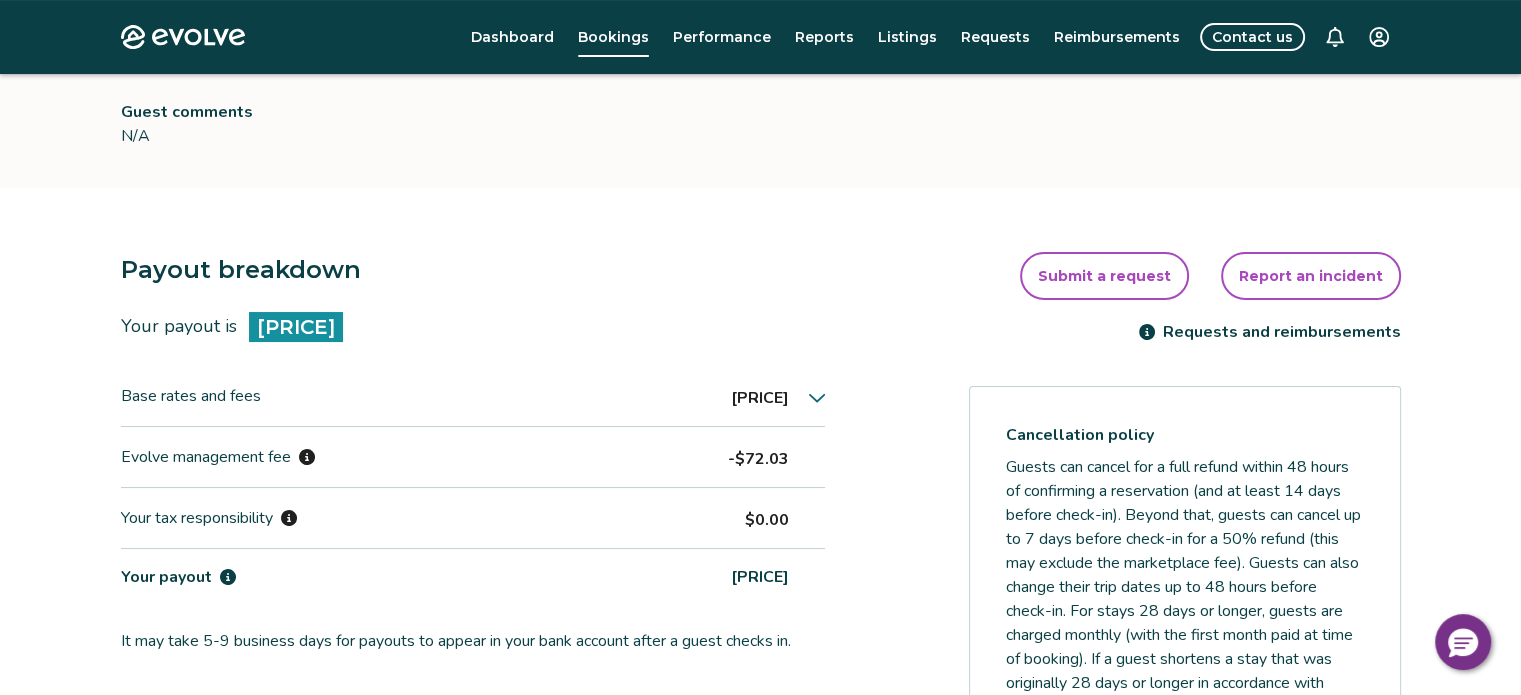 scroll, scrollTop: 413, scrollLeft: 0, axis: vertical 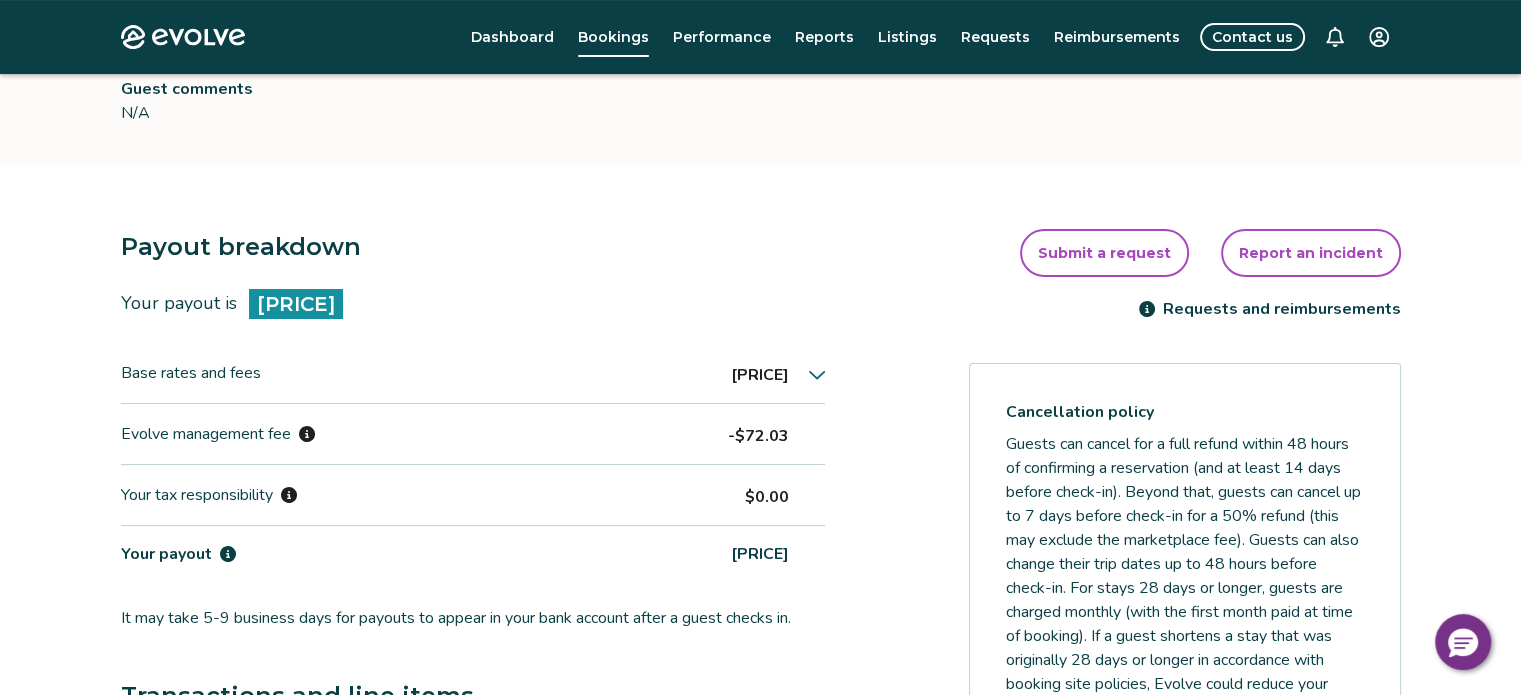 click on "Report an incident" at bounding box center (1311, 253) 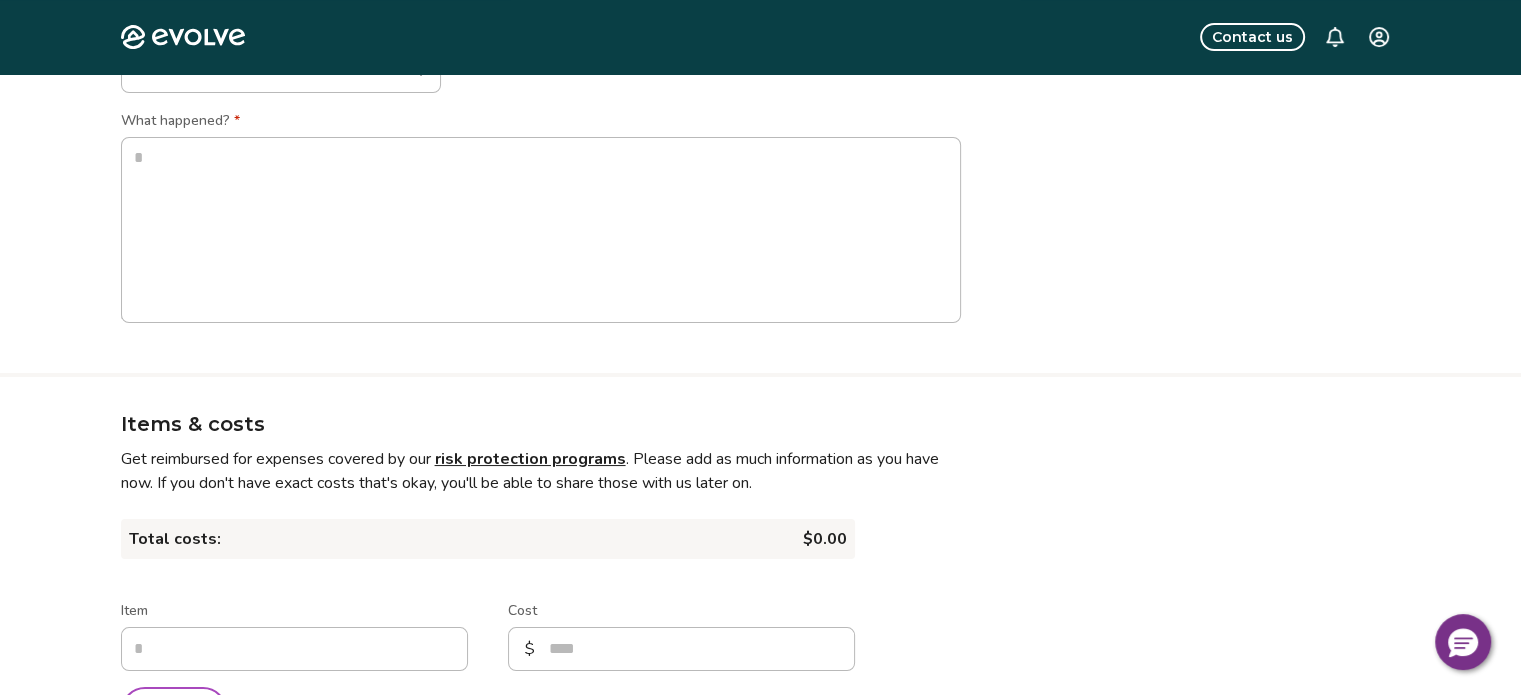 scroll, scrollTop: 0, scrollLeft: 0, axis: both 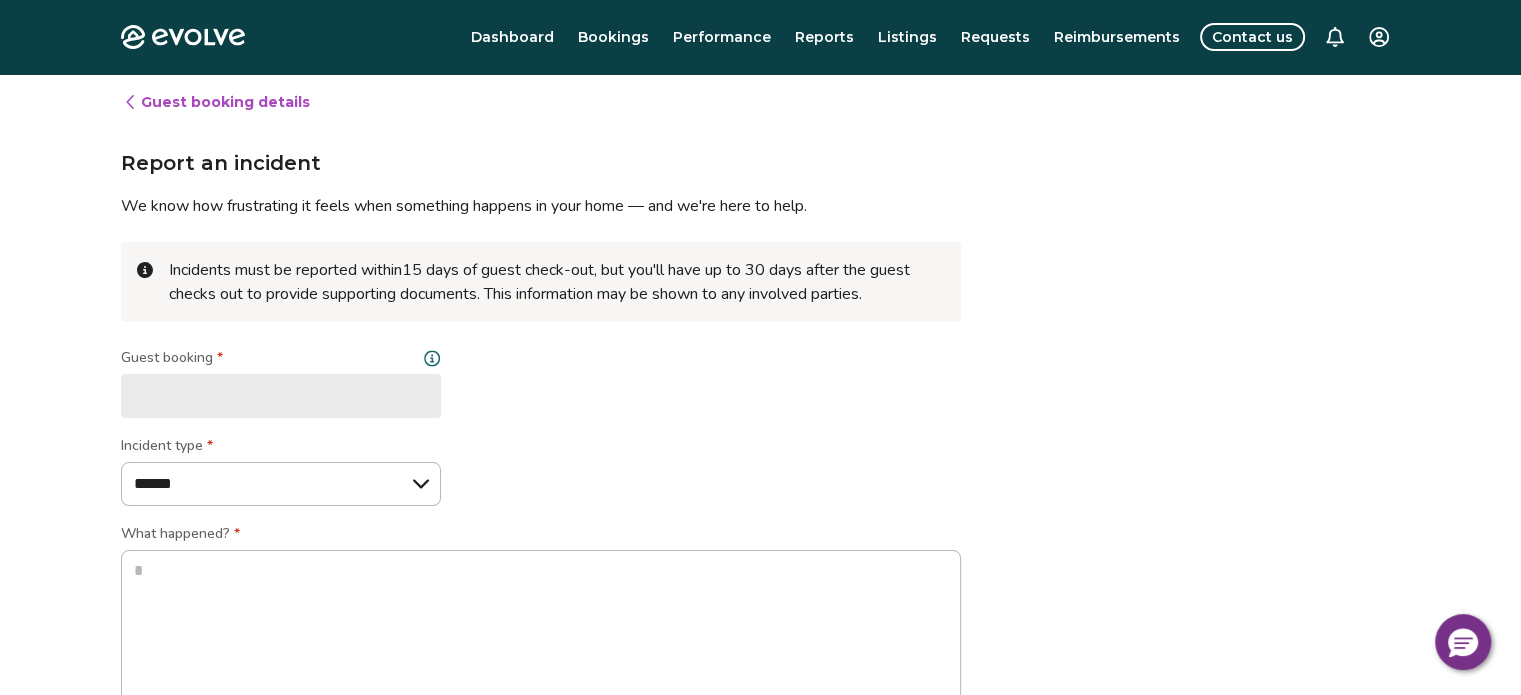 type on "*" 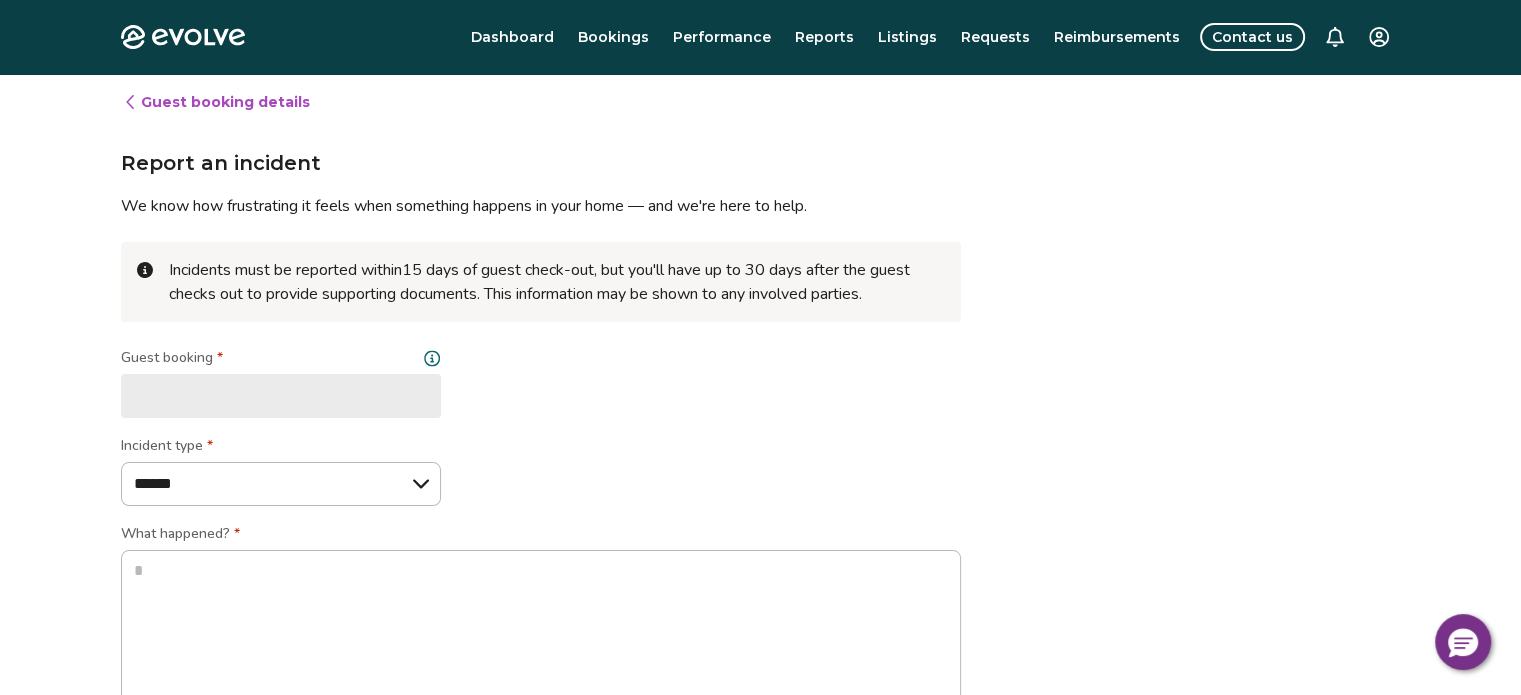 select on "**********" 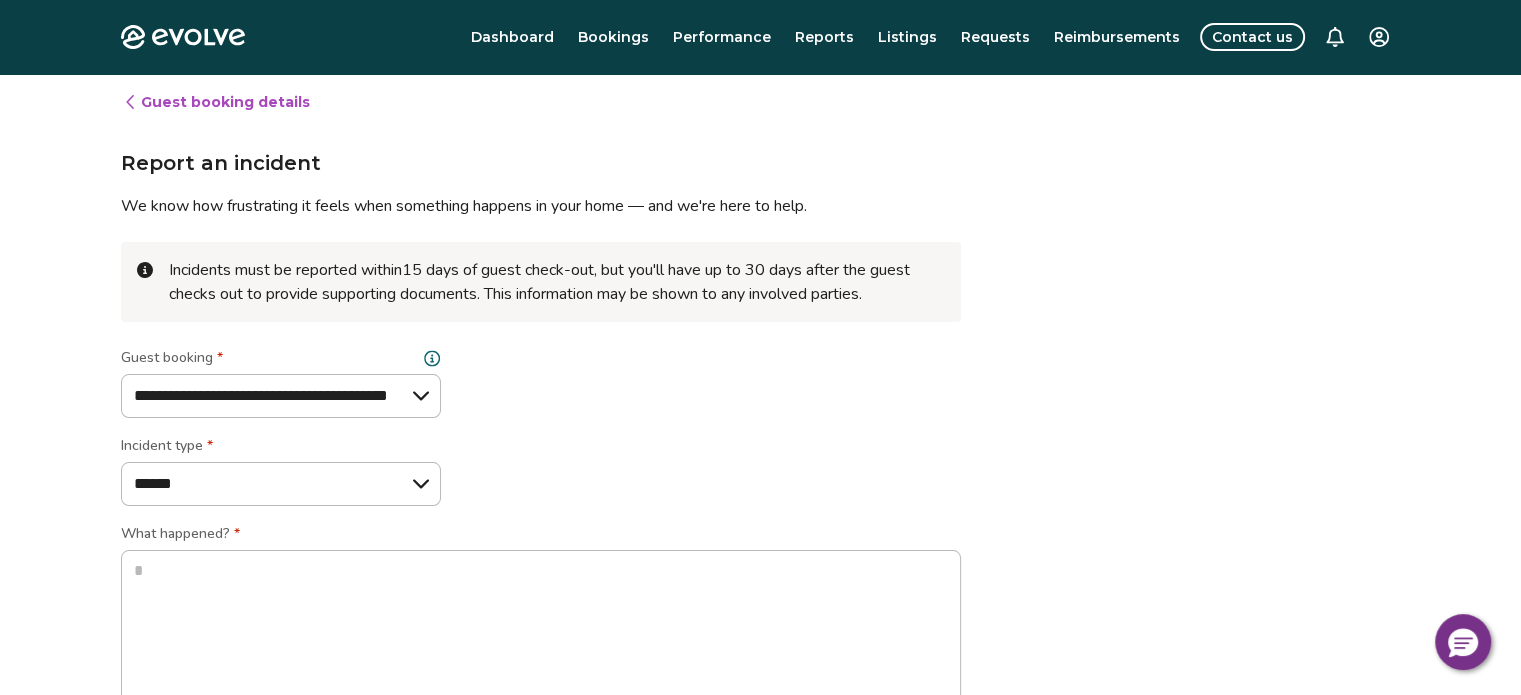 click on "What happened?   *" at bounding box center (541, 536) 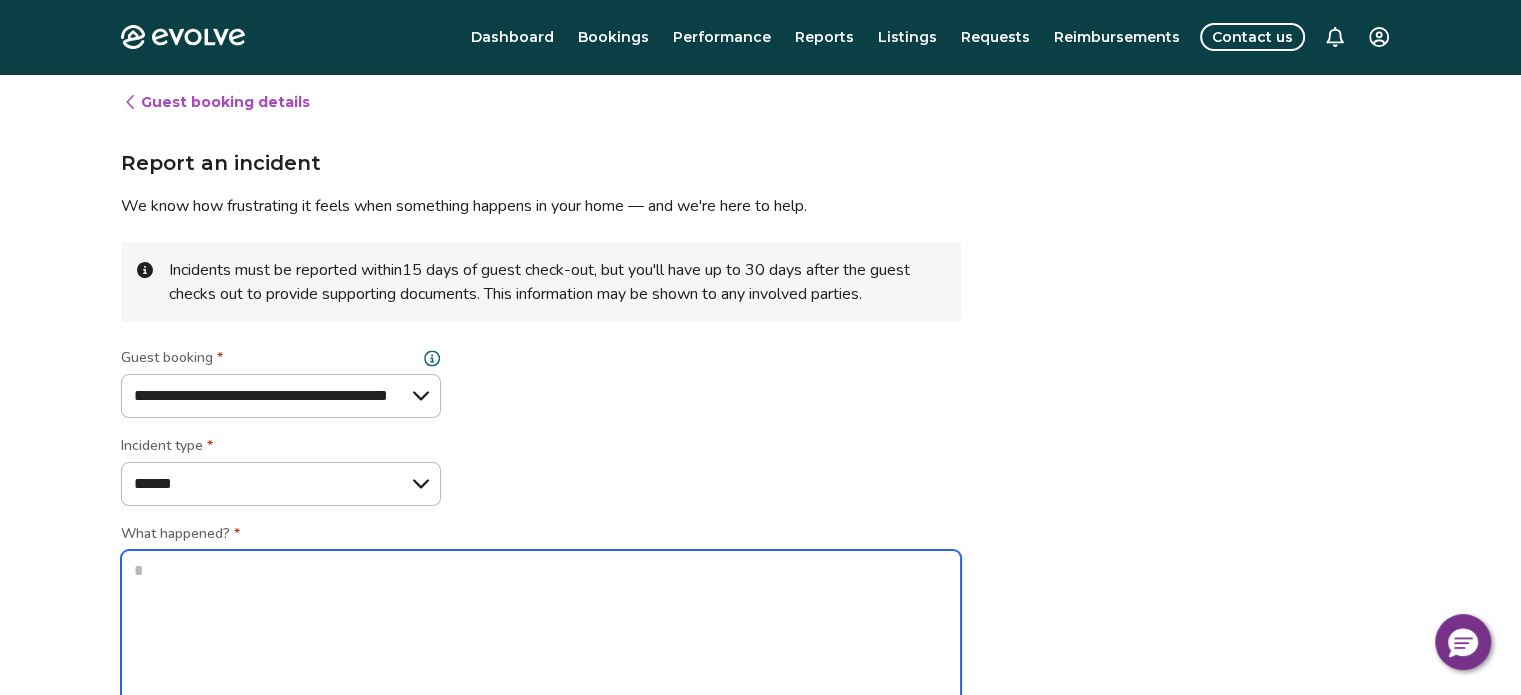 click at bounding box center [541, 643] 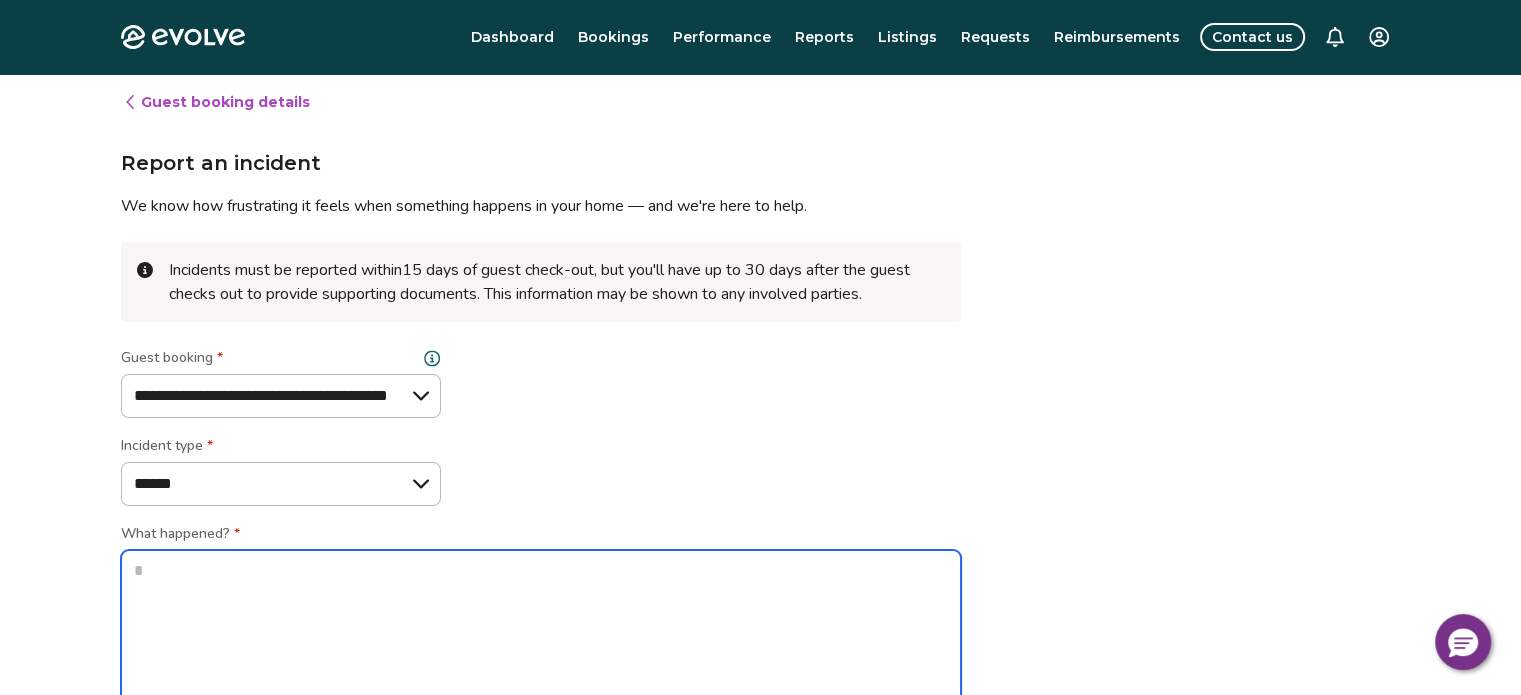 type on "*" 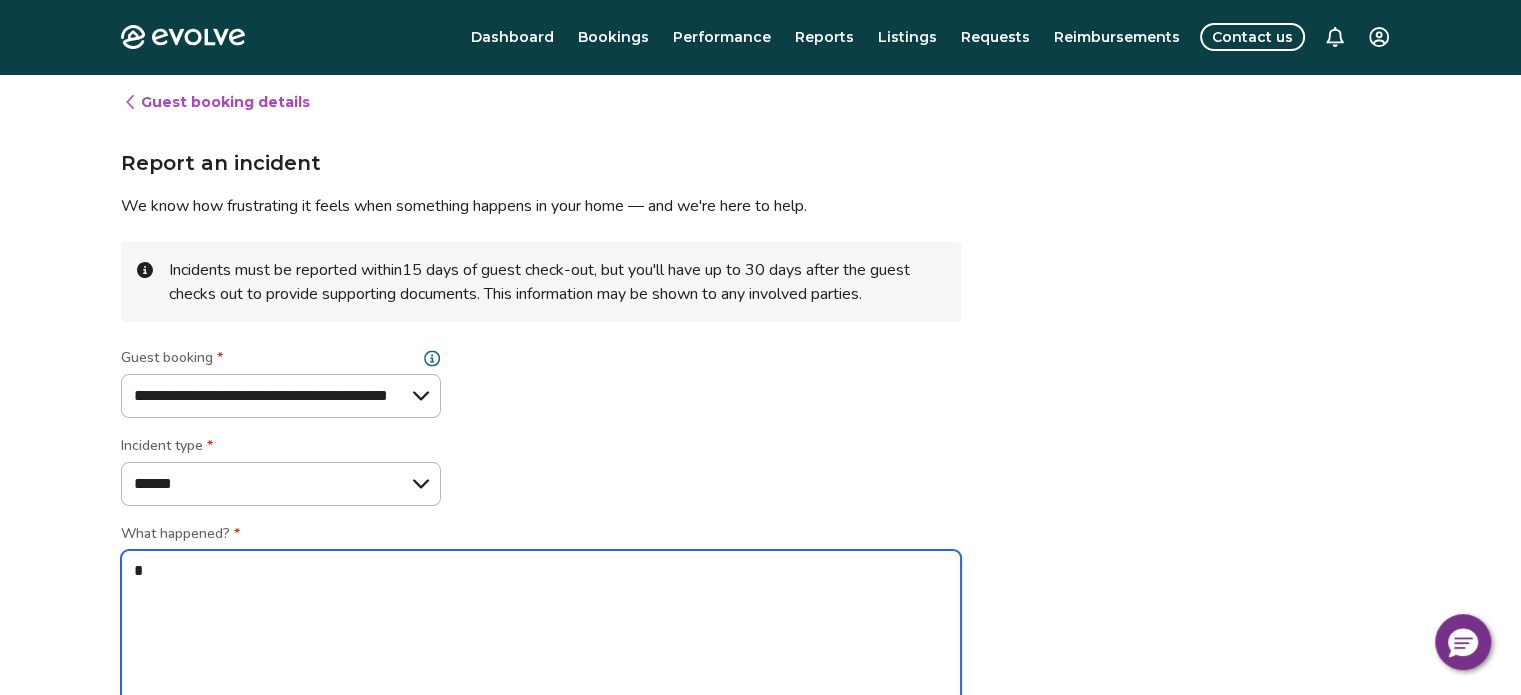 type on "*" 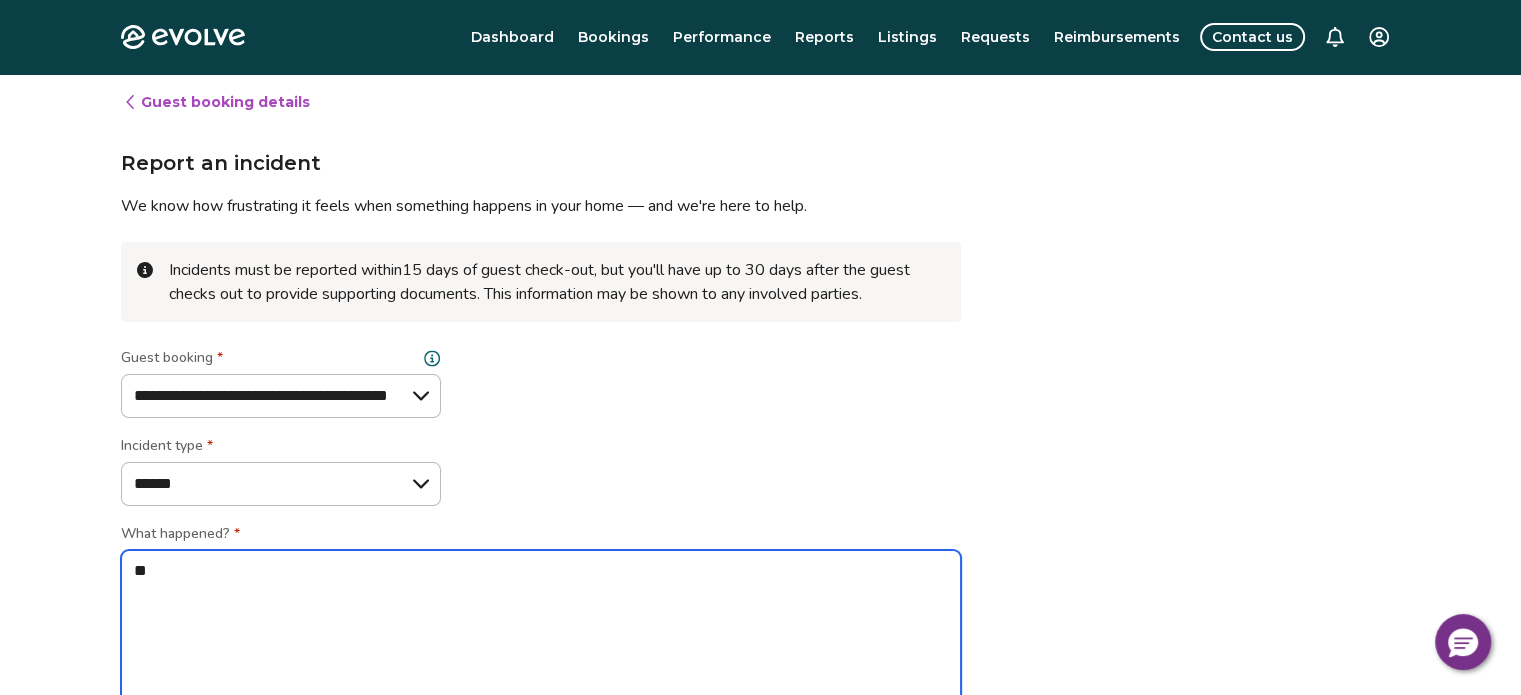 type on "*" 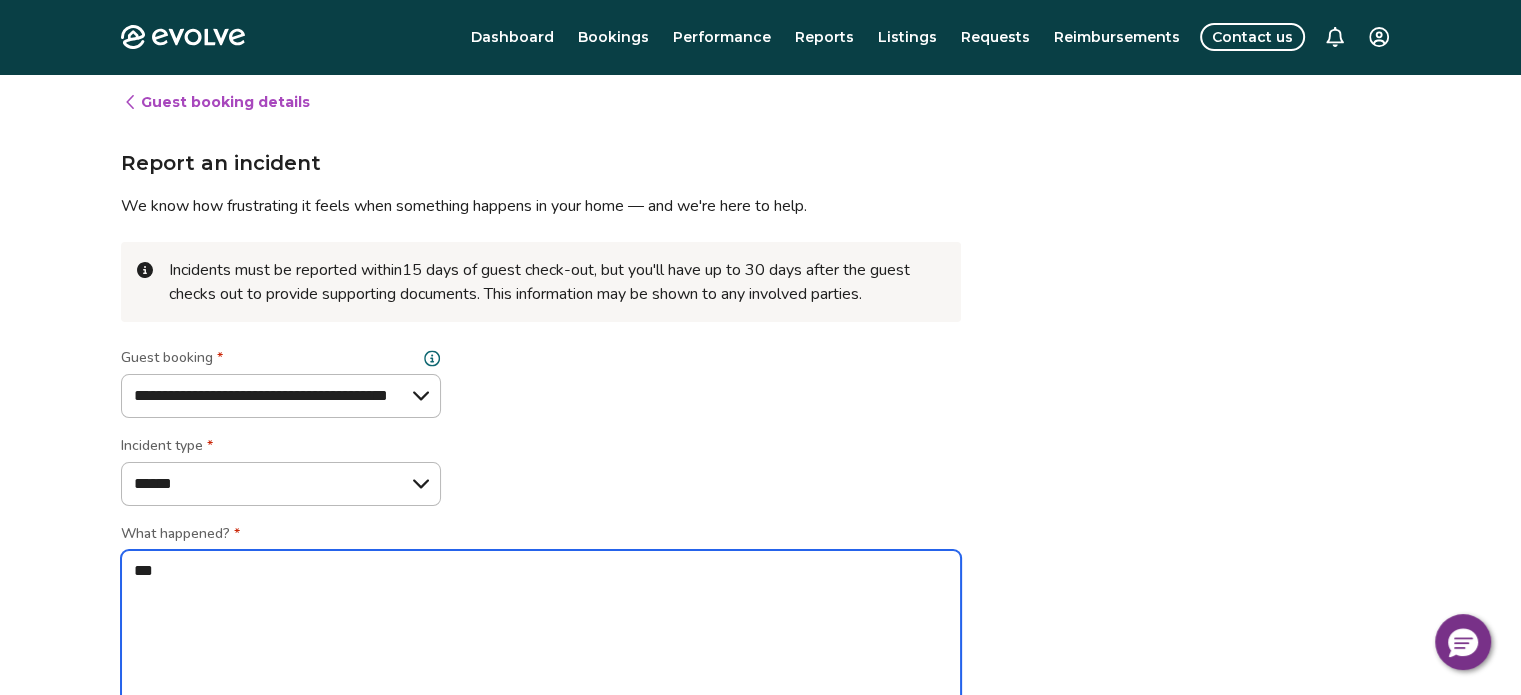 type on "*" 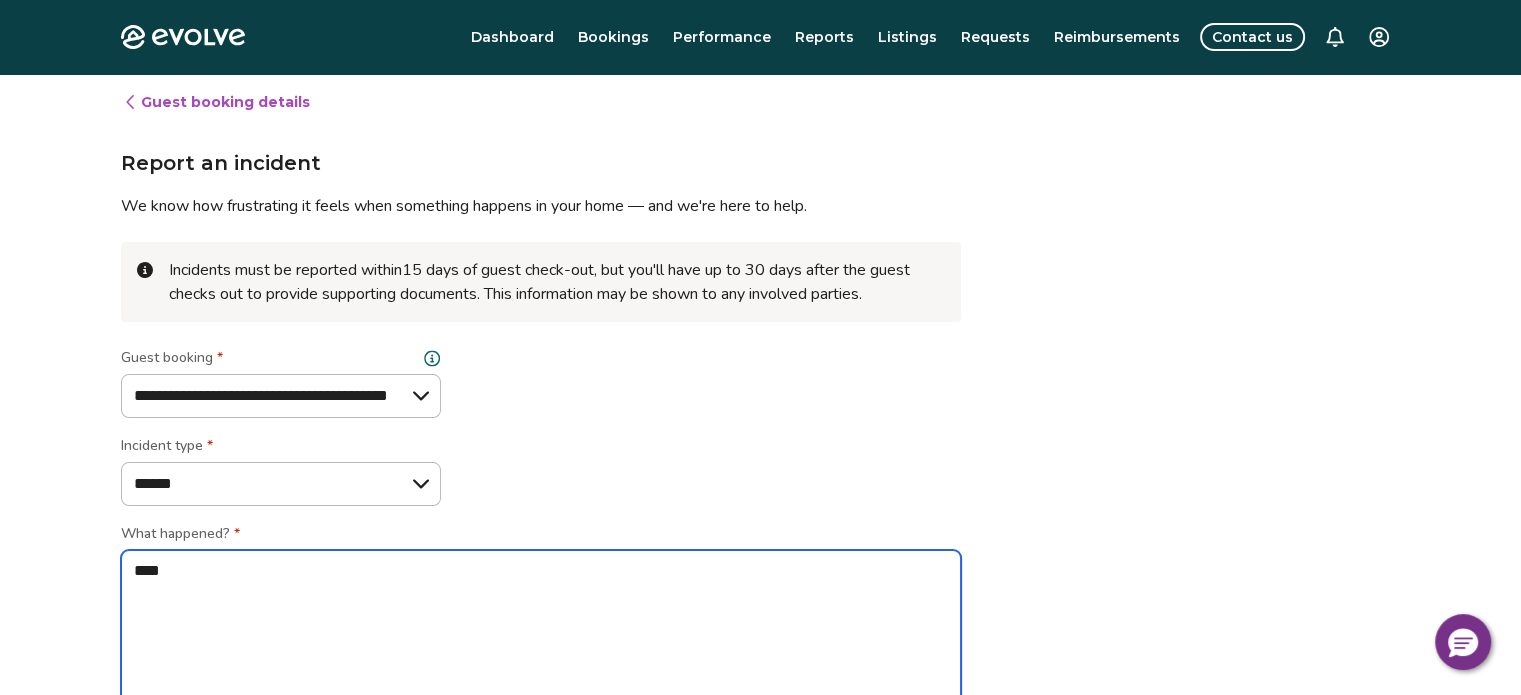 type on "*" 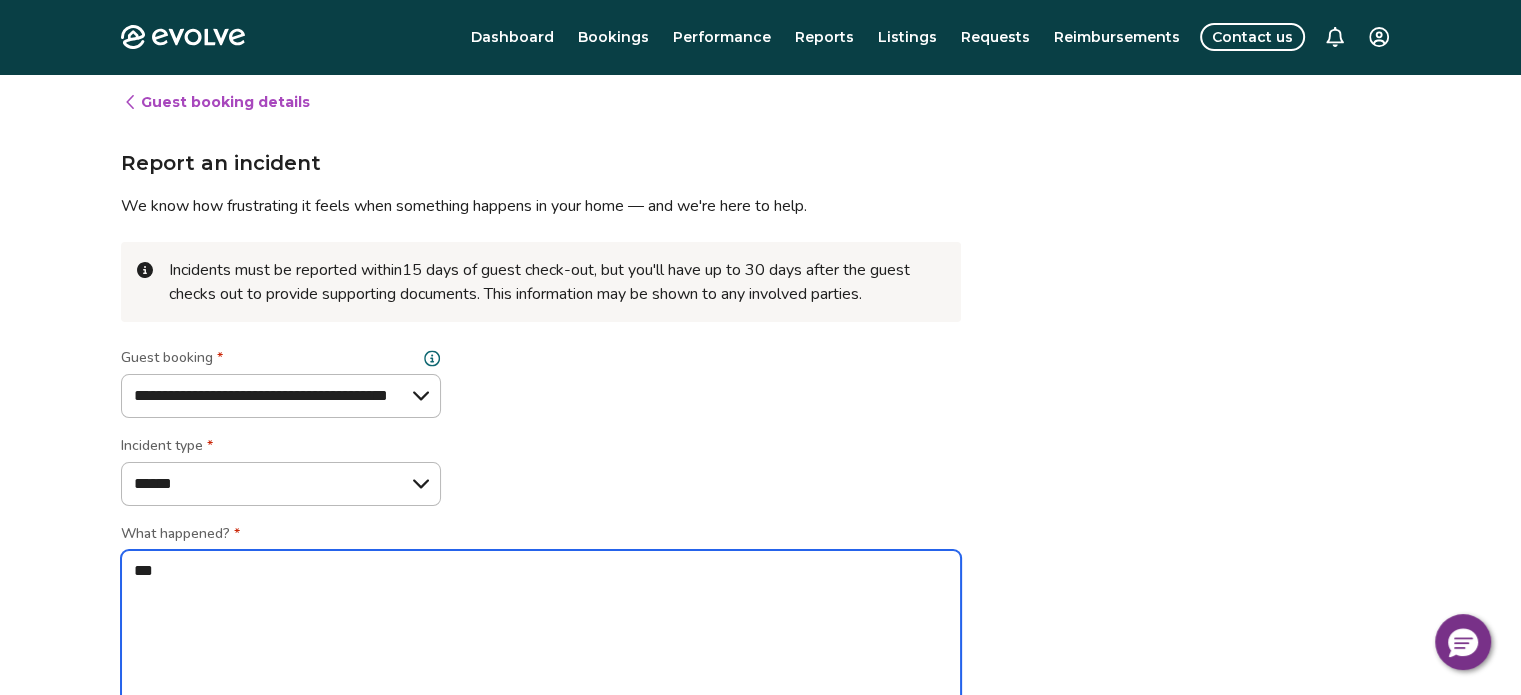 type on "*" 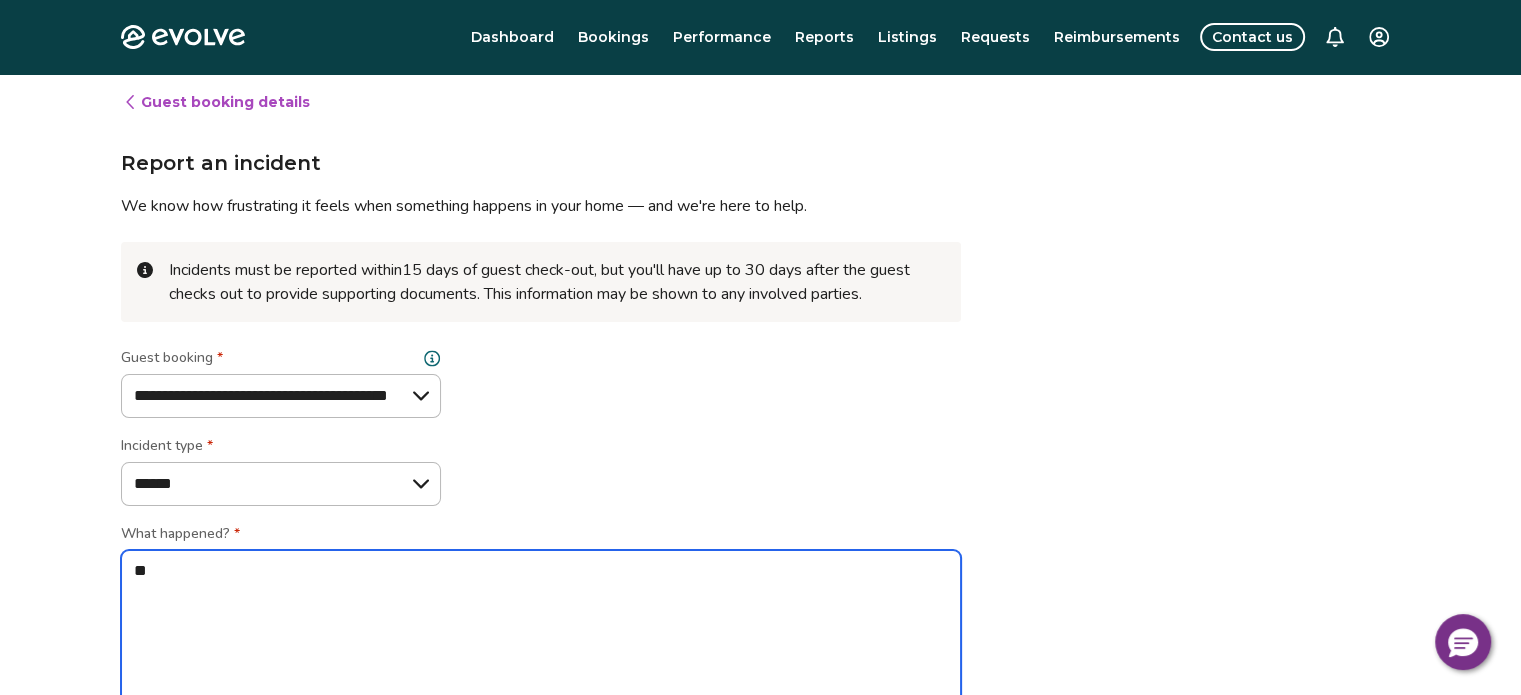 type on "*" 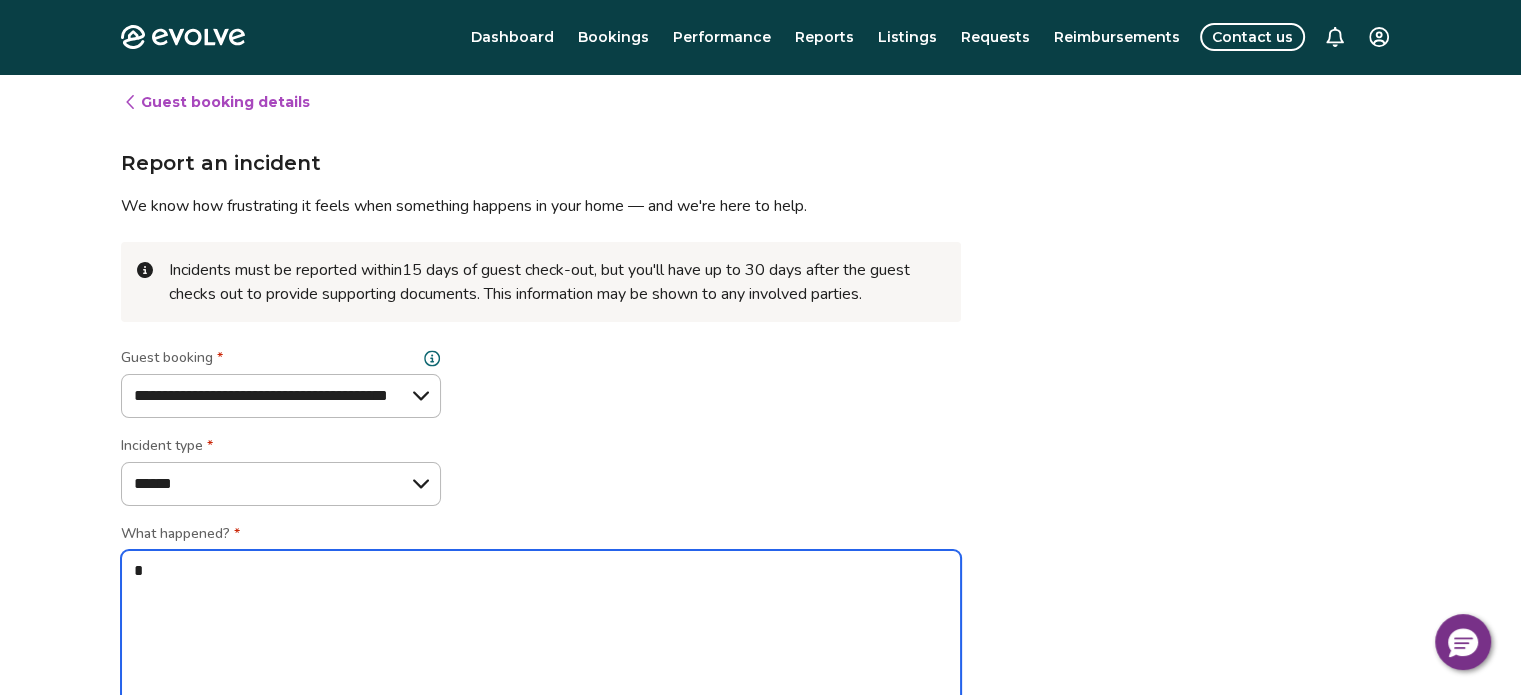 type on "*" 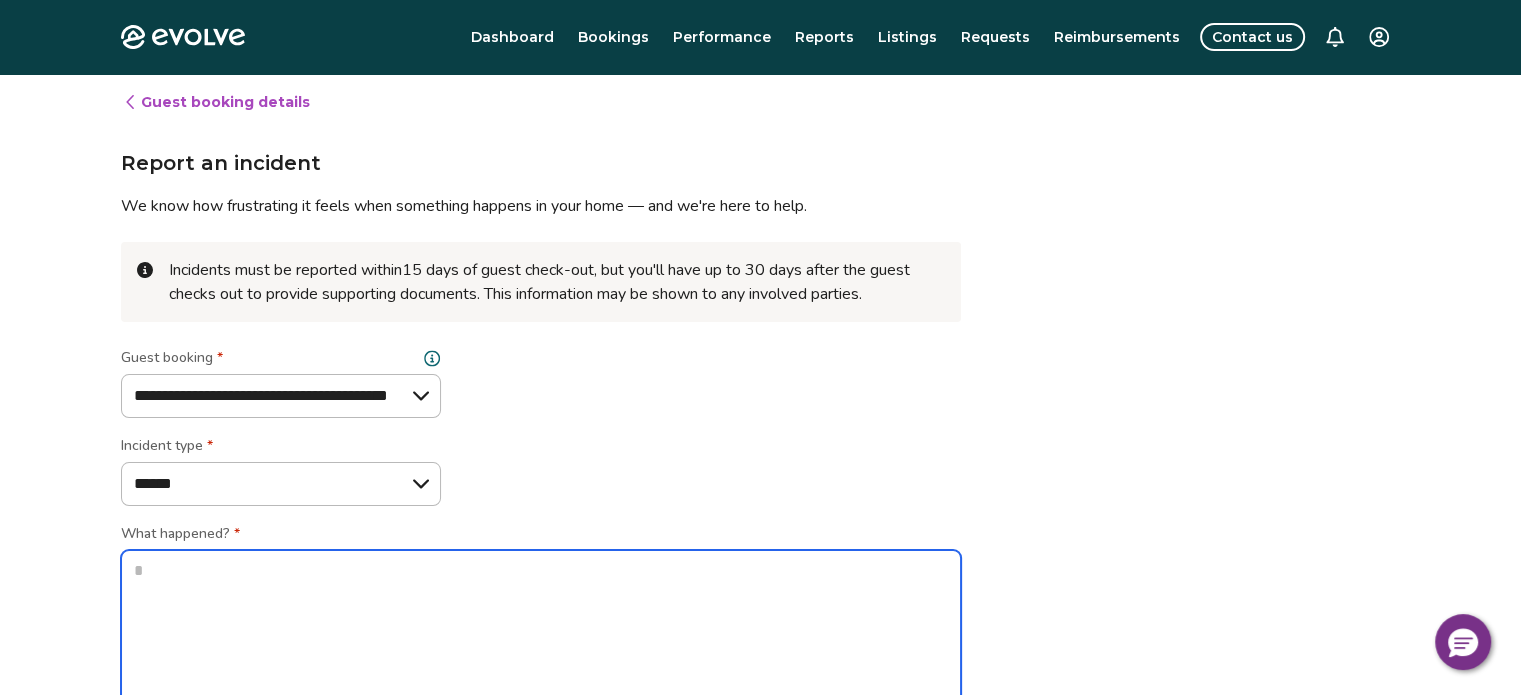 click at bounding box center [541, 643] 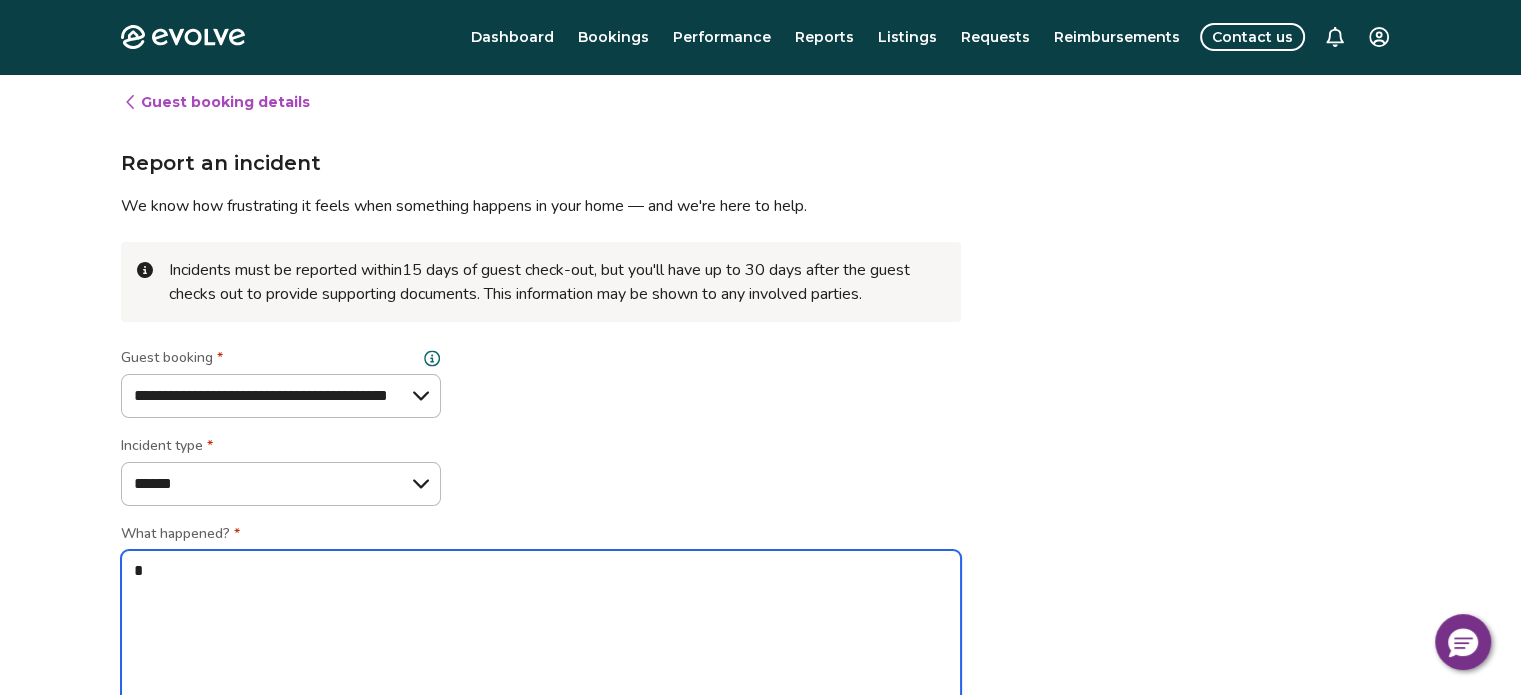 type on "*" 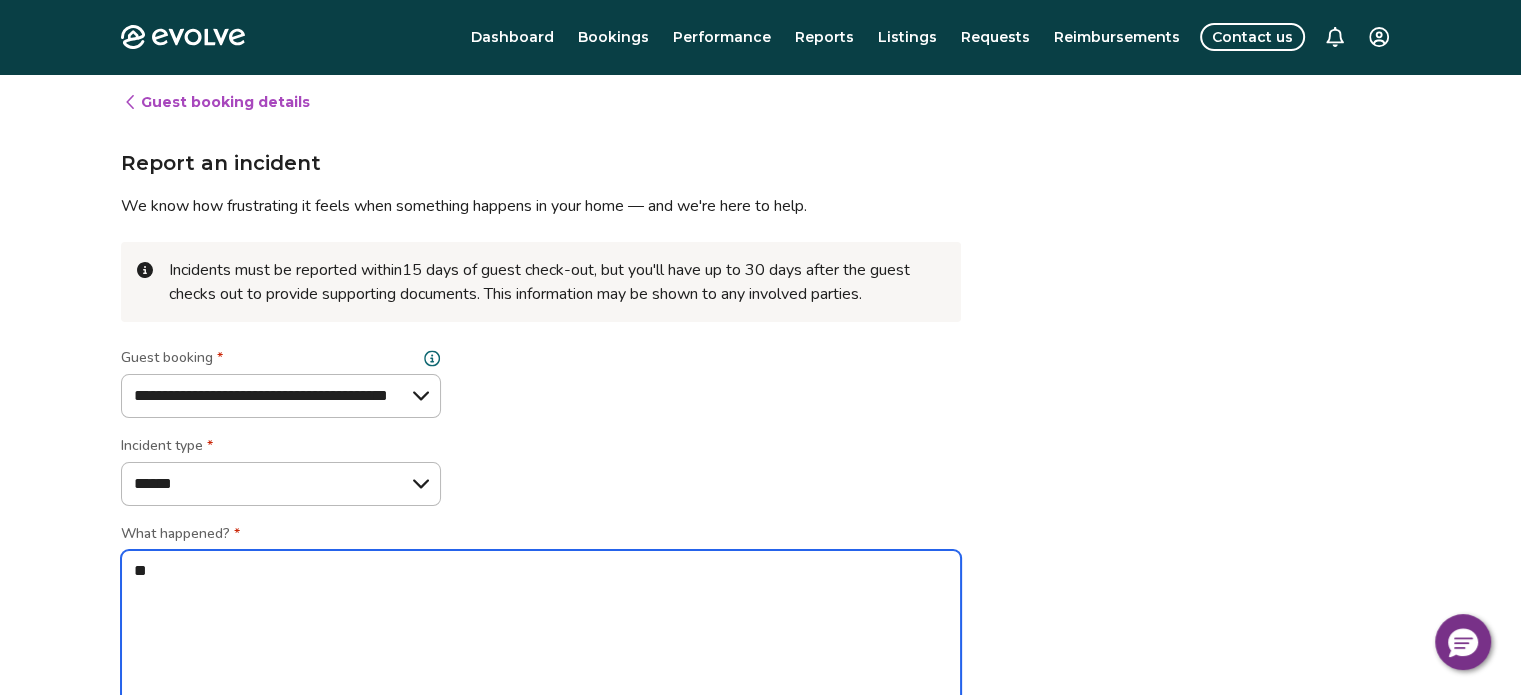 type on "*" 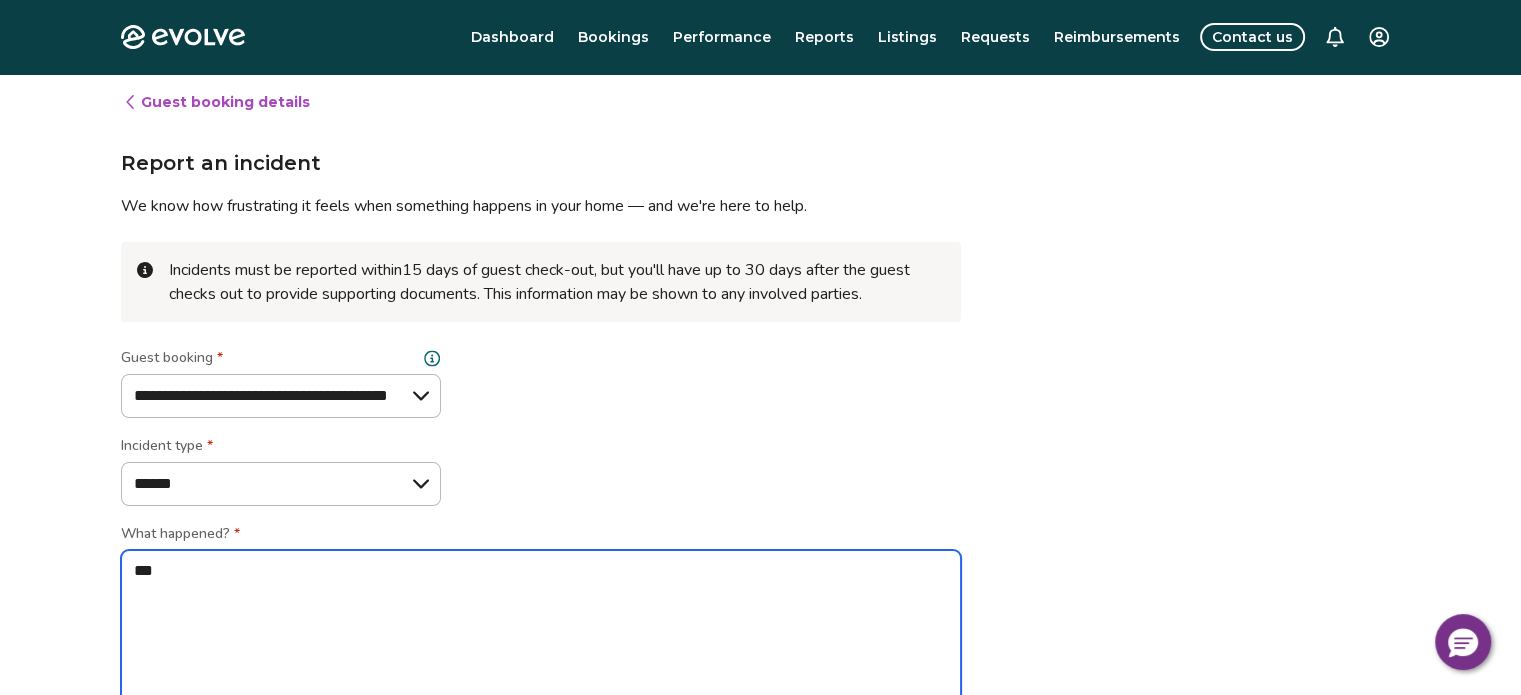 type on "****" 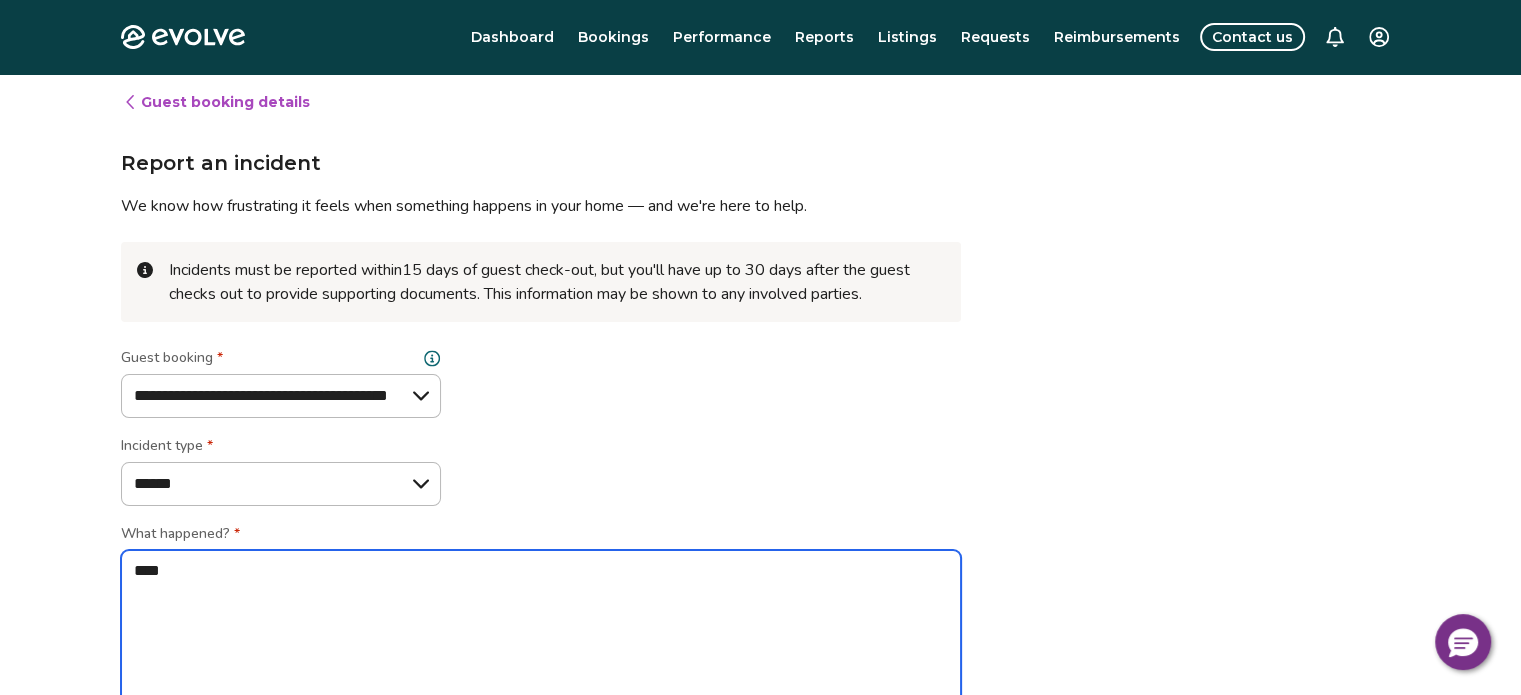 type on "*" 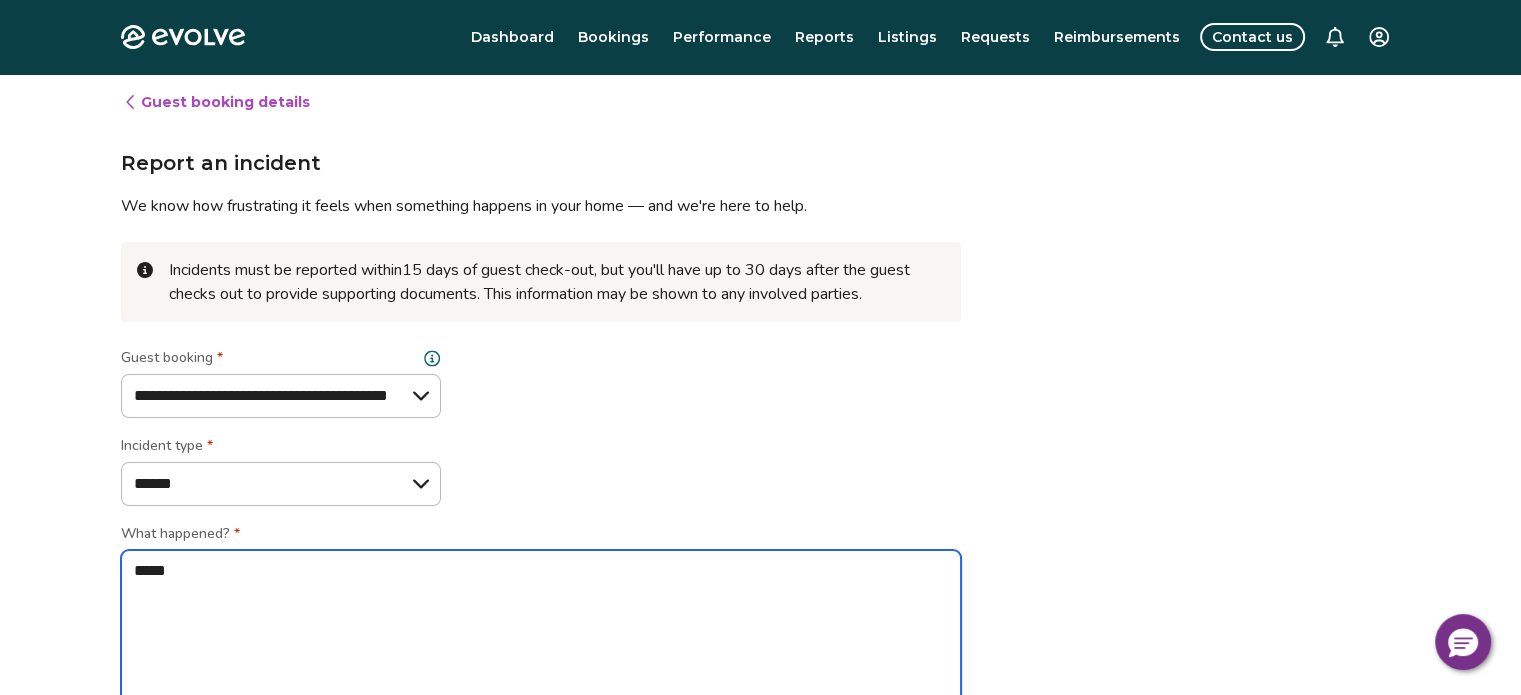 type on "*" 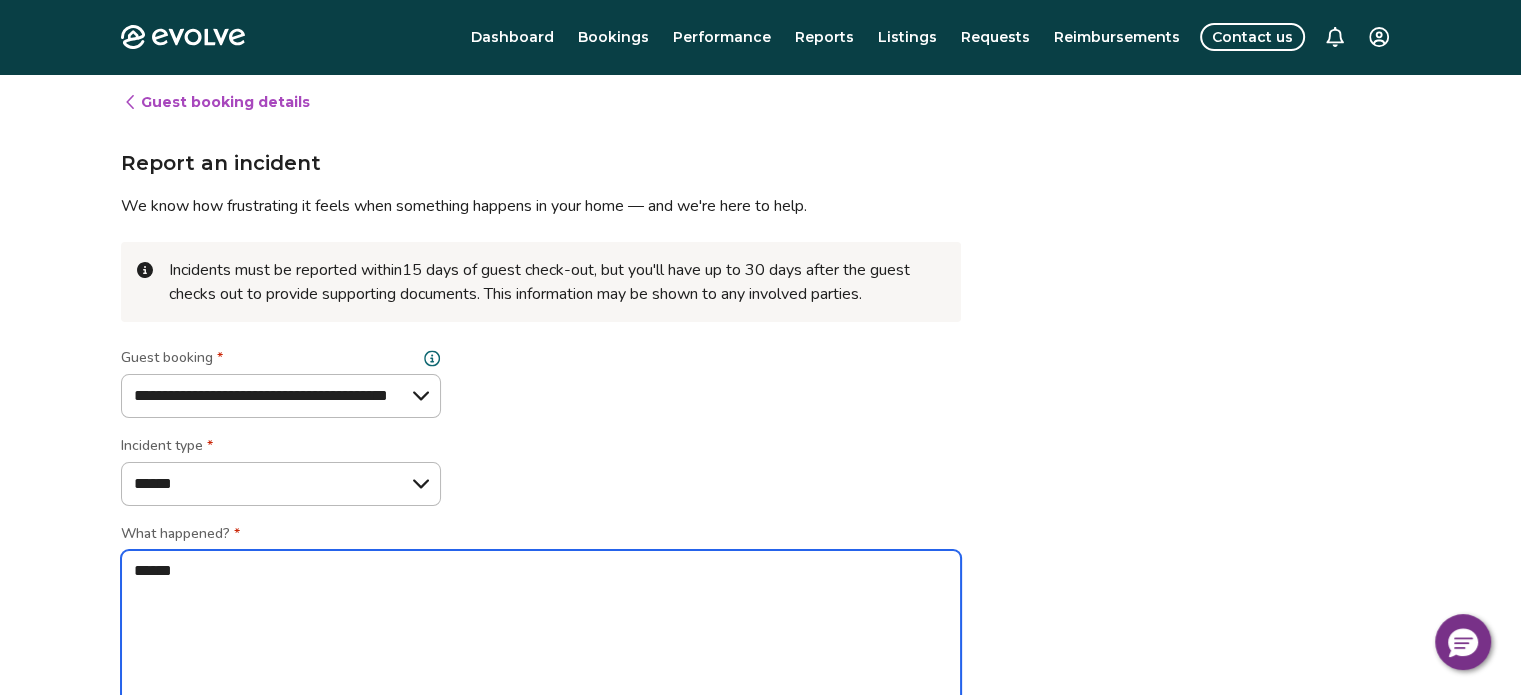 type on "*" 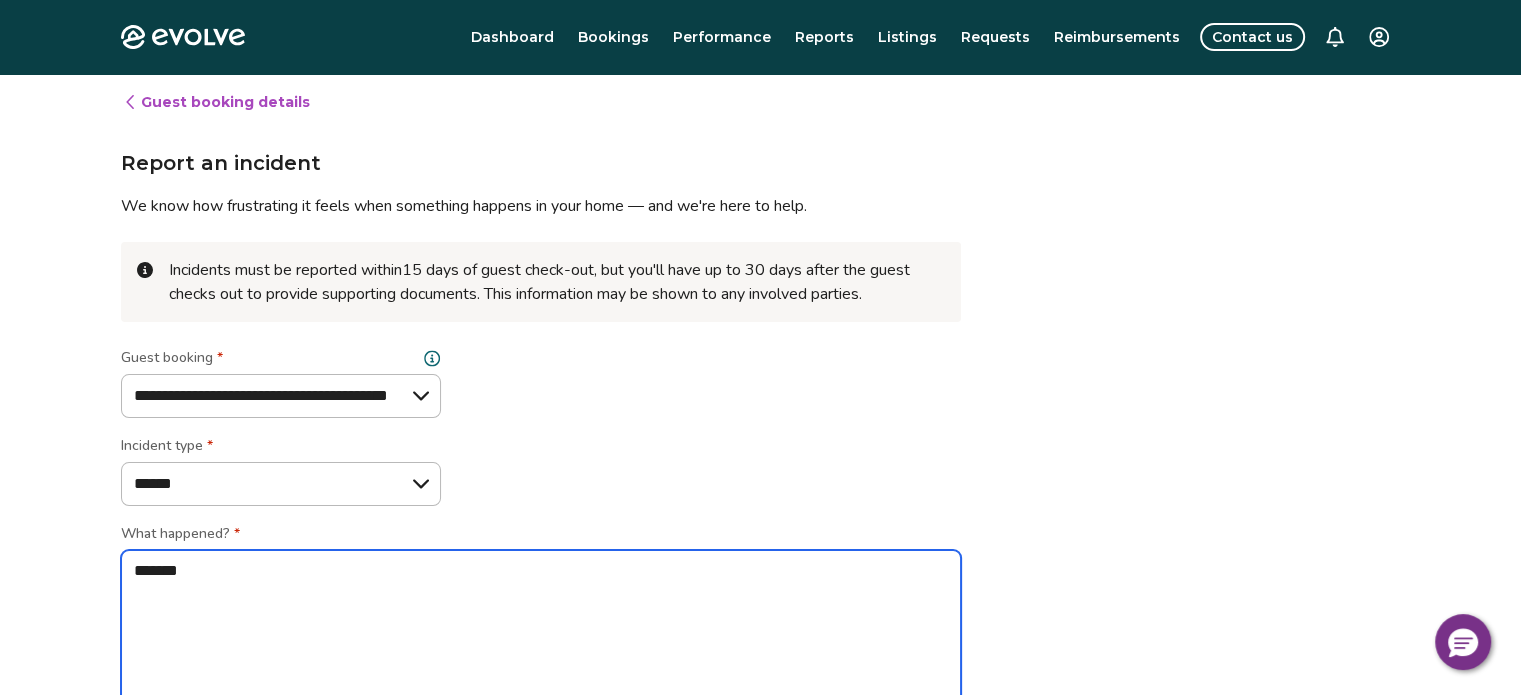 type on "*" 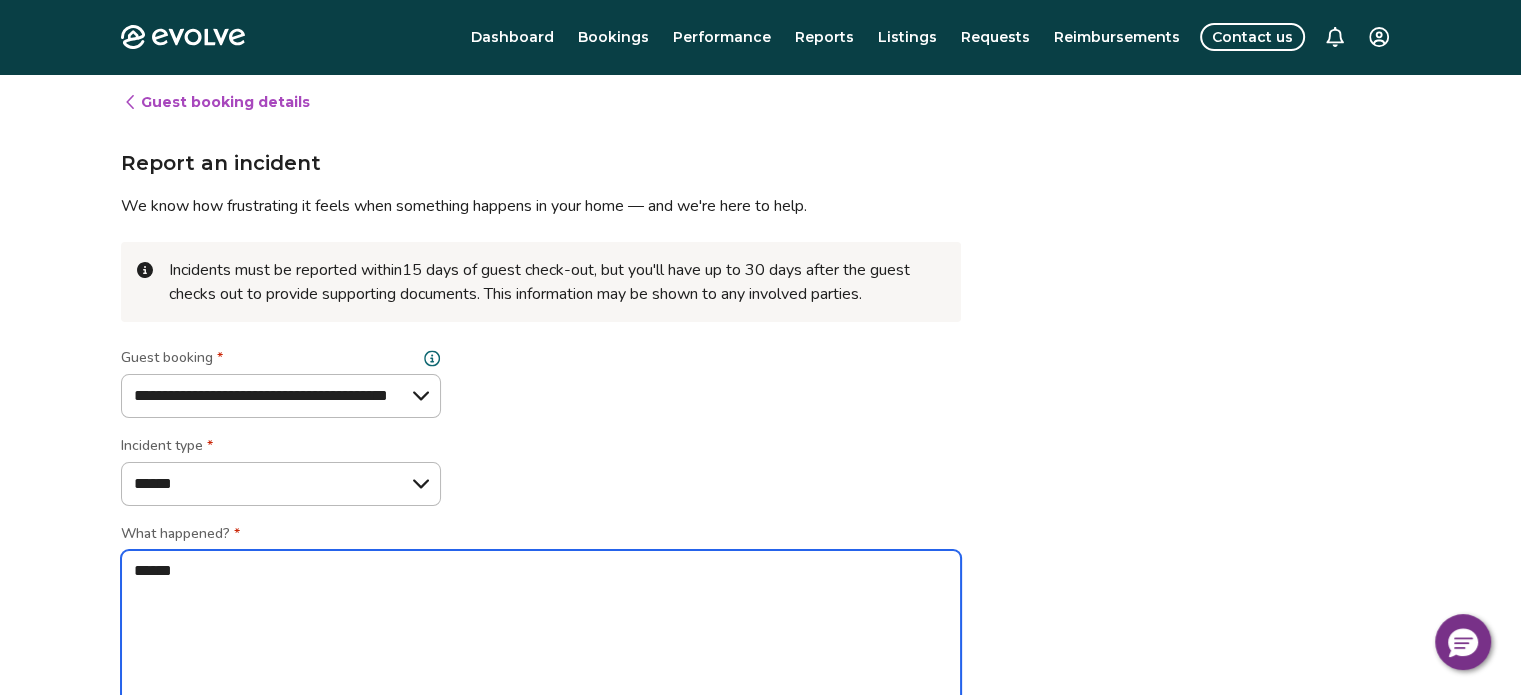 type on "*" 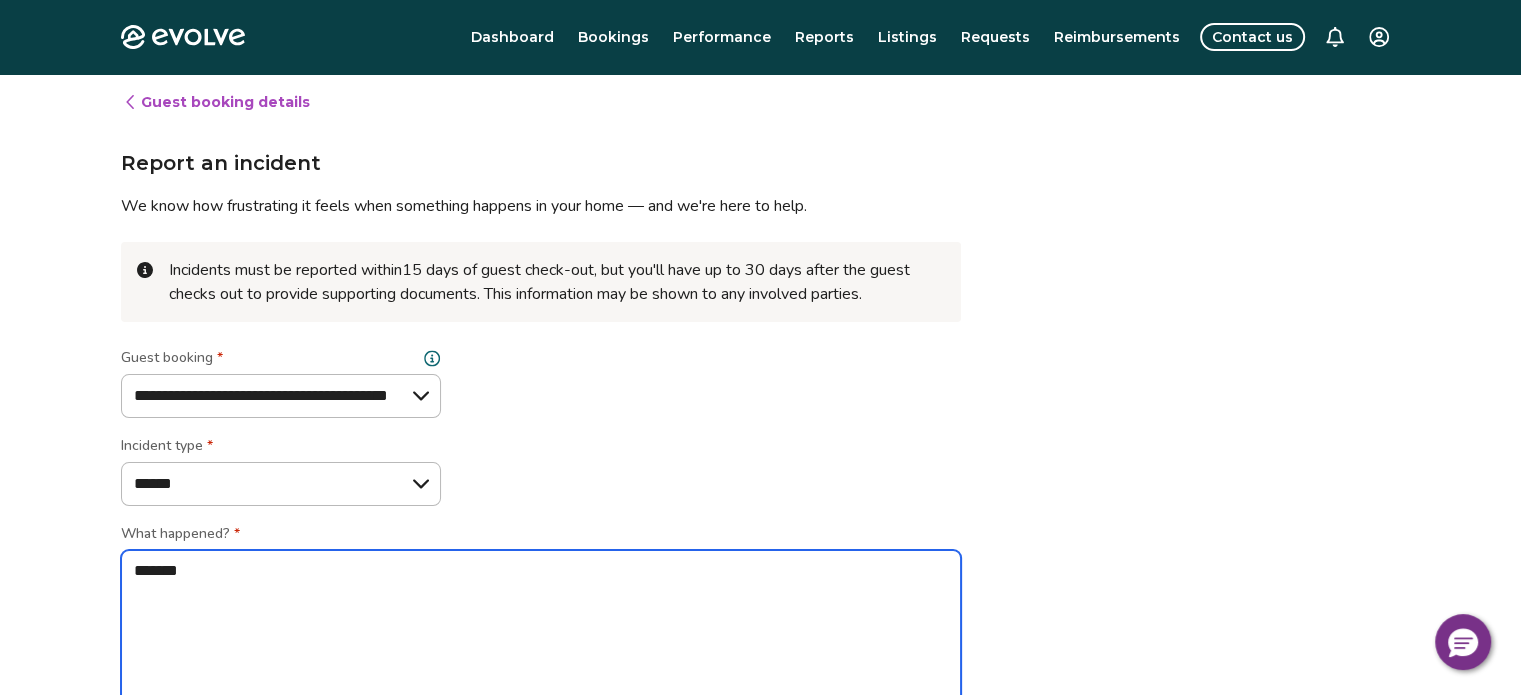 type on "*" 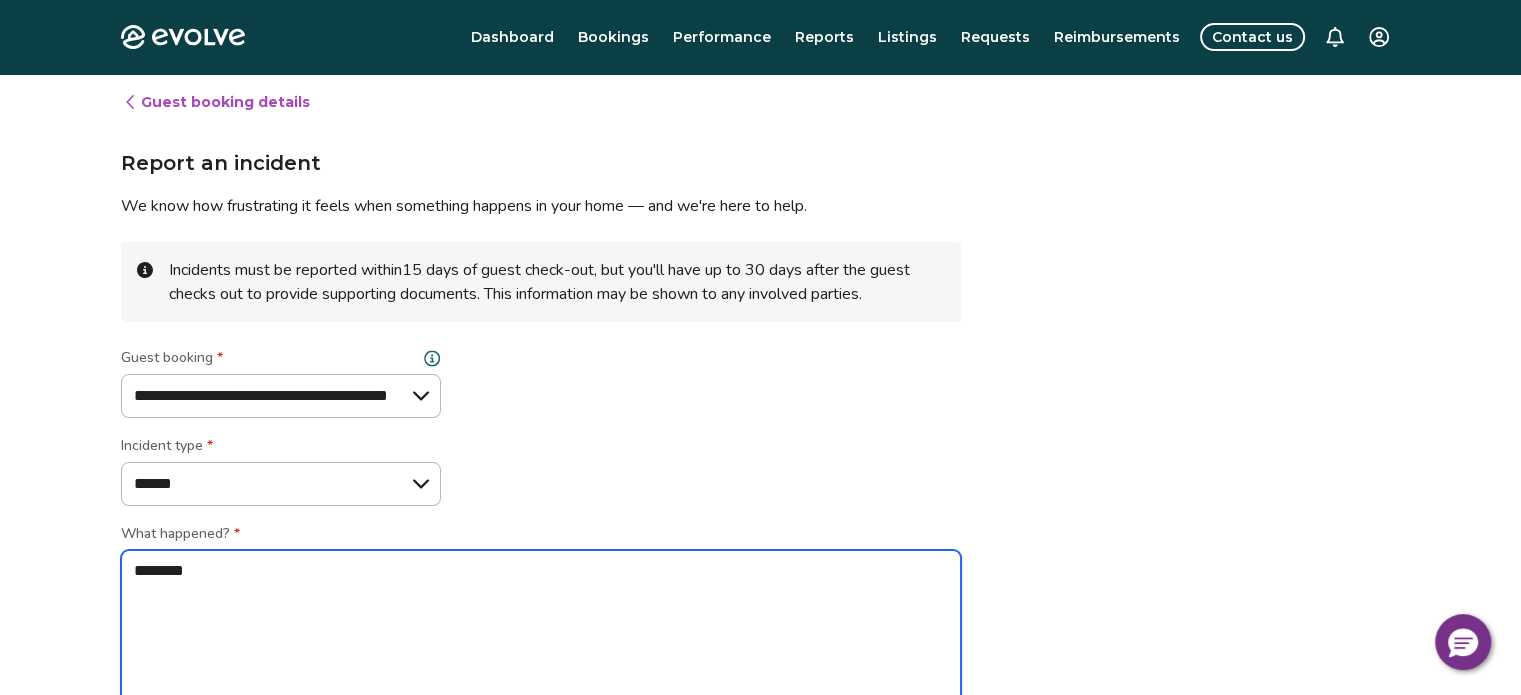 type on "*" 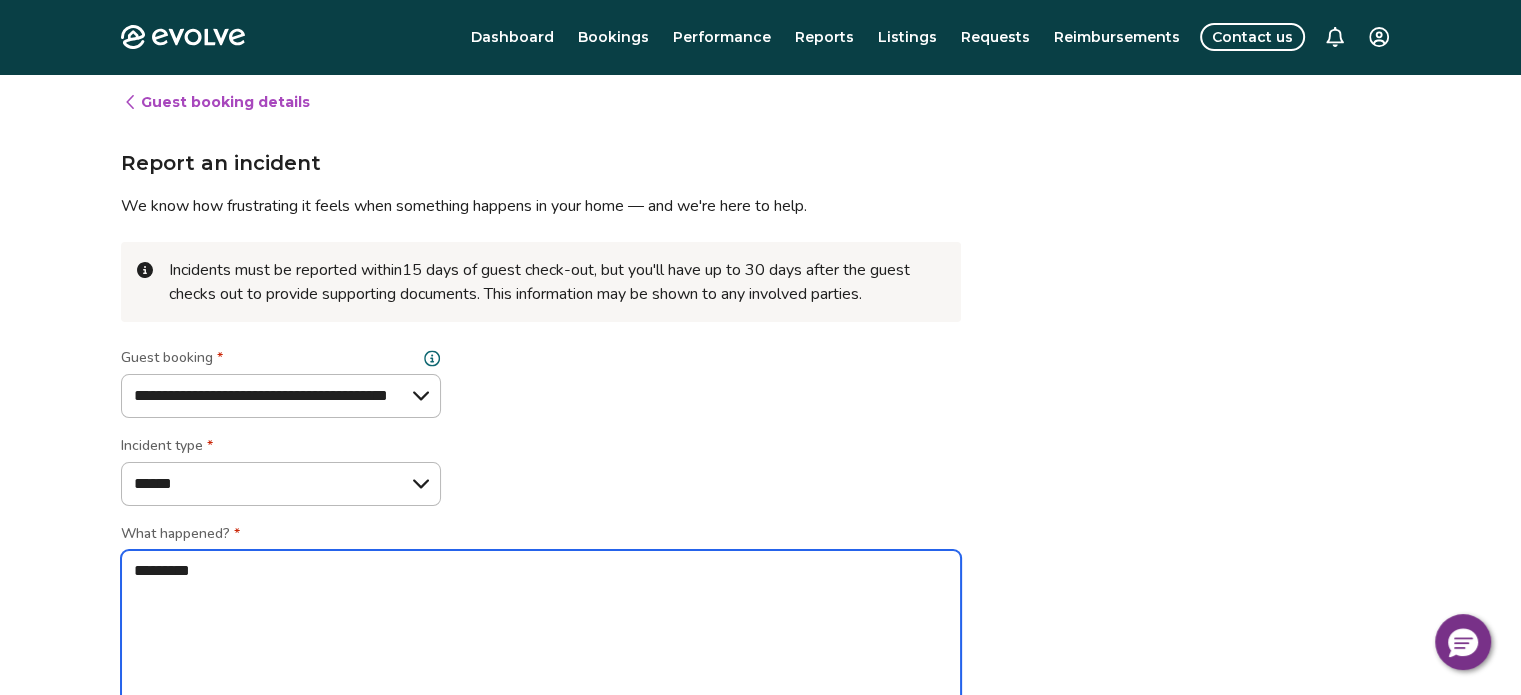 type on "*" 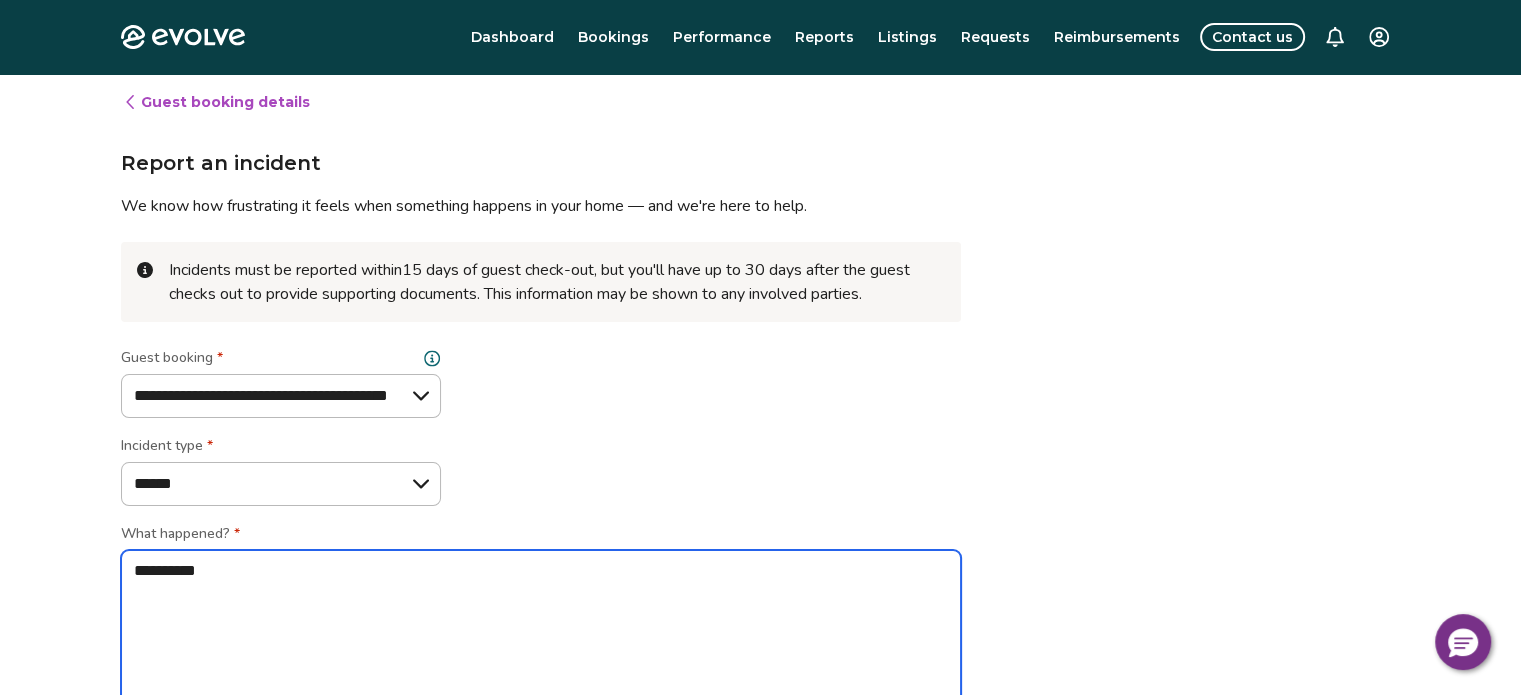 type on "*" 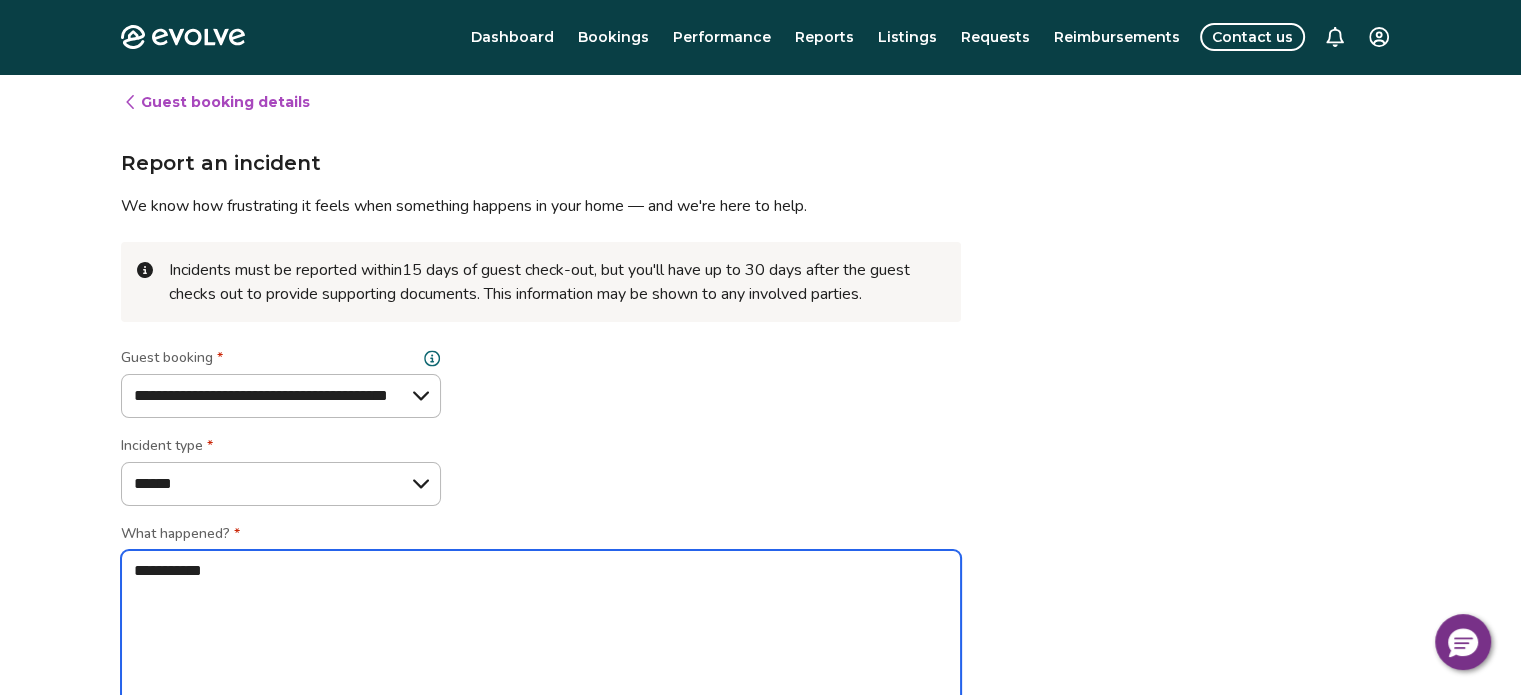 type on "*" 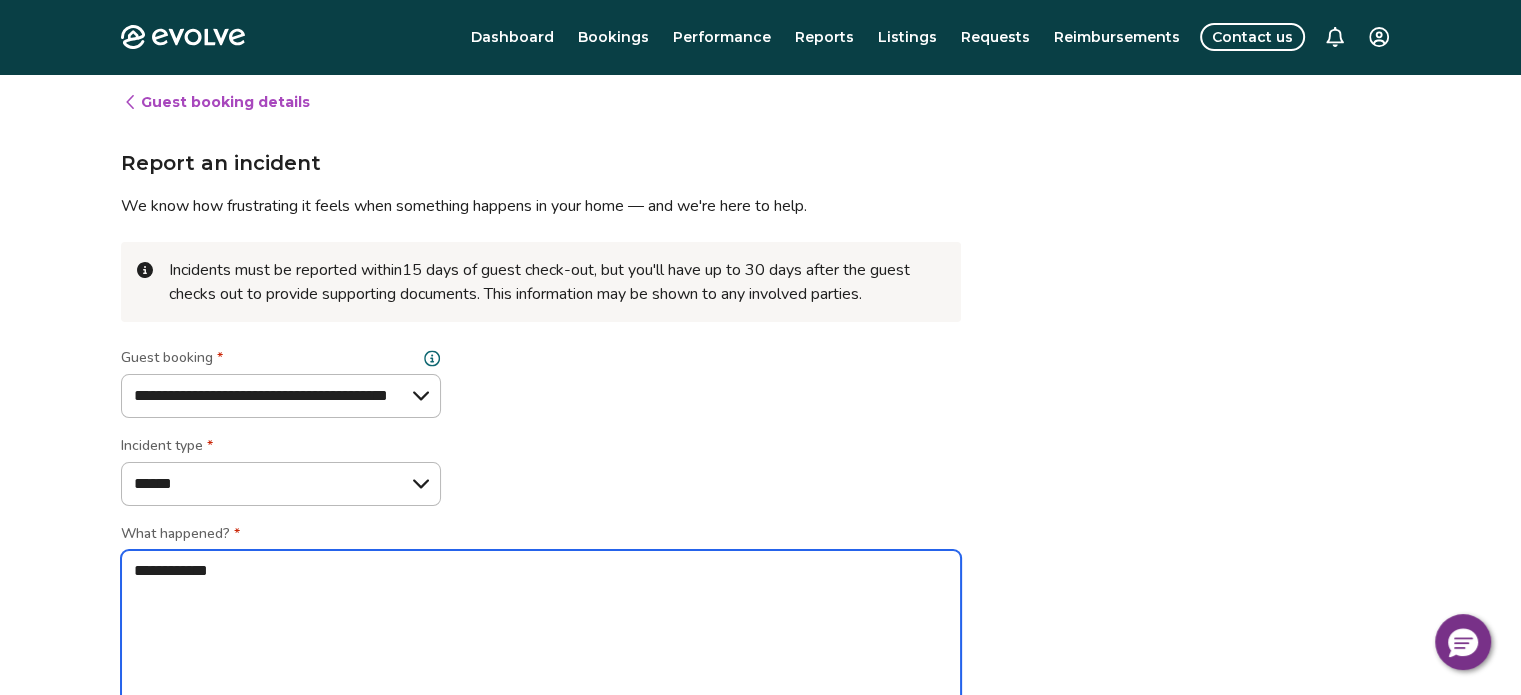 type on "*" 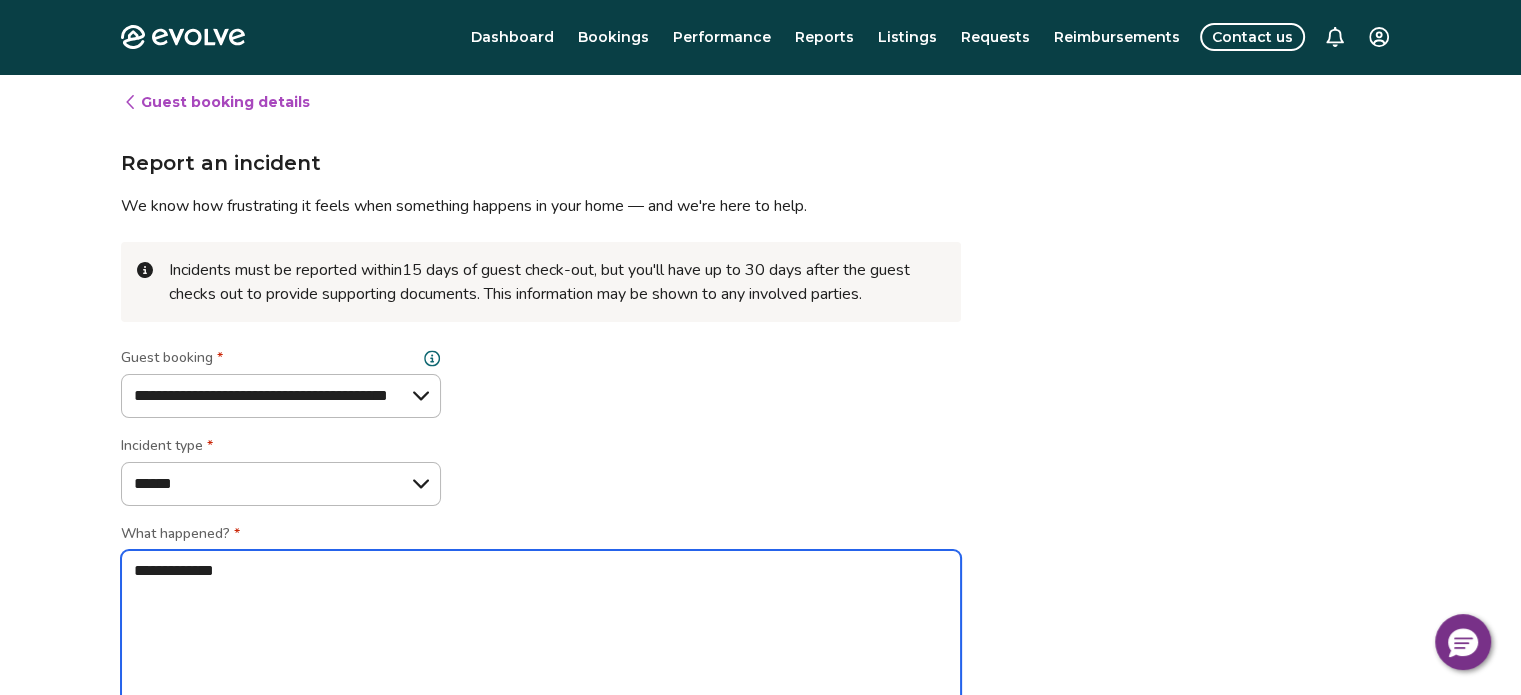 type on "*" 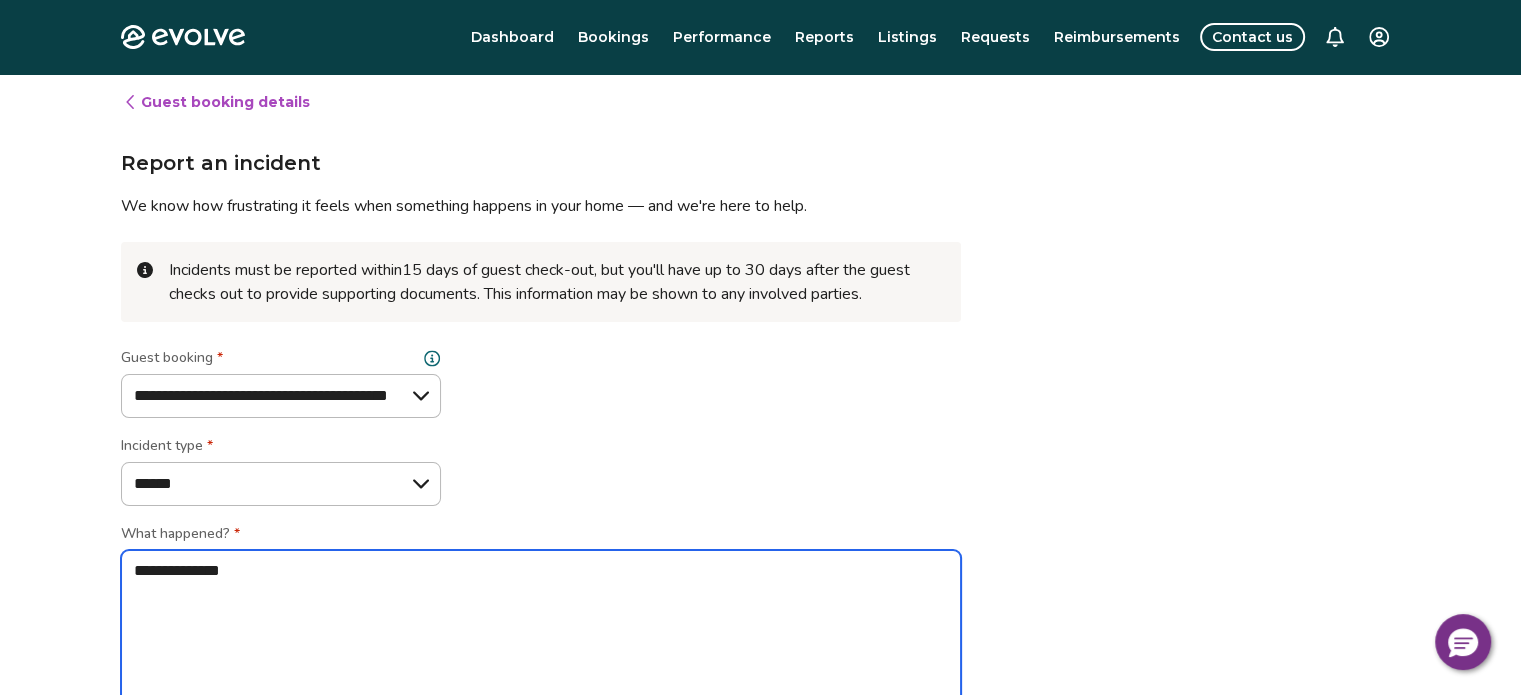 type on "*" 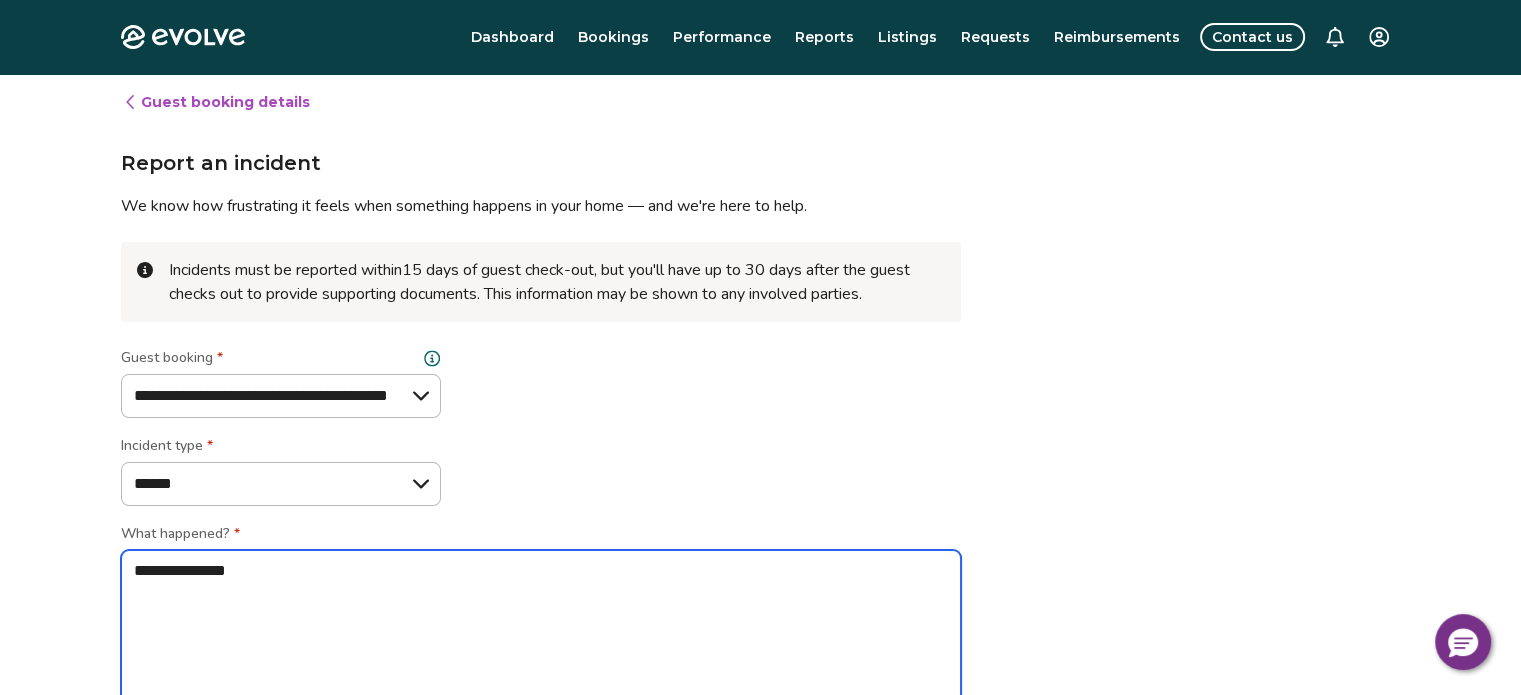 type on "*" 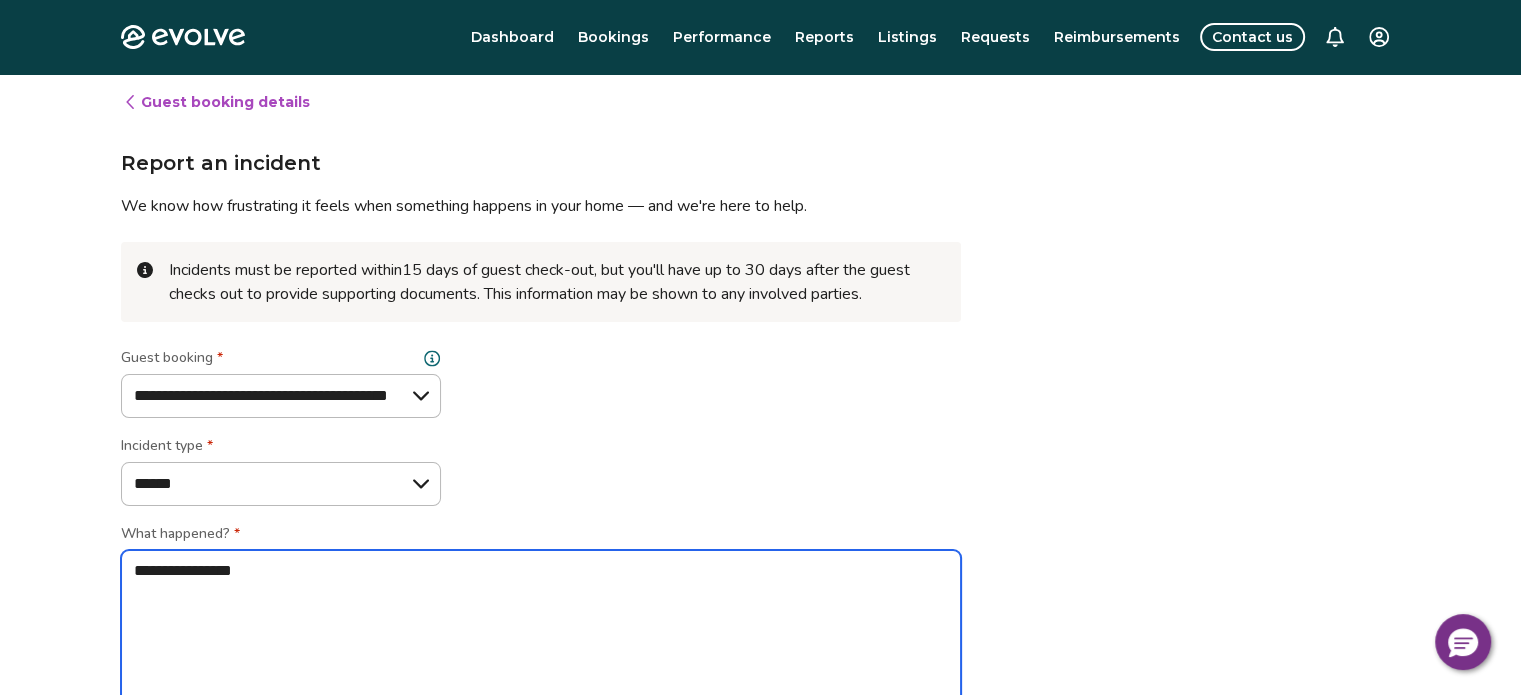 type on "*" 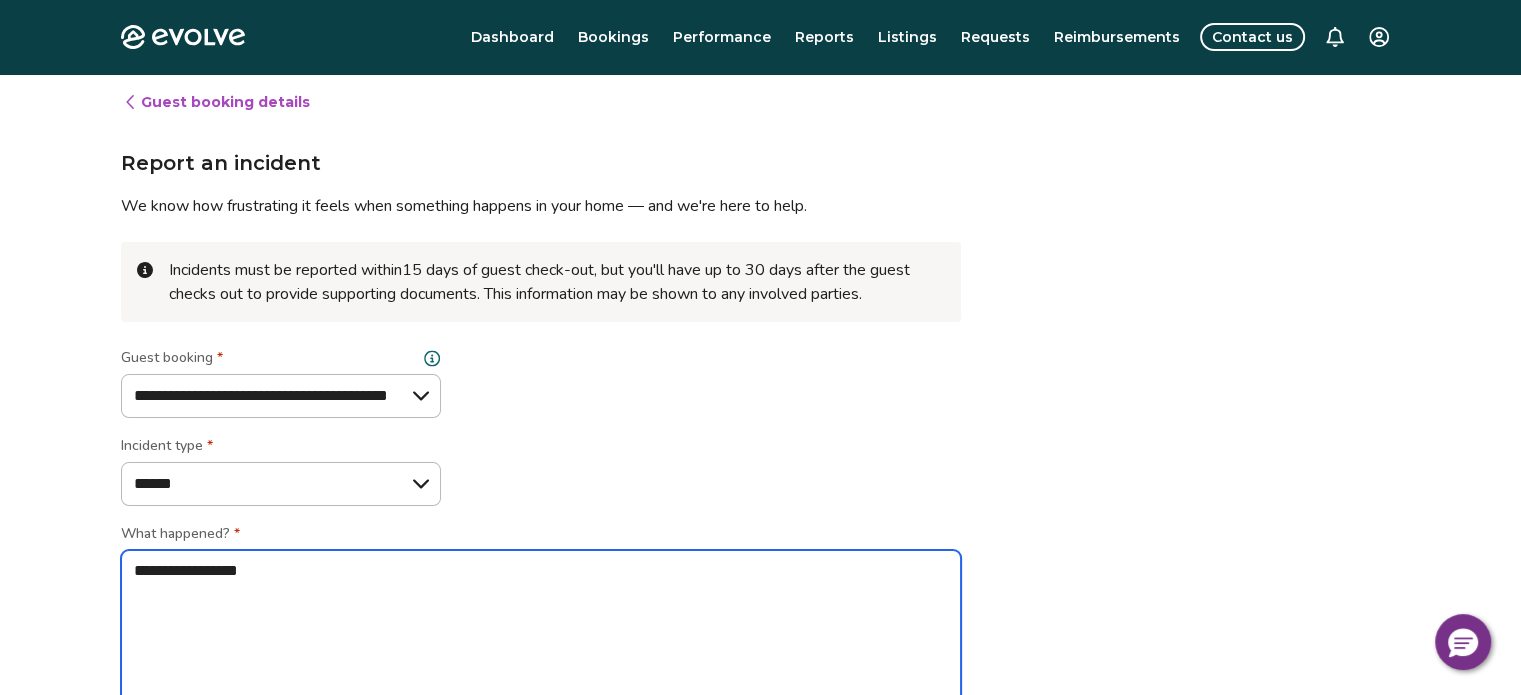 type on "*" 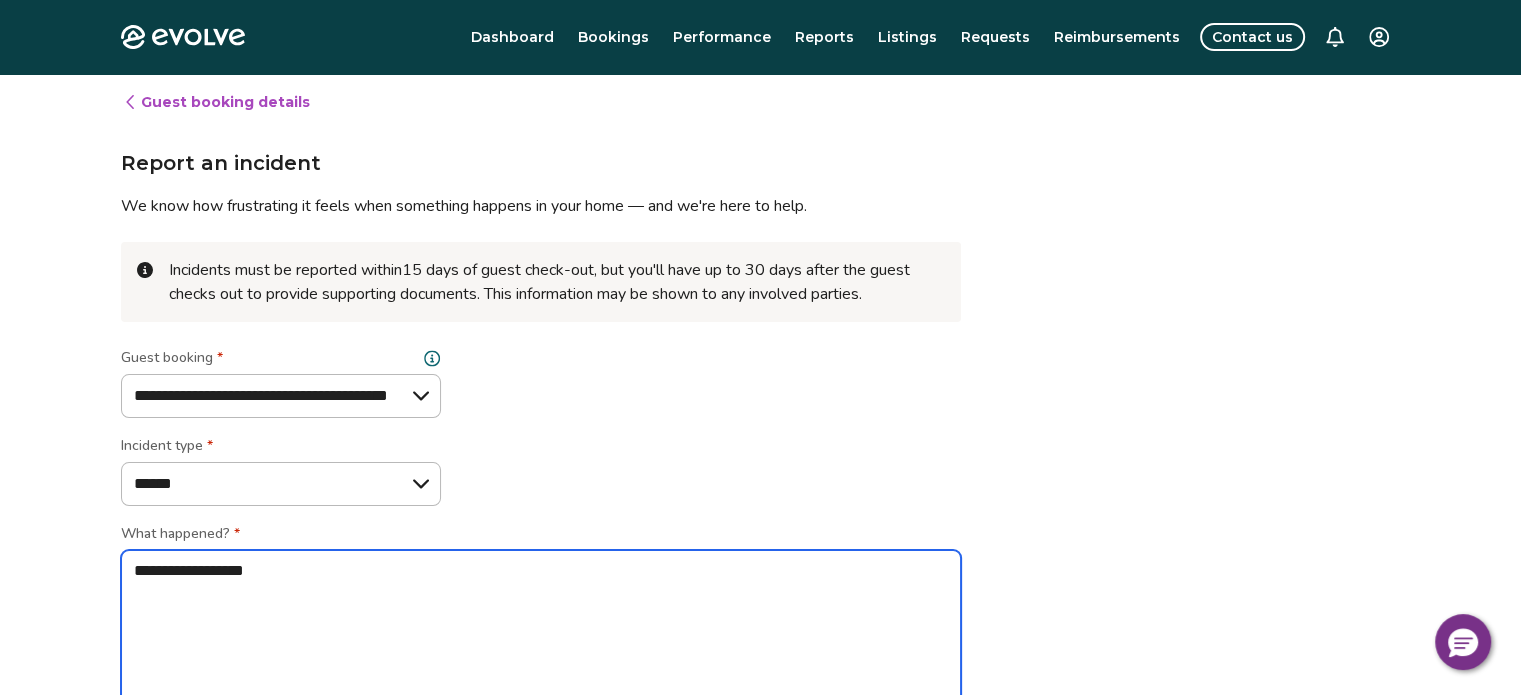 type on "*" 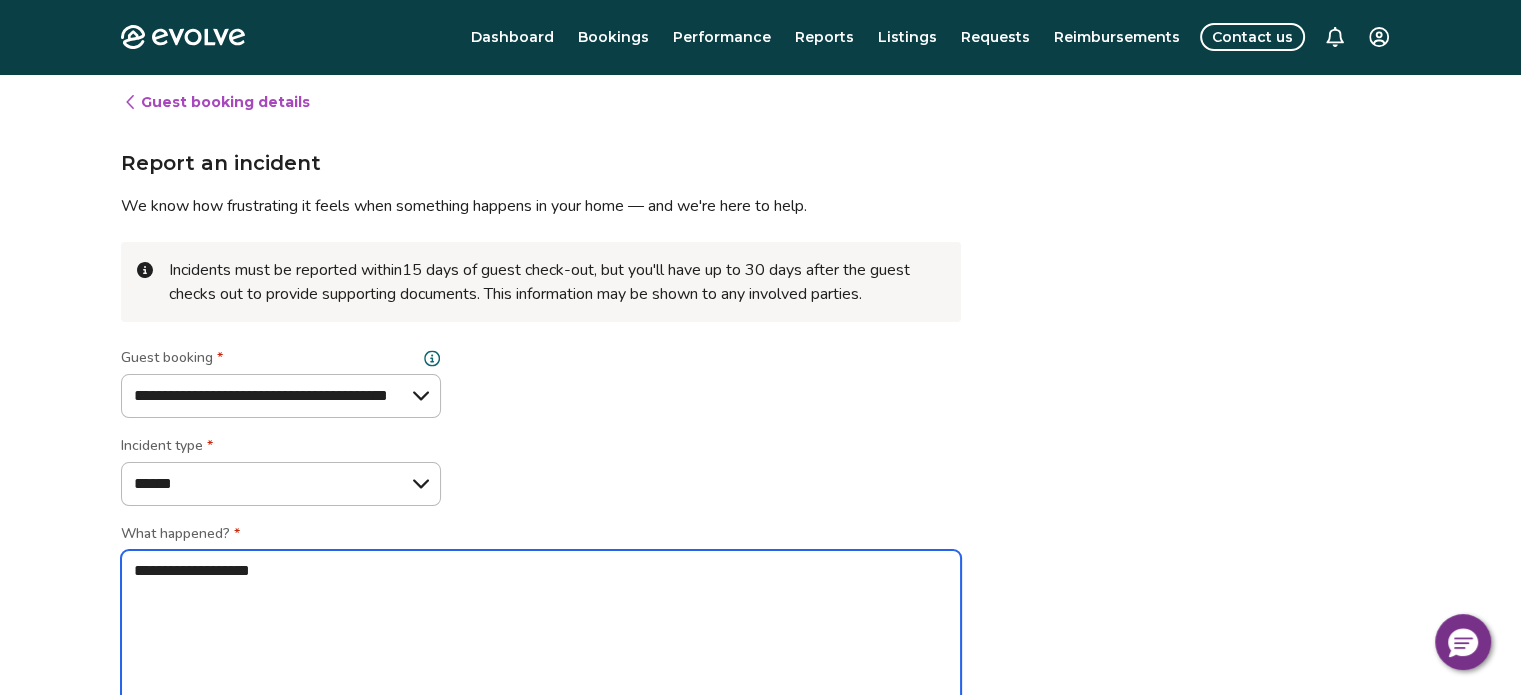 type on "*" 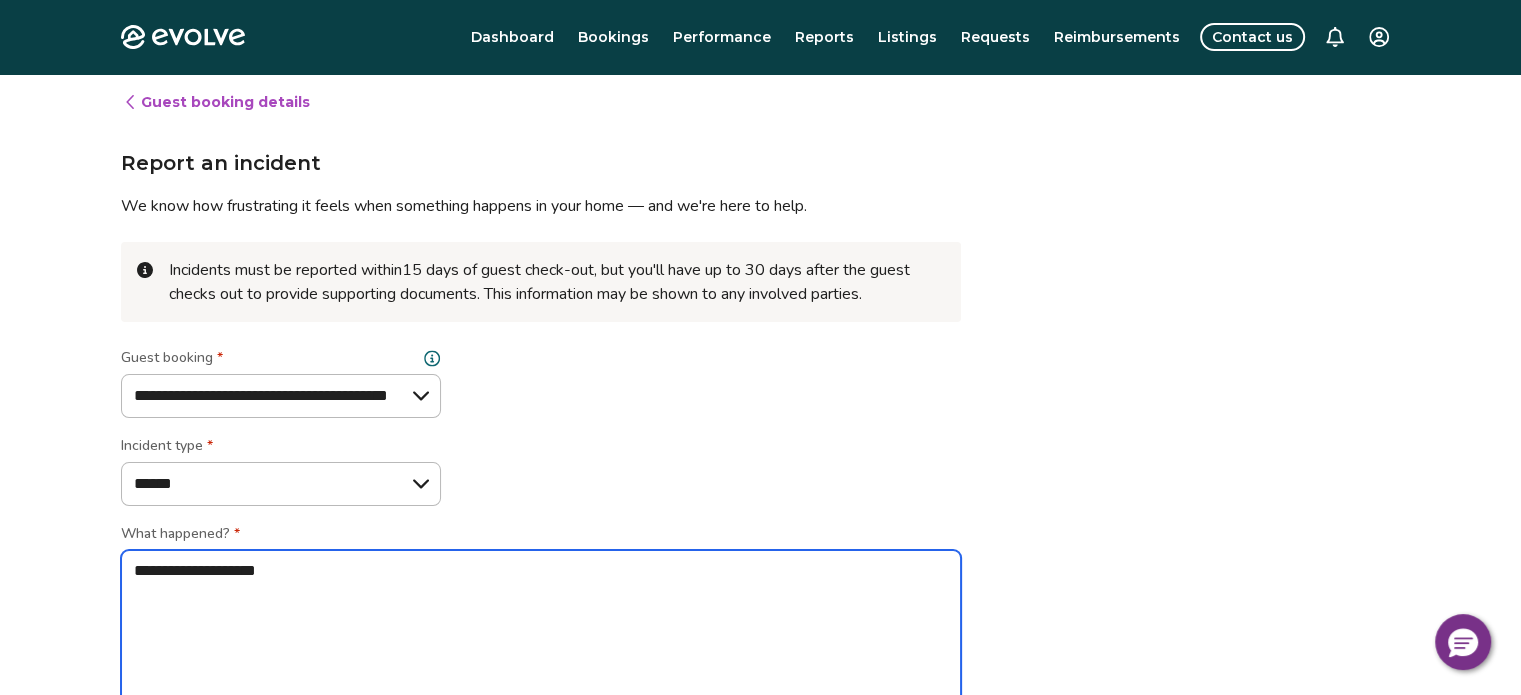 type on "*" 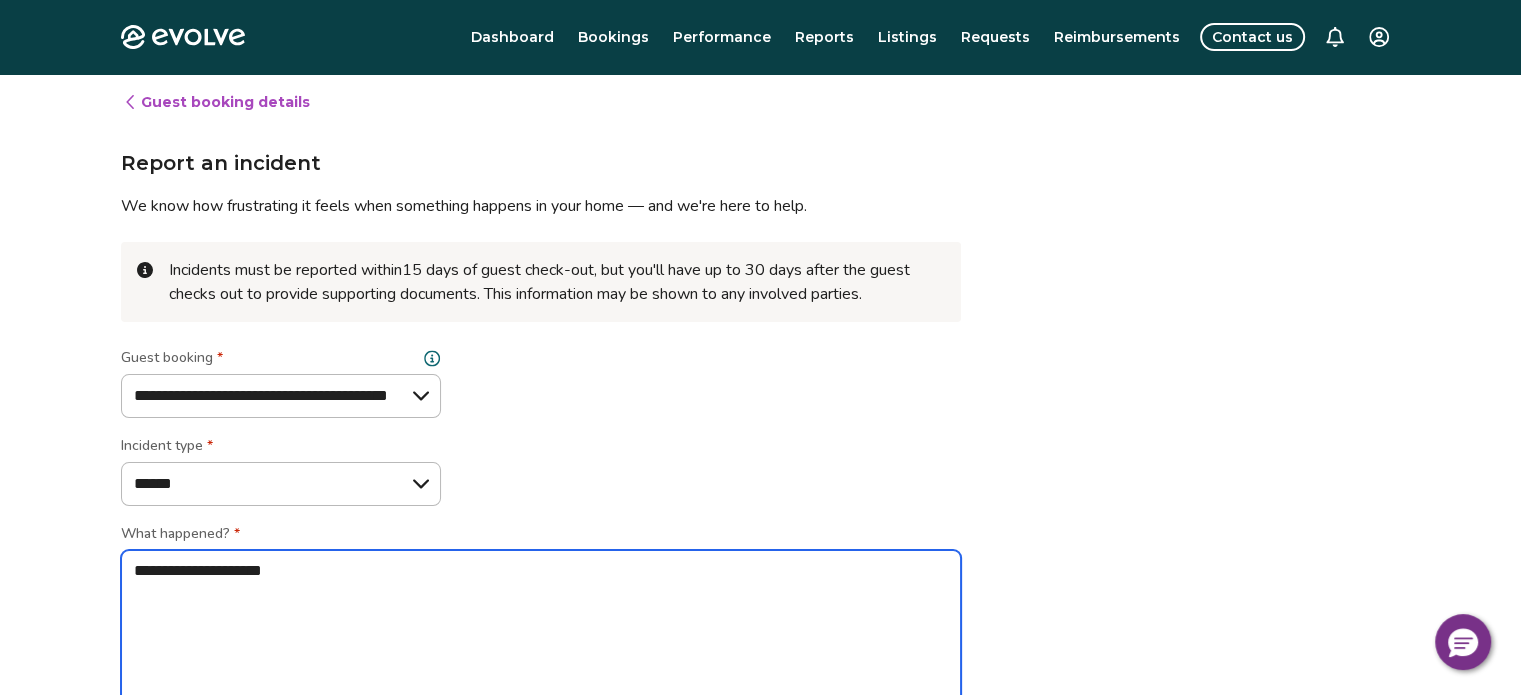 type on "*" 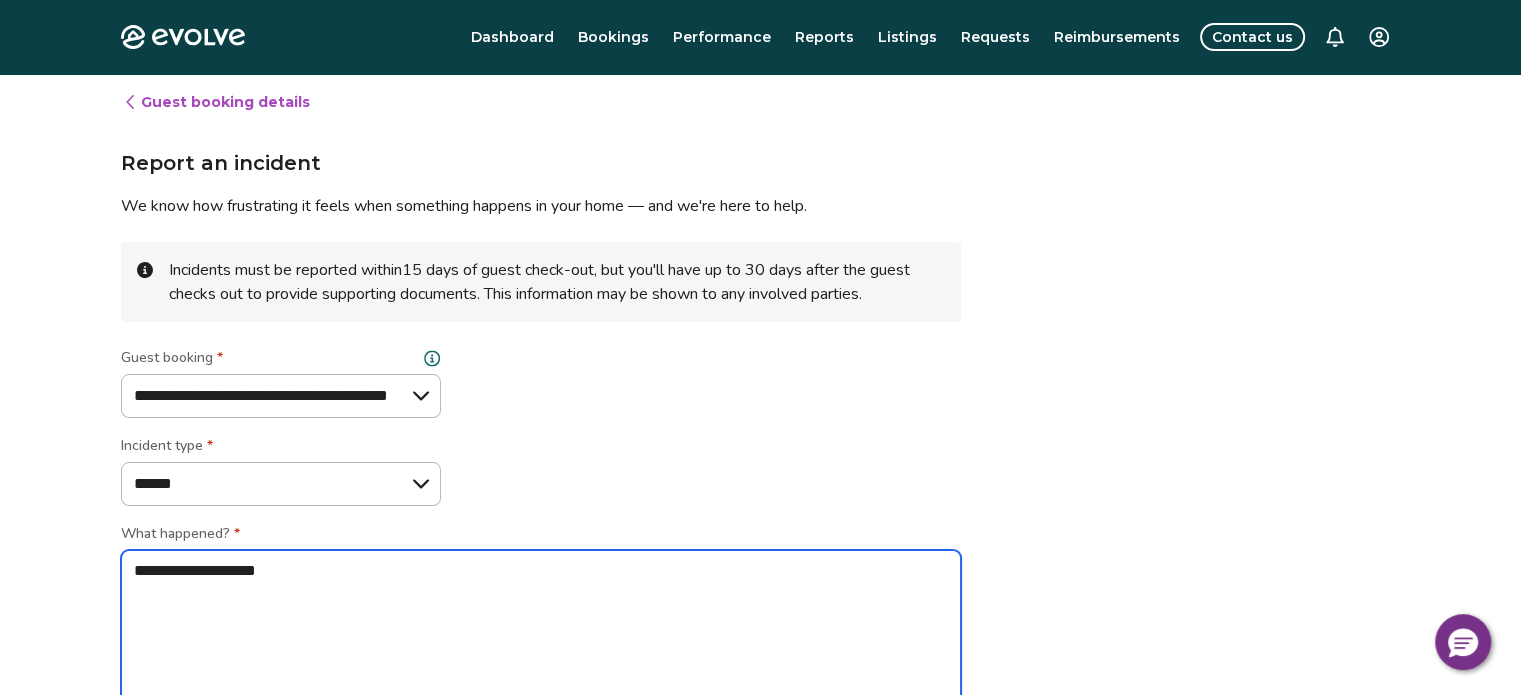 type on "*" 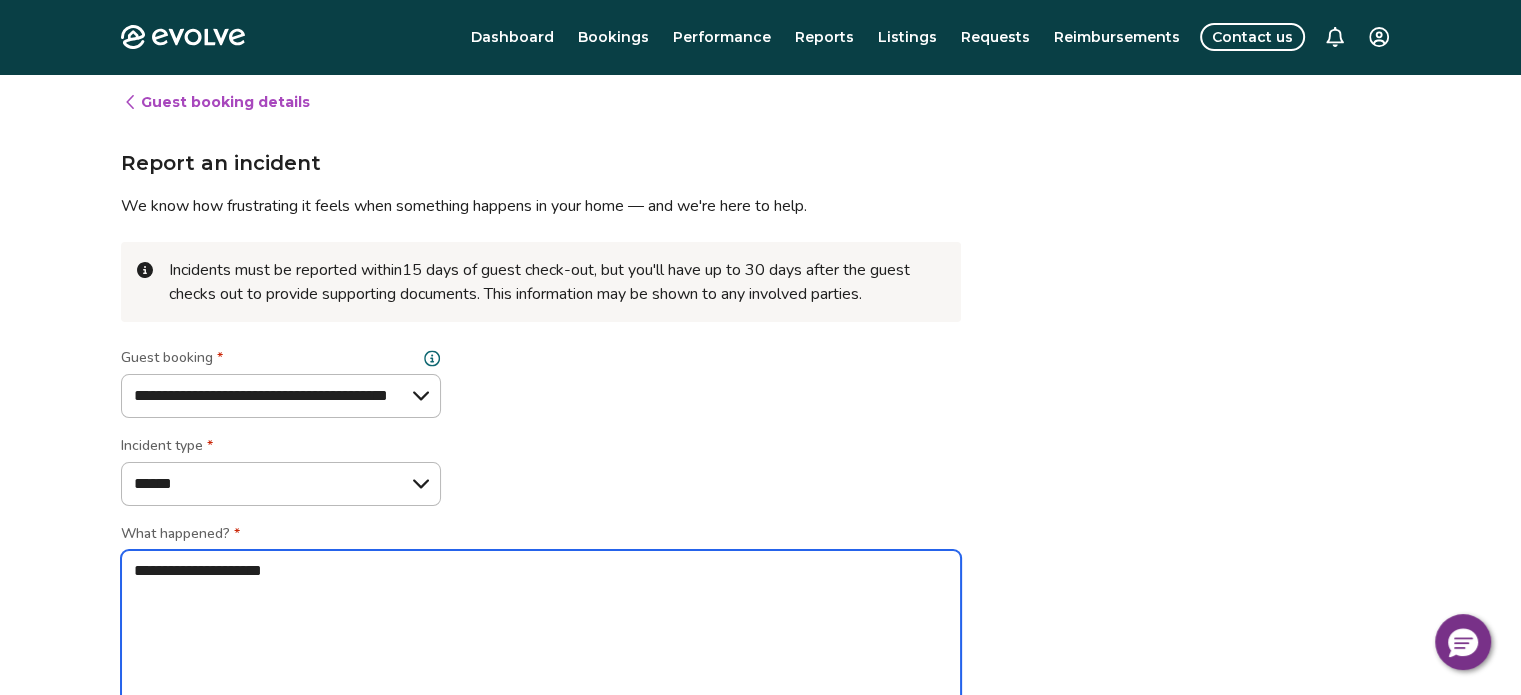 type on "*" 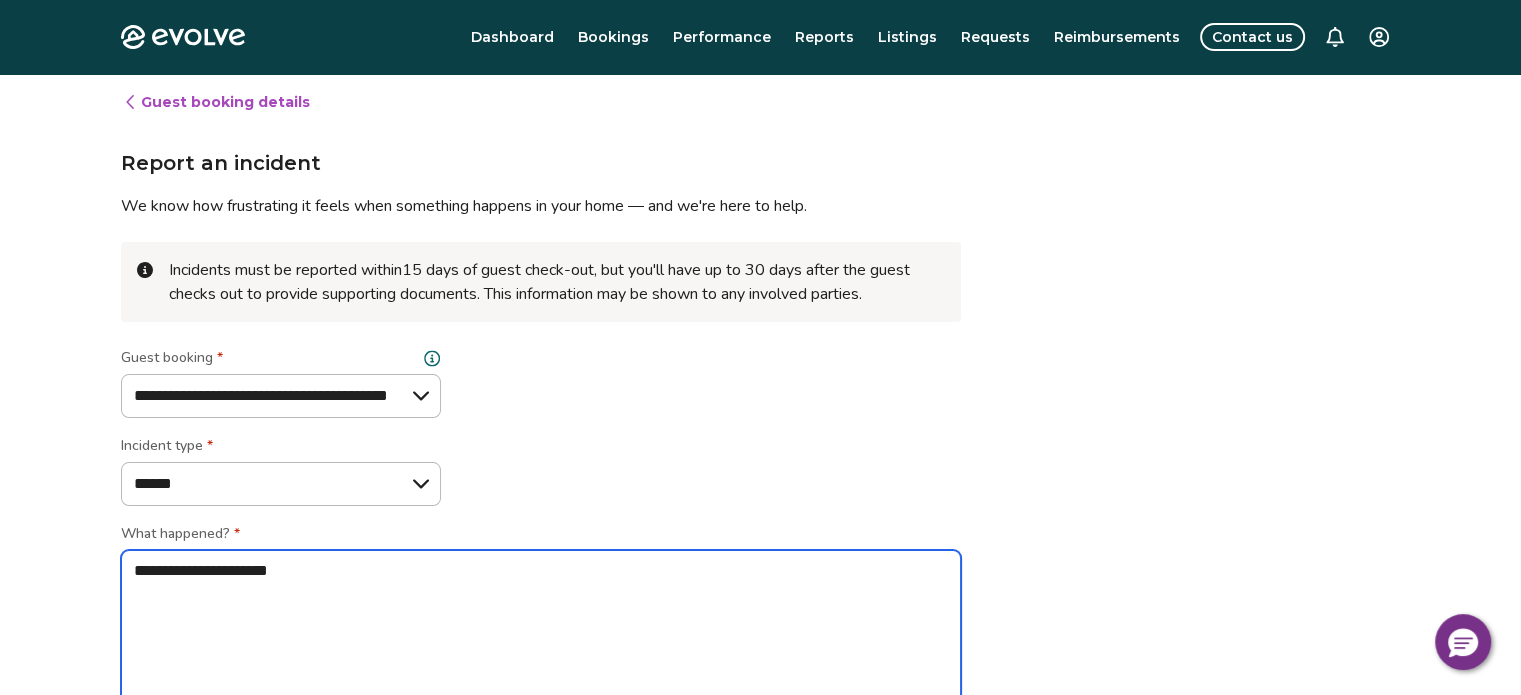 type on "*" 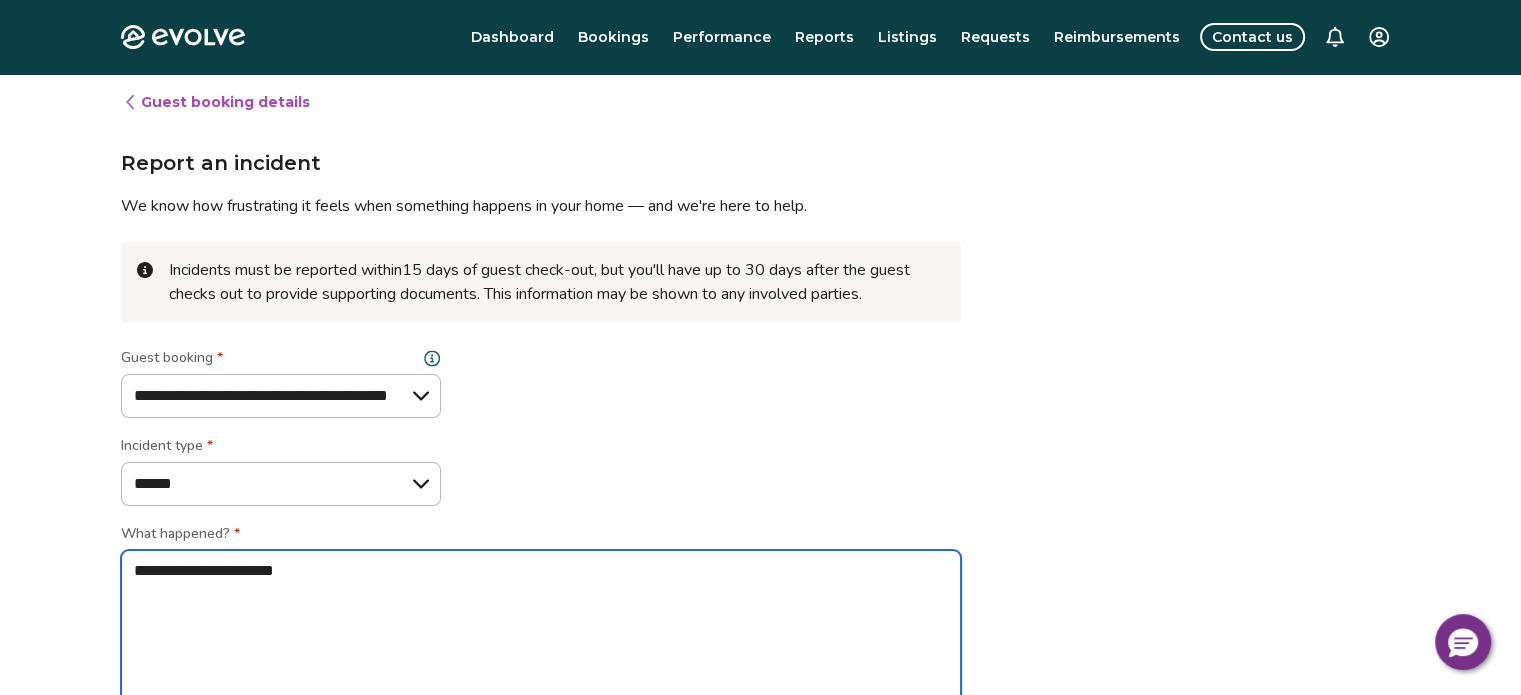 type on "*" 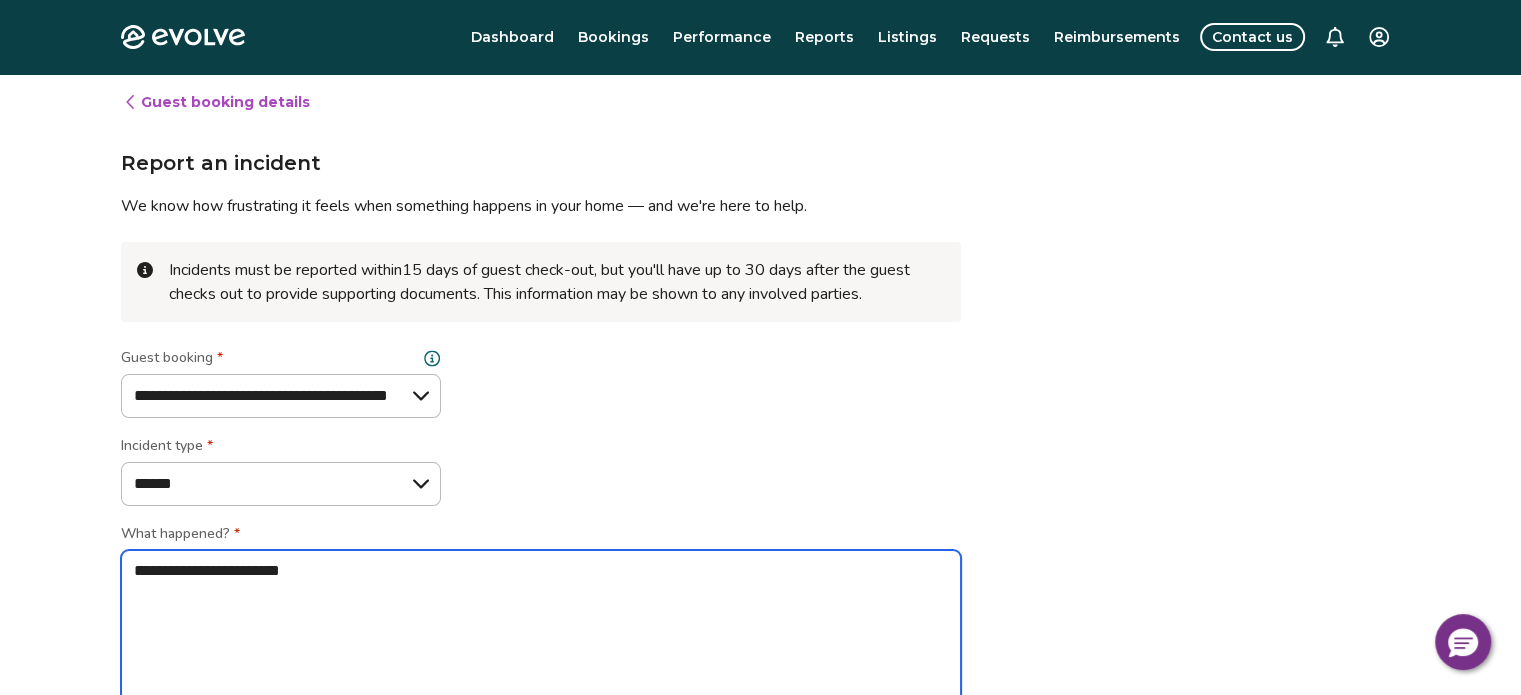 type on "*" 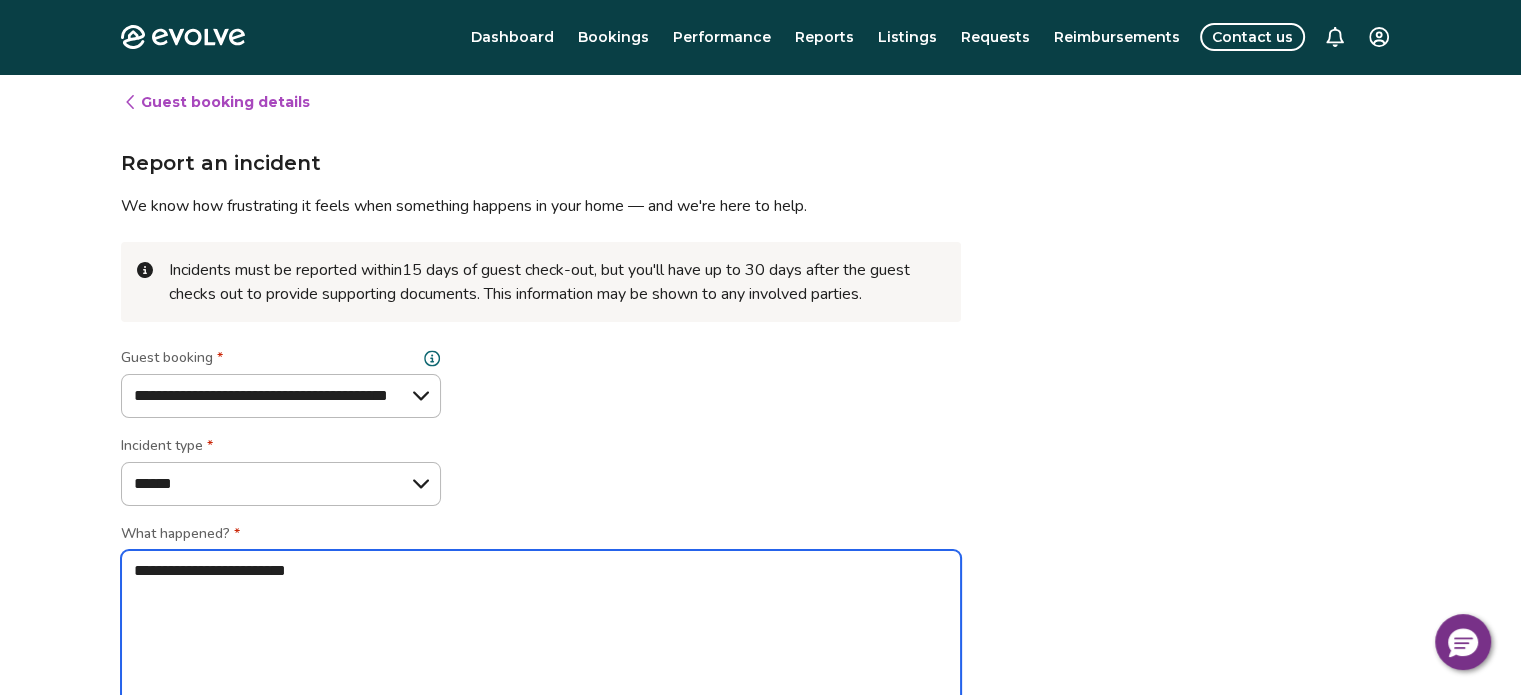 type on "*" 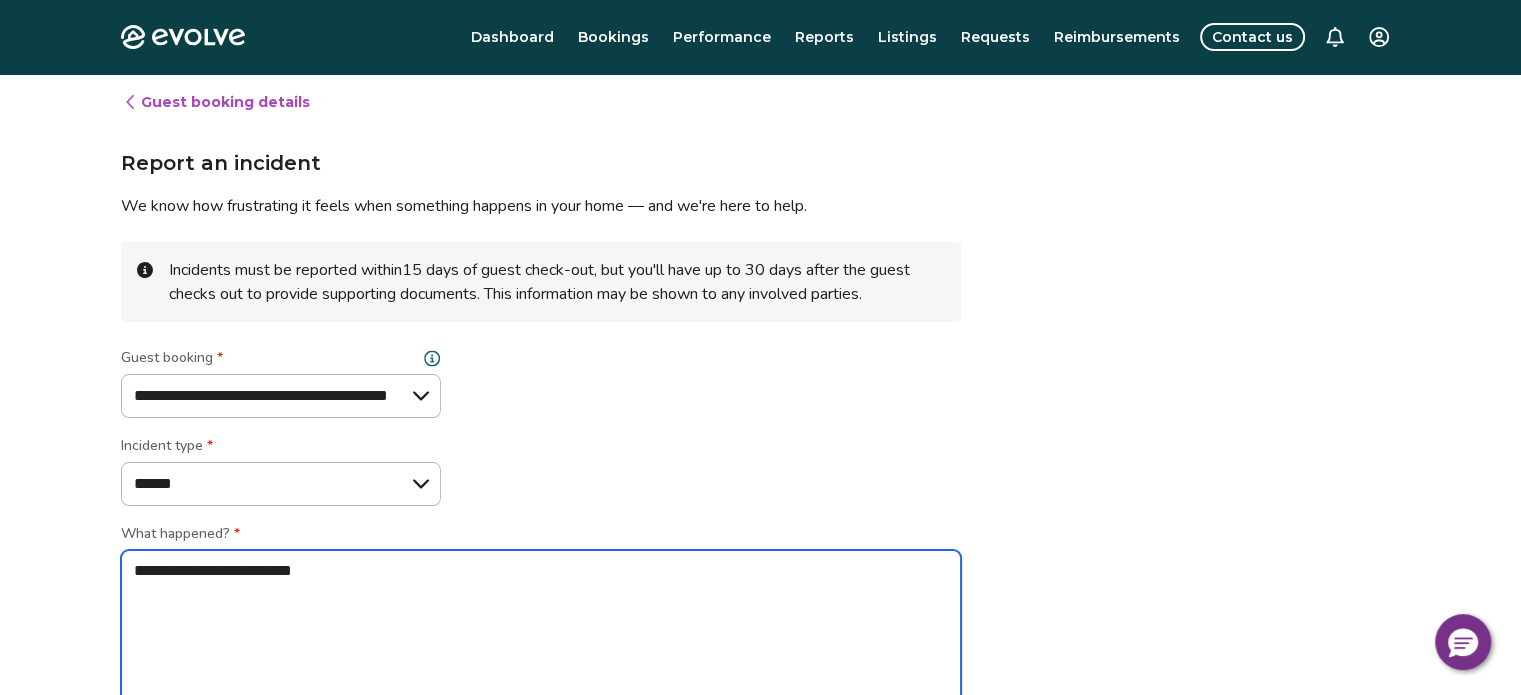 type on "*" 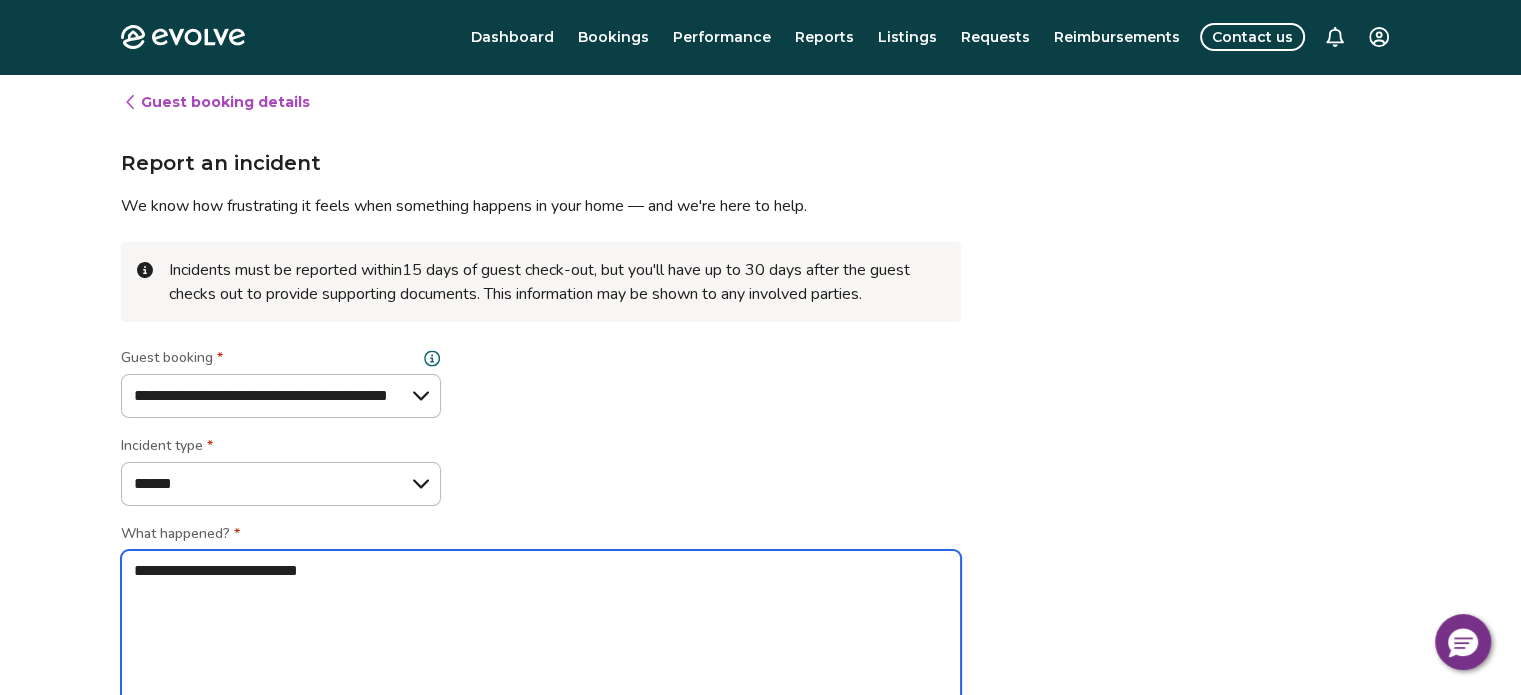 type on "*" 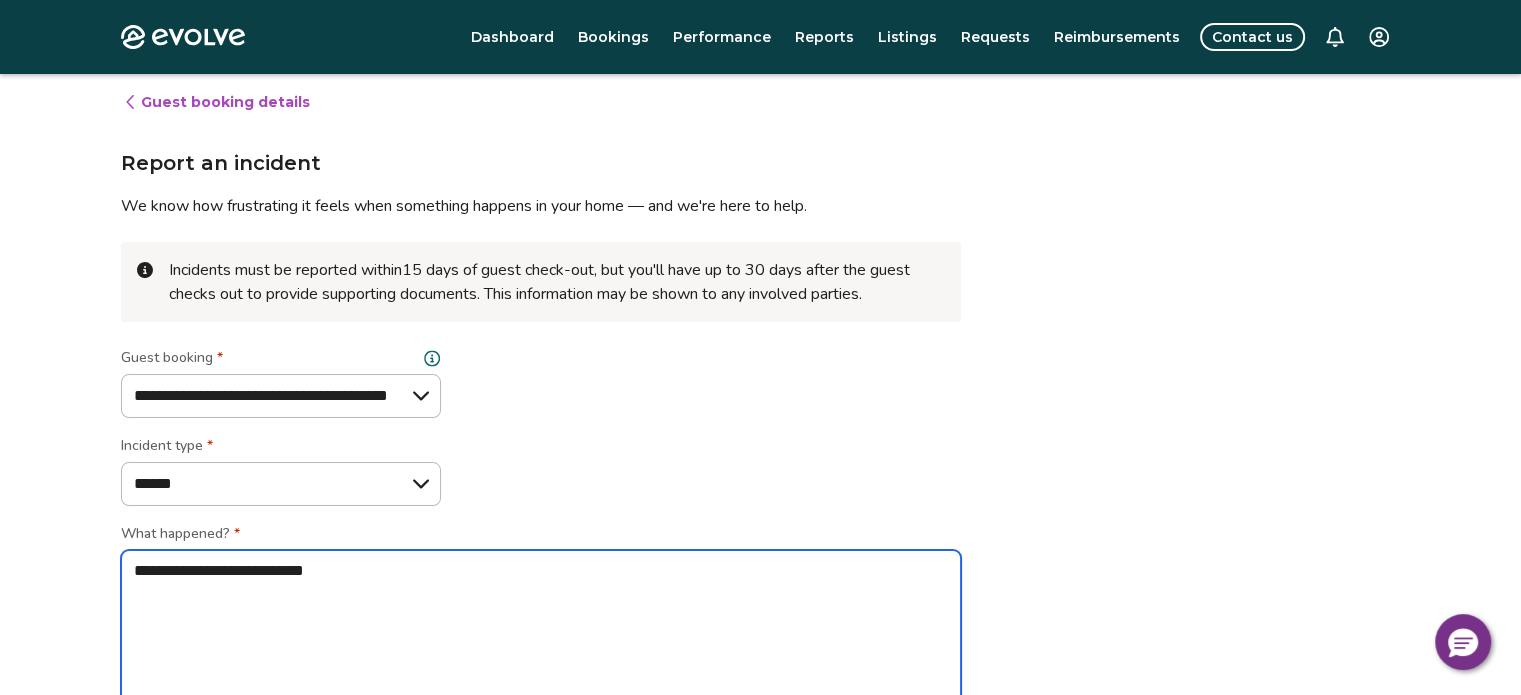 scroll, scrollTop: 3, scrollLeft: 0, axis: vertical 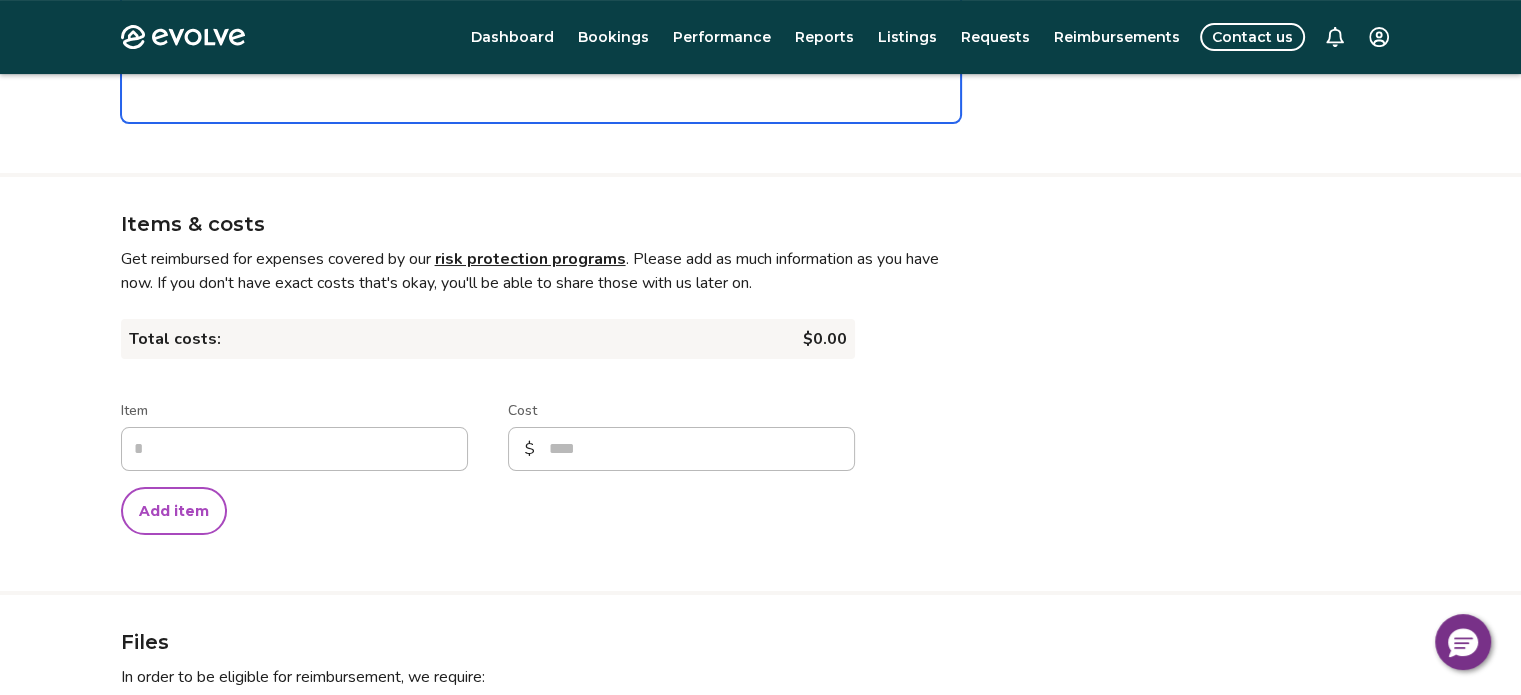 type on "**********" 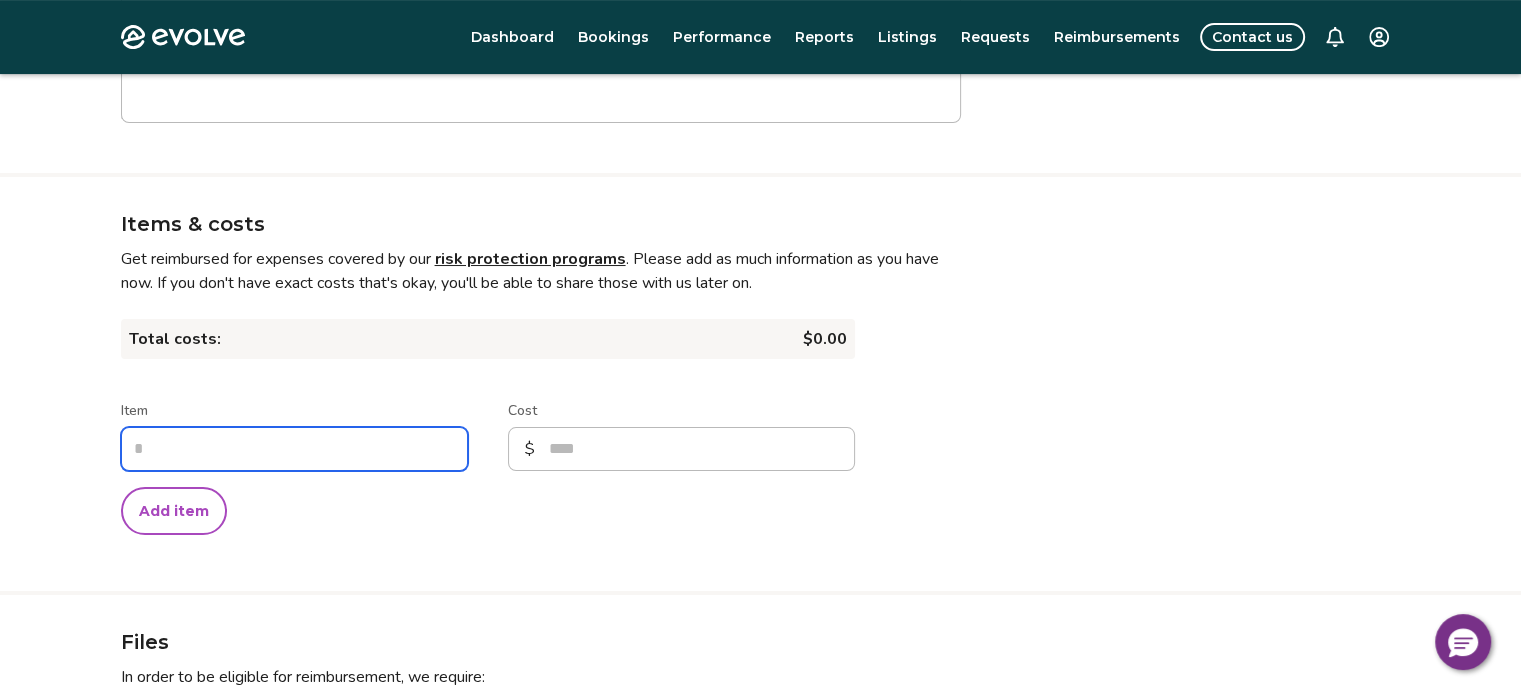 click on "Item" at bounding box center (294, 449) 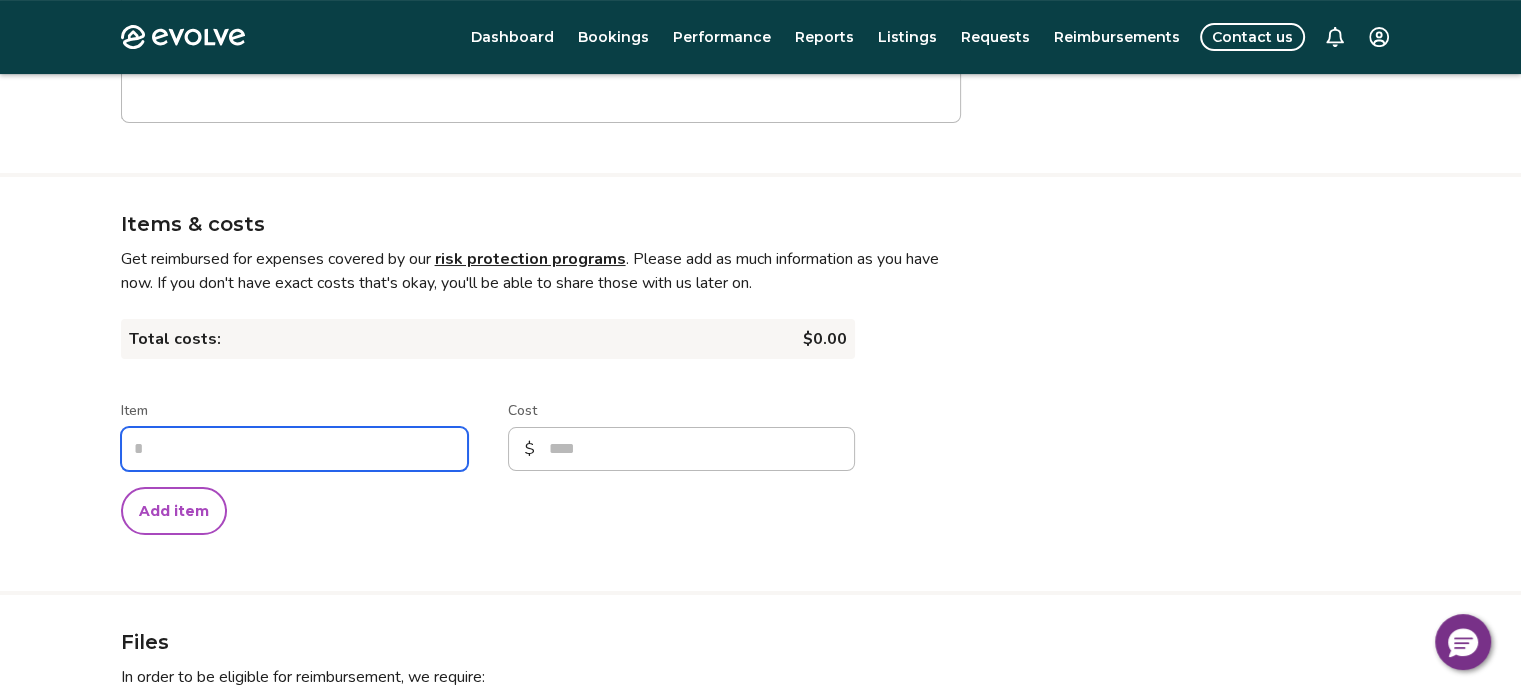 type on "*" 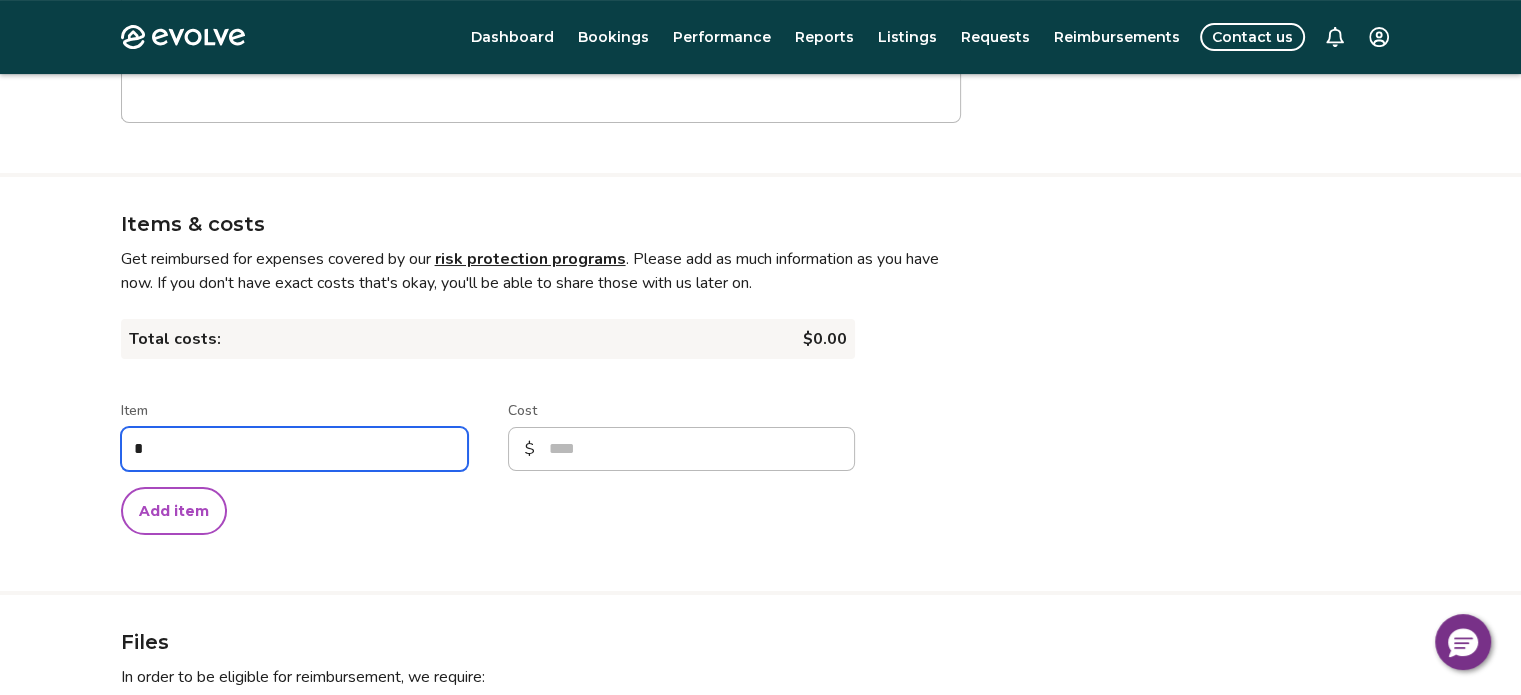 type on "*" 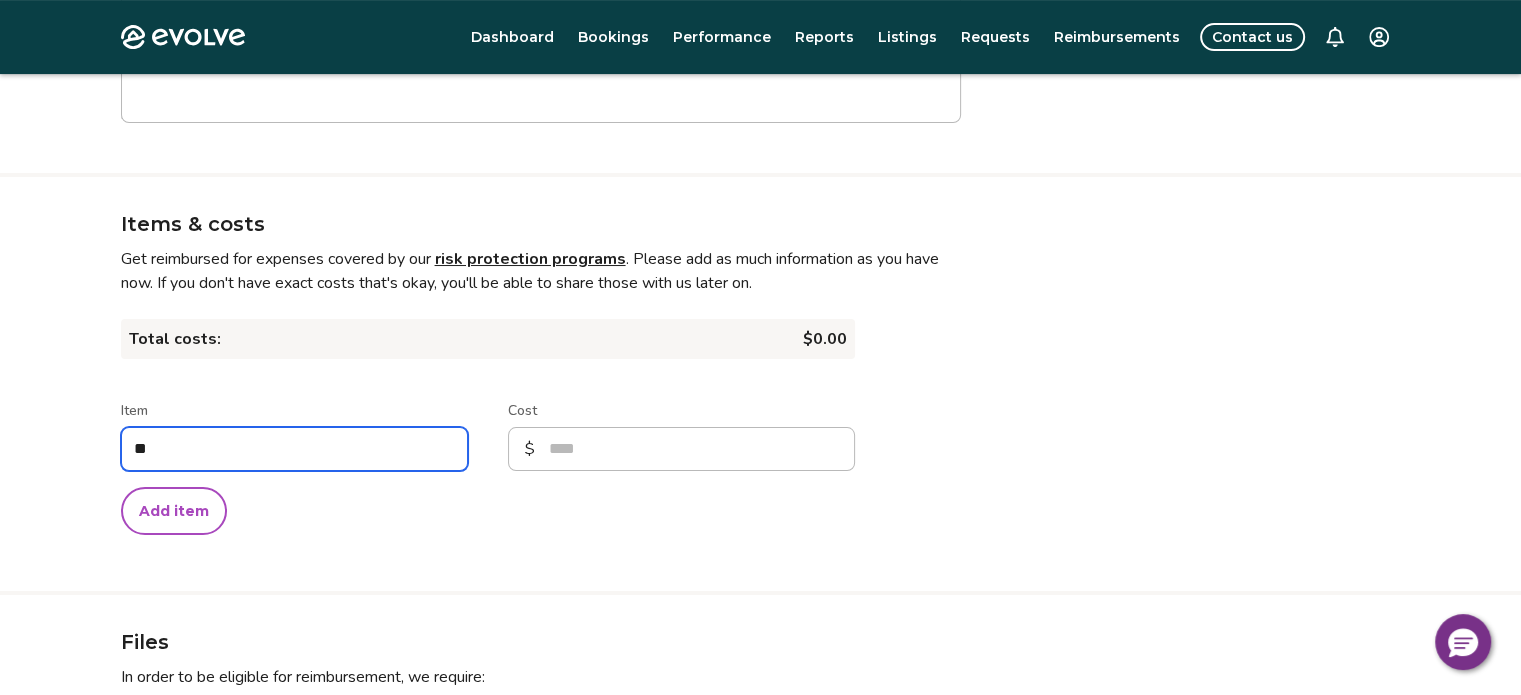 type on "*" 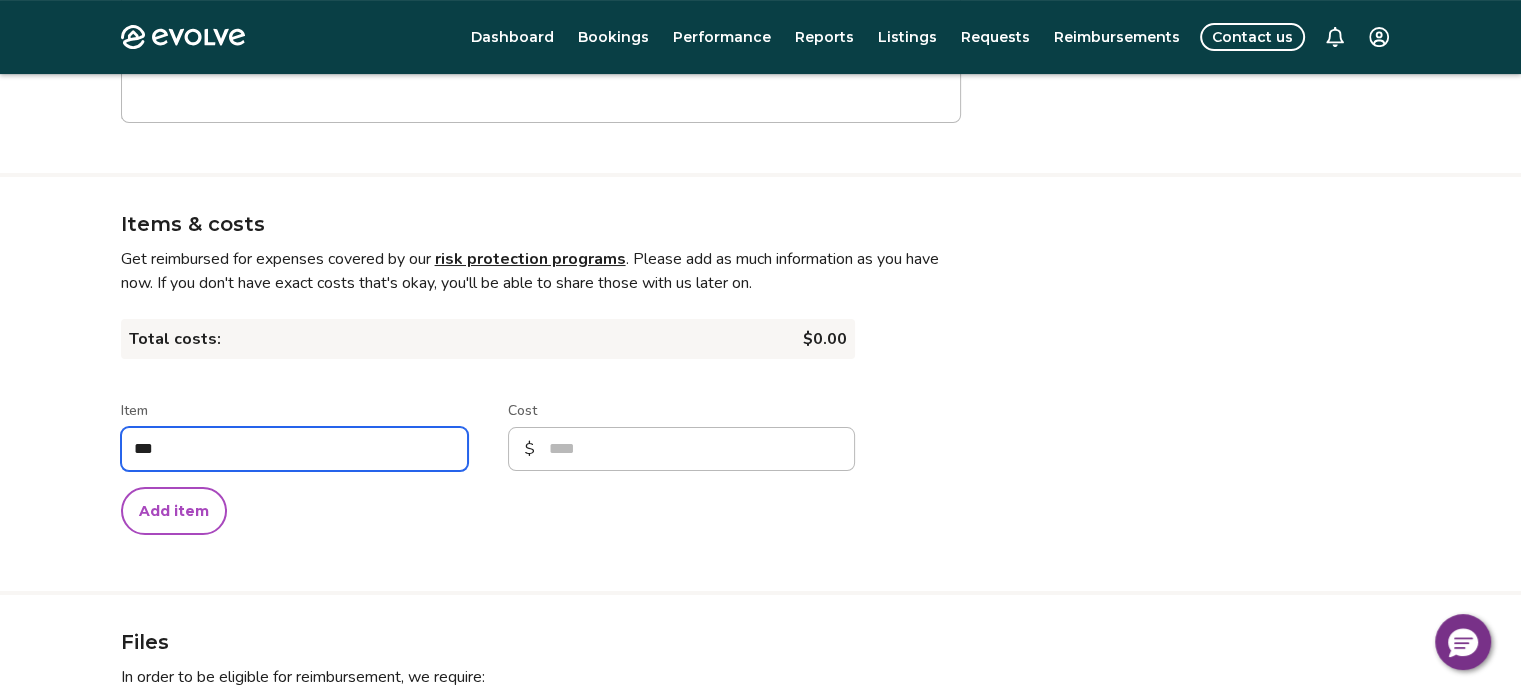 type on "*" 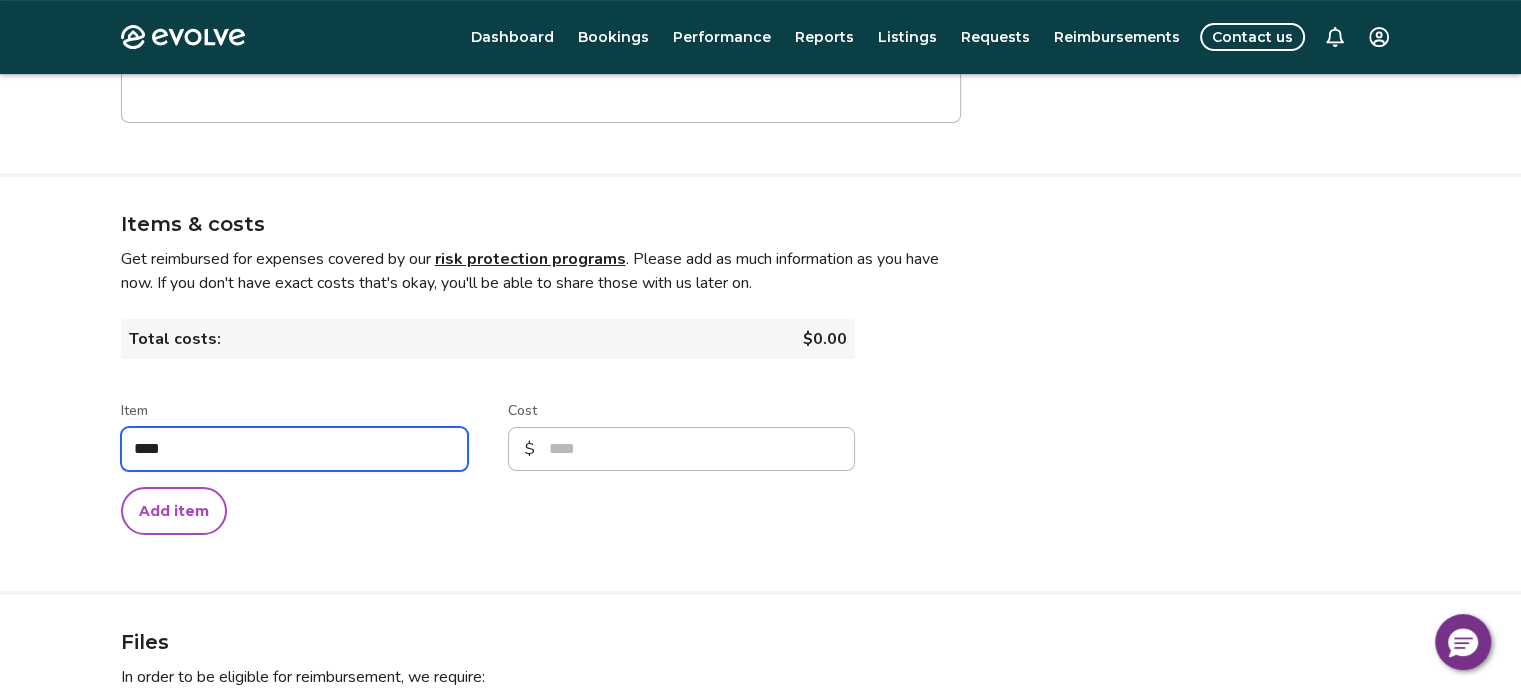type on "*****" 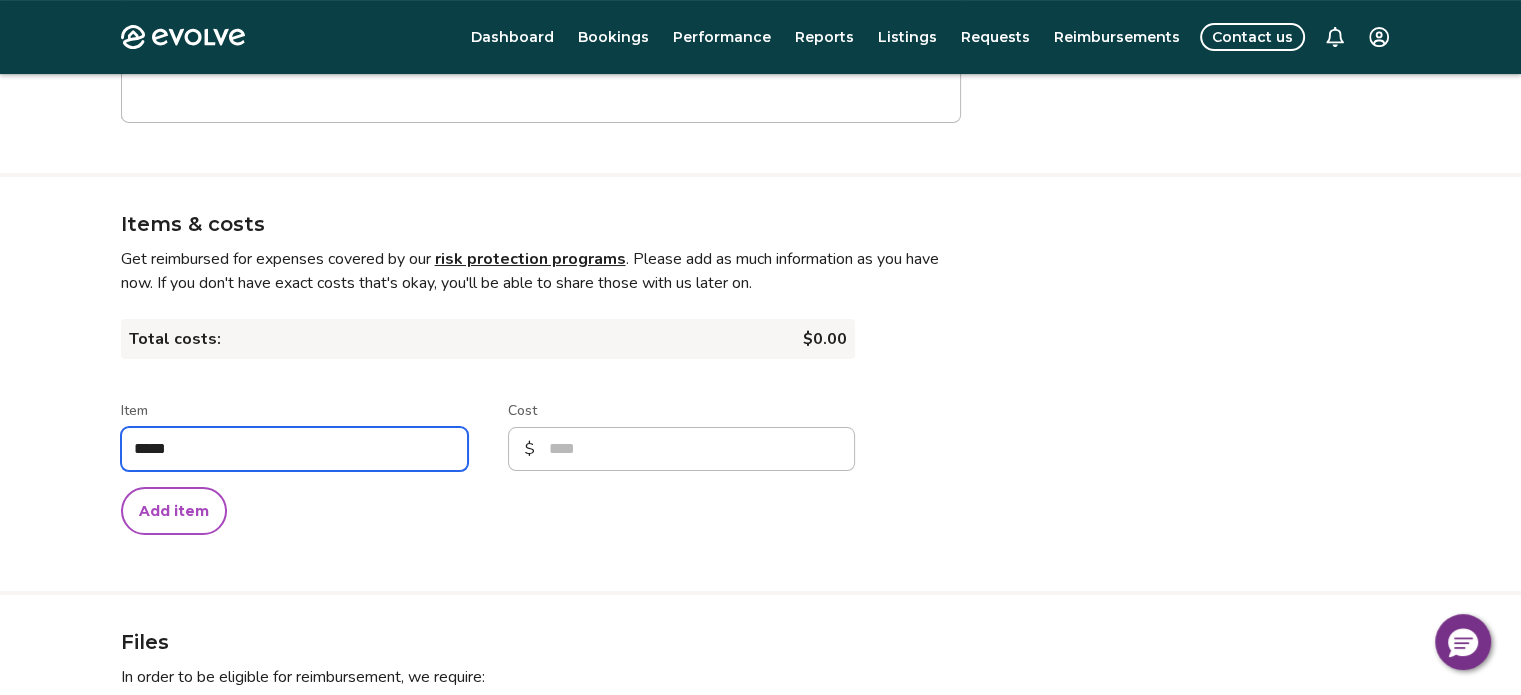 type on "*" 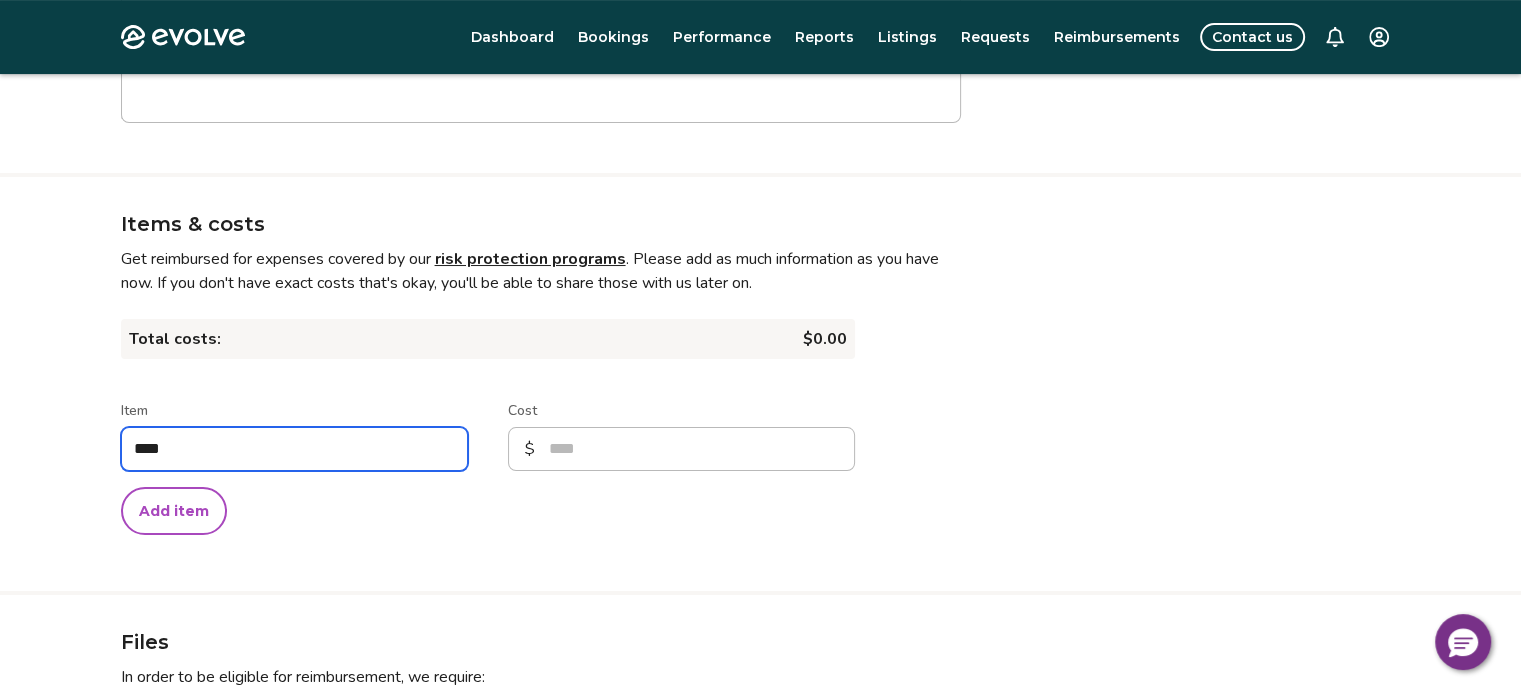 type on "*" 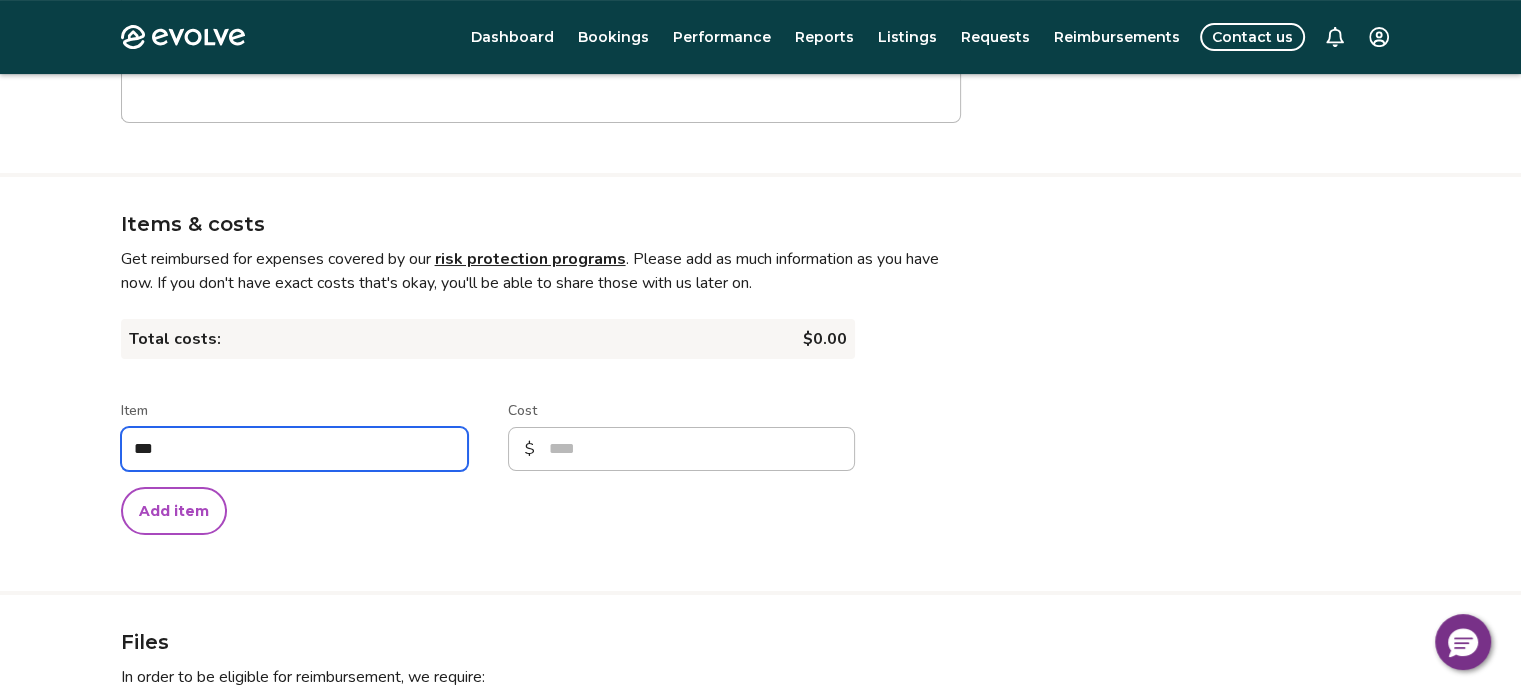 type on "*" 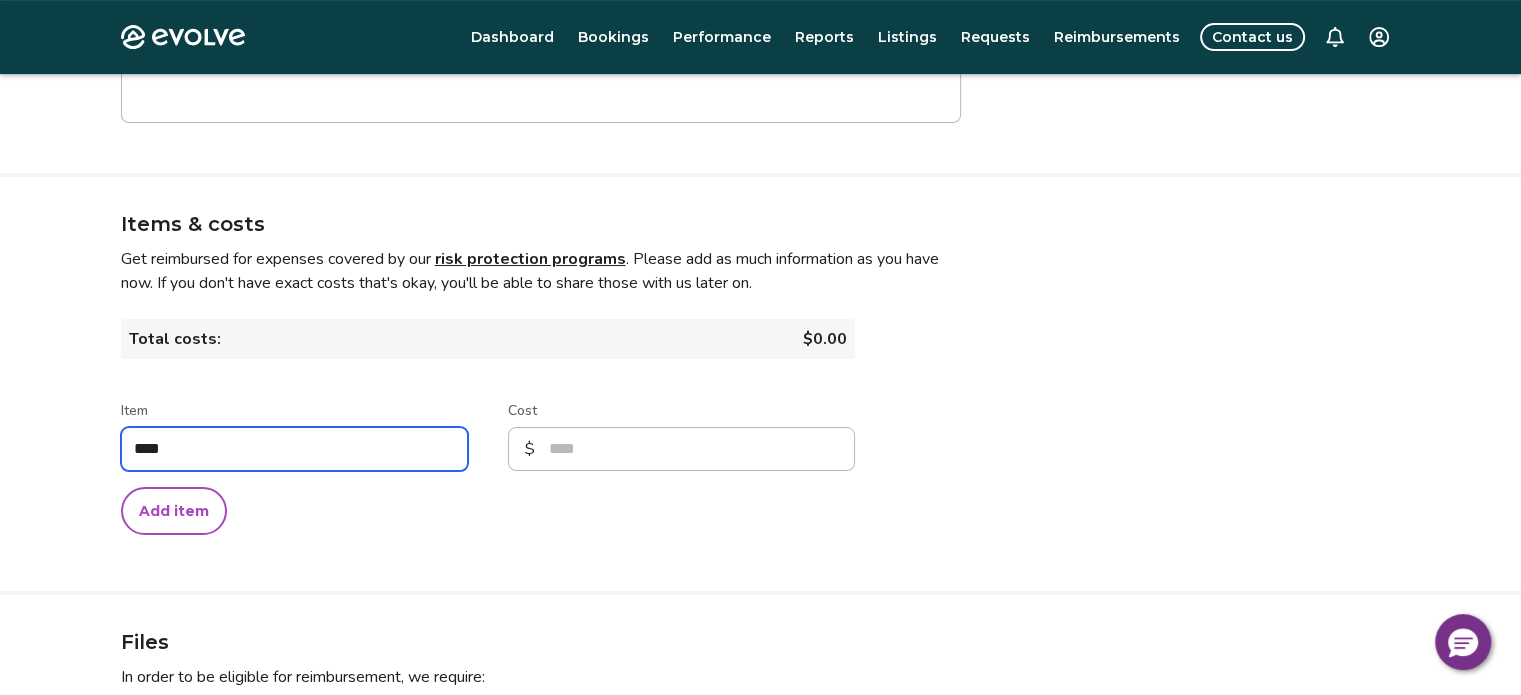 type on "*" 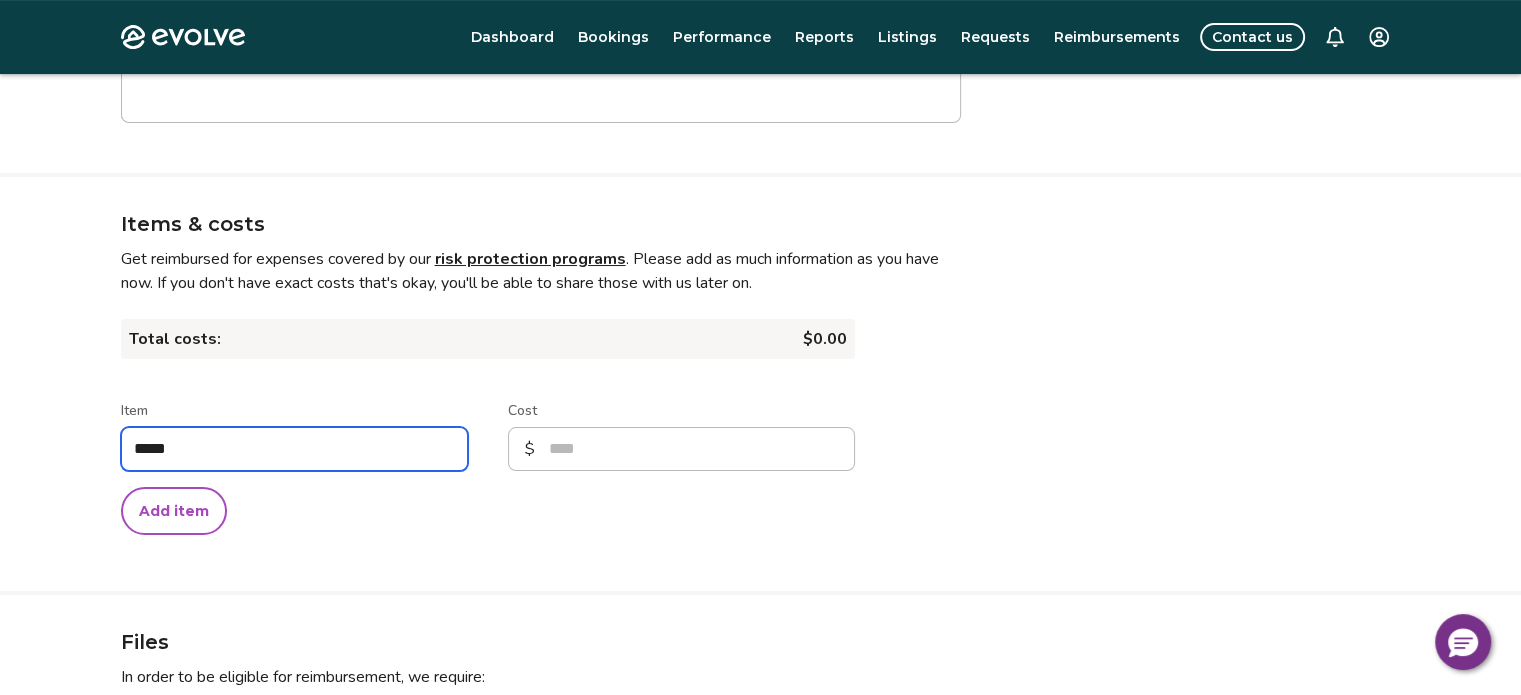 type on "*" 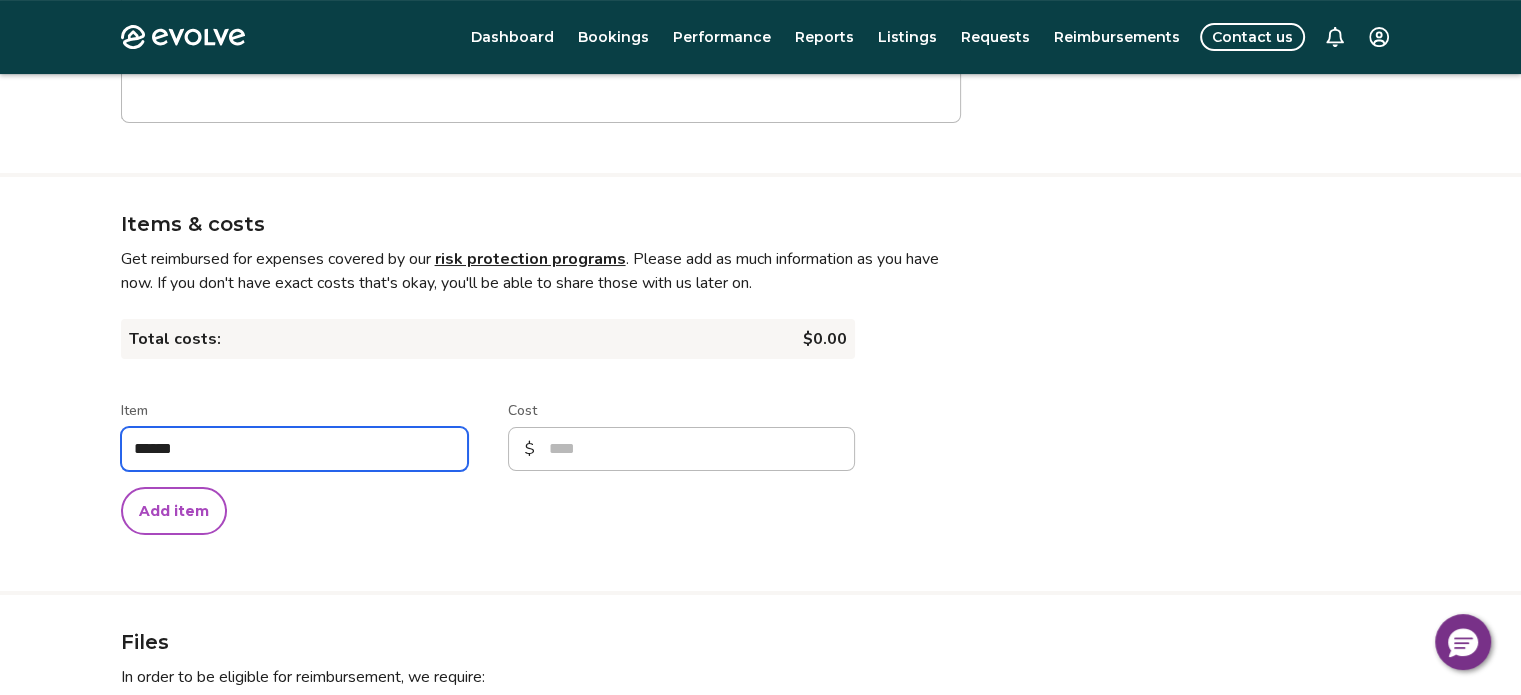 type on "*" 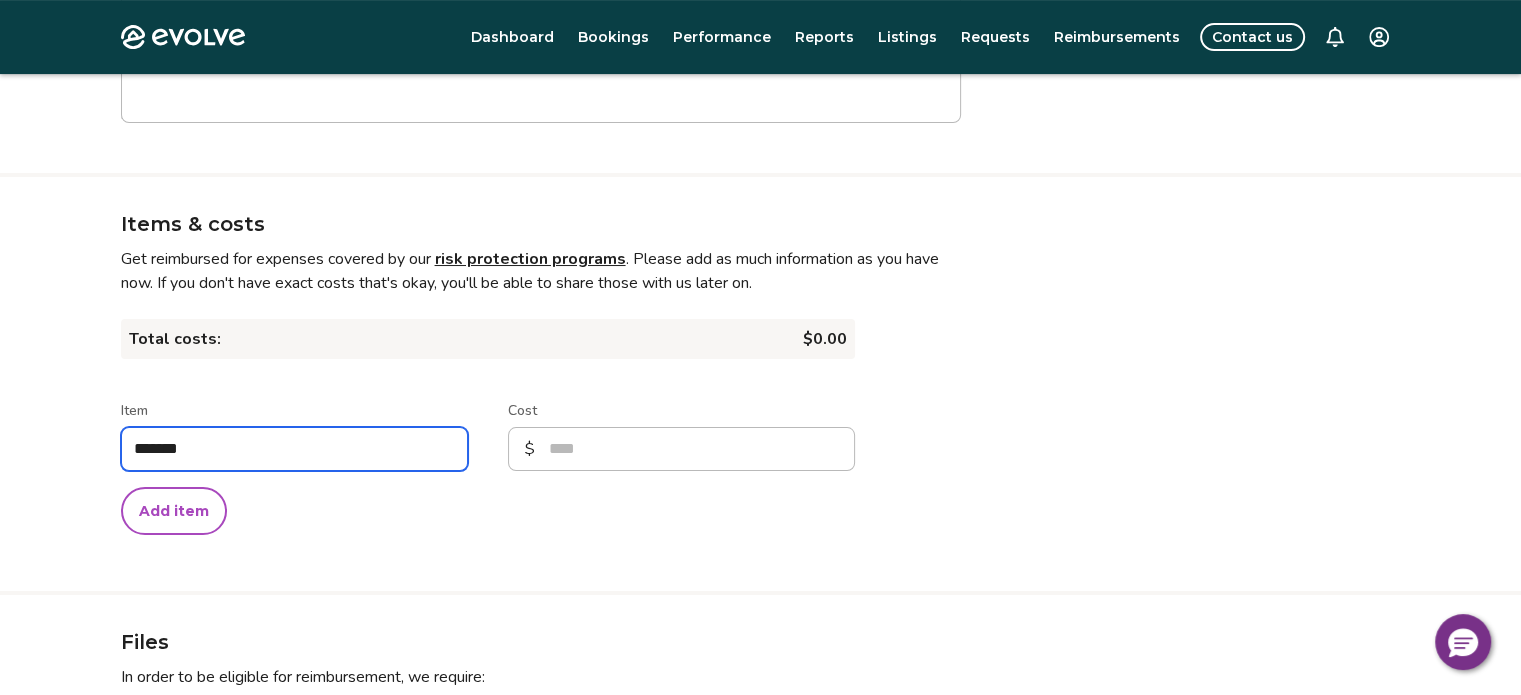 type on "*" 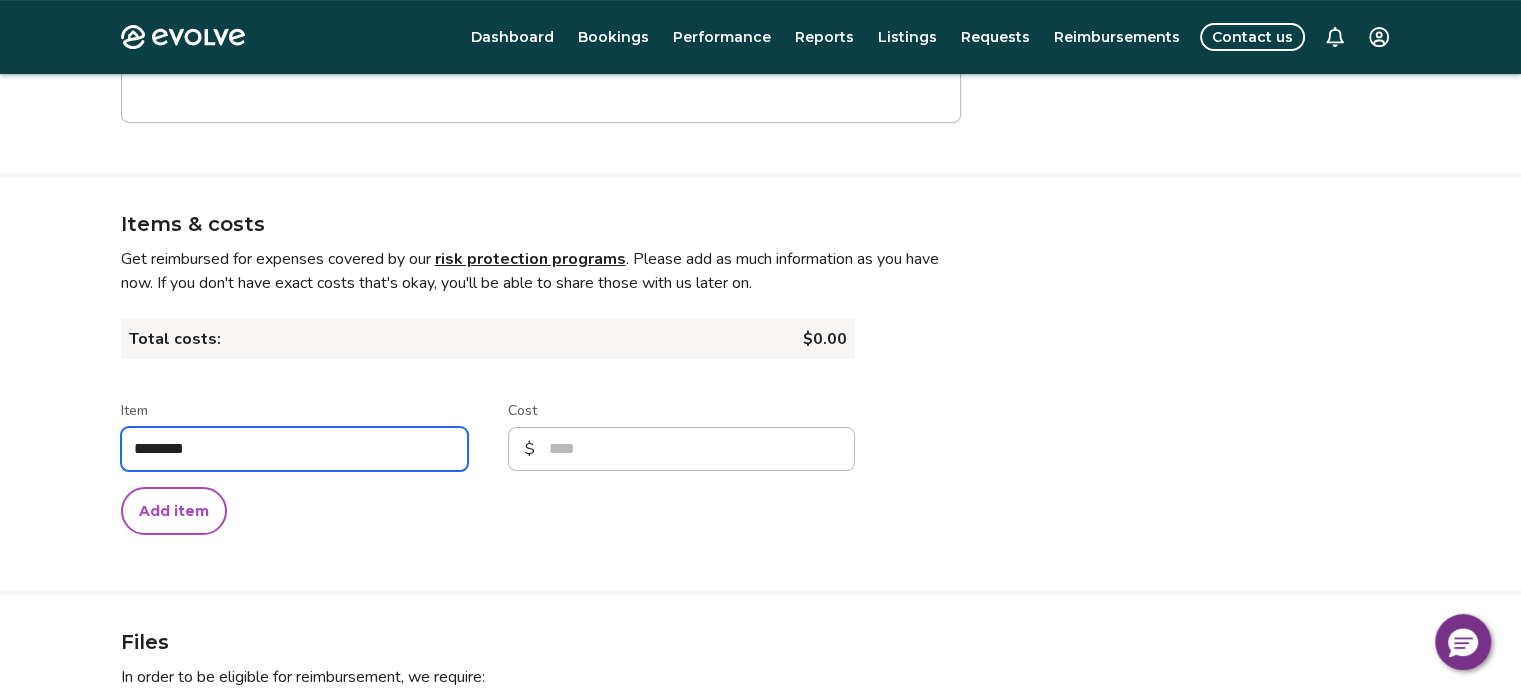 type on "*" 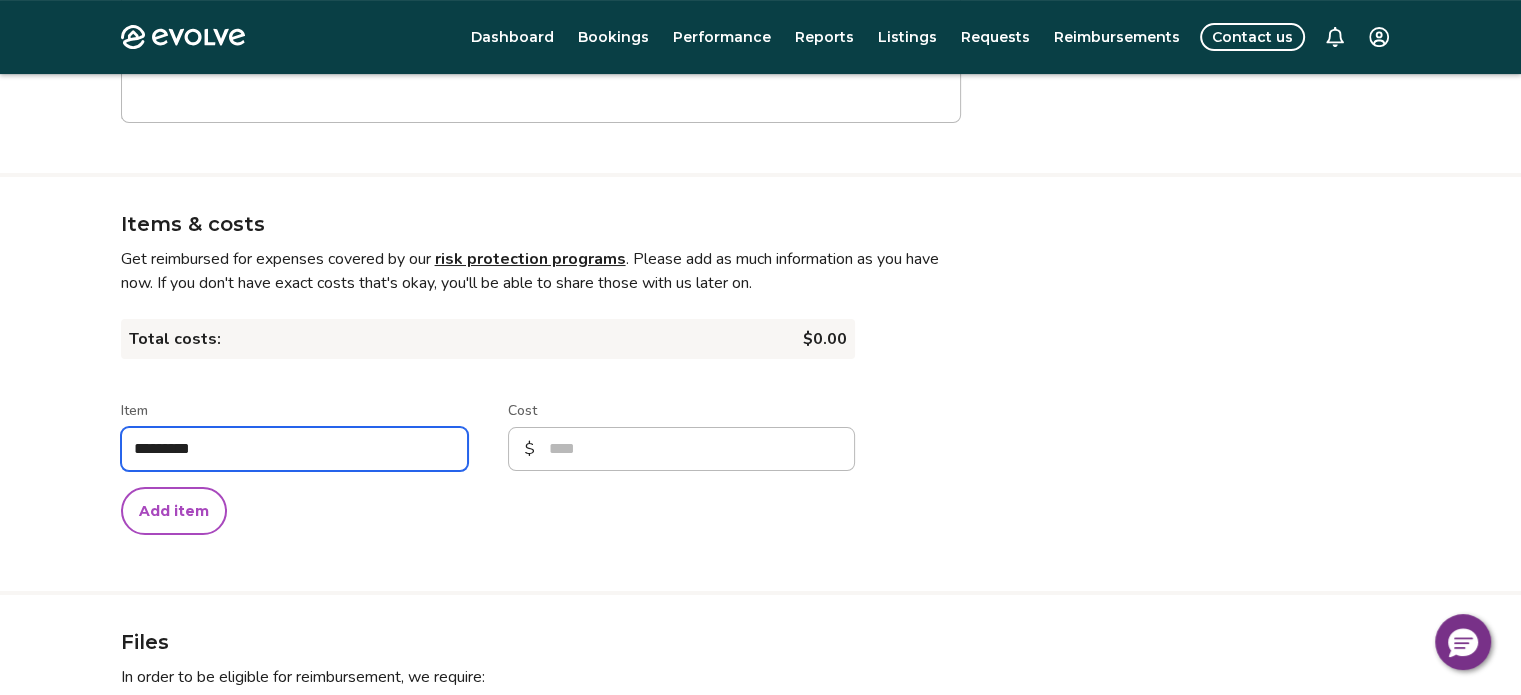 type on "*" 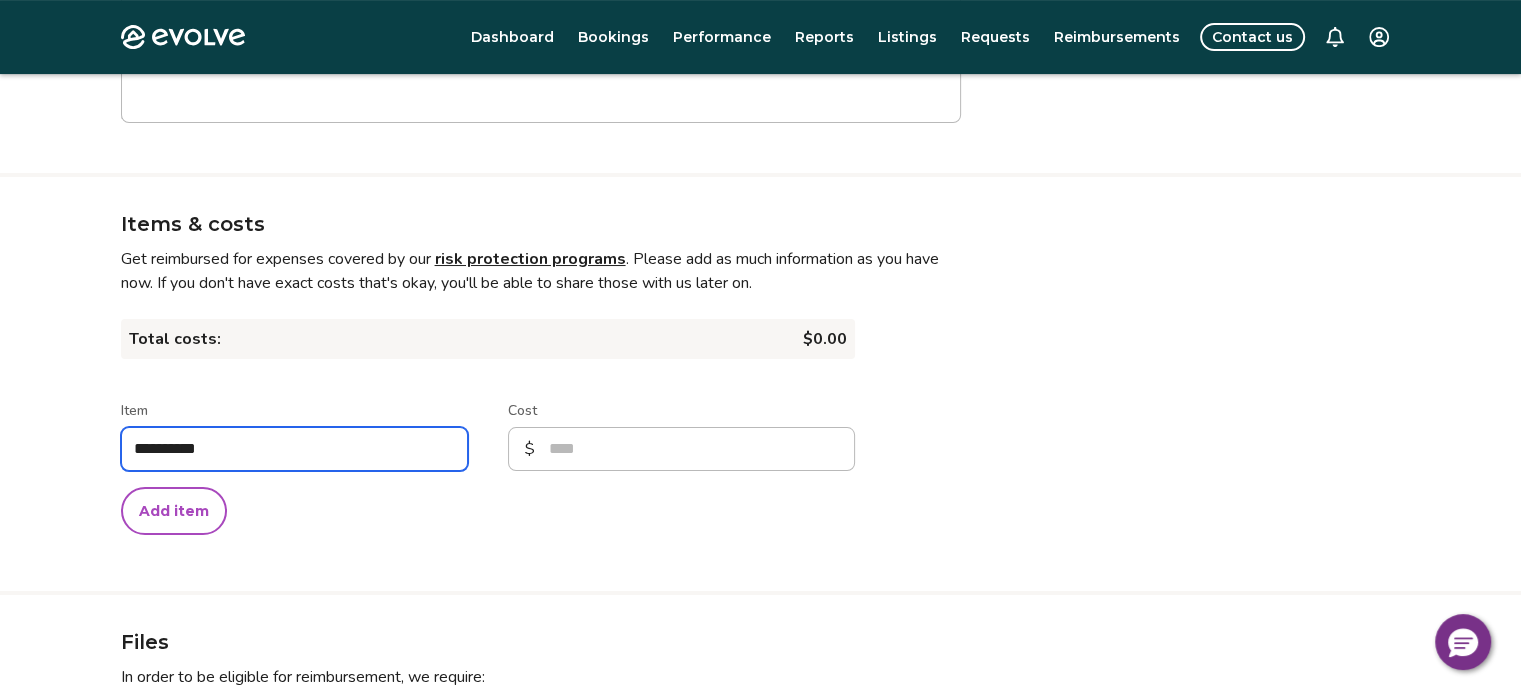 type on "*" 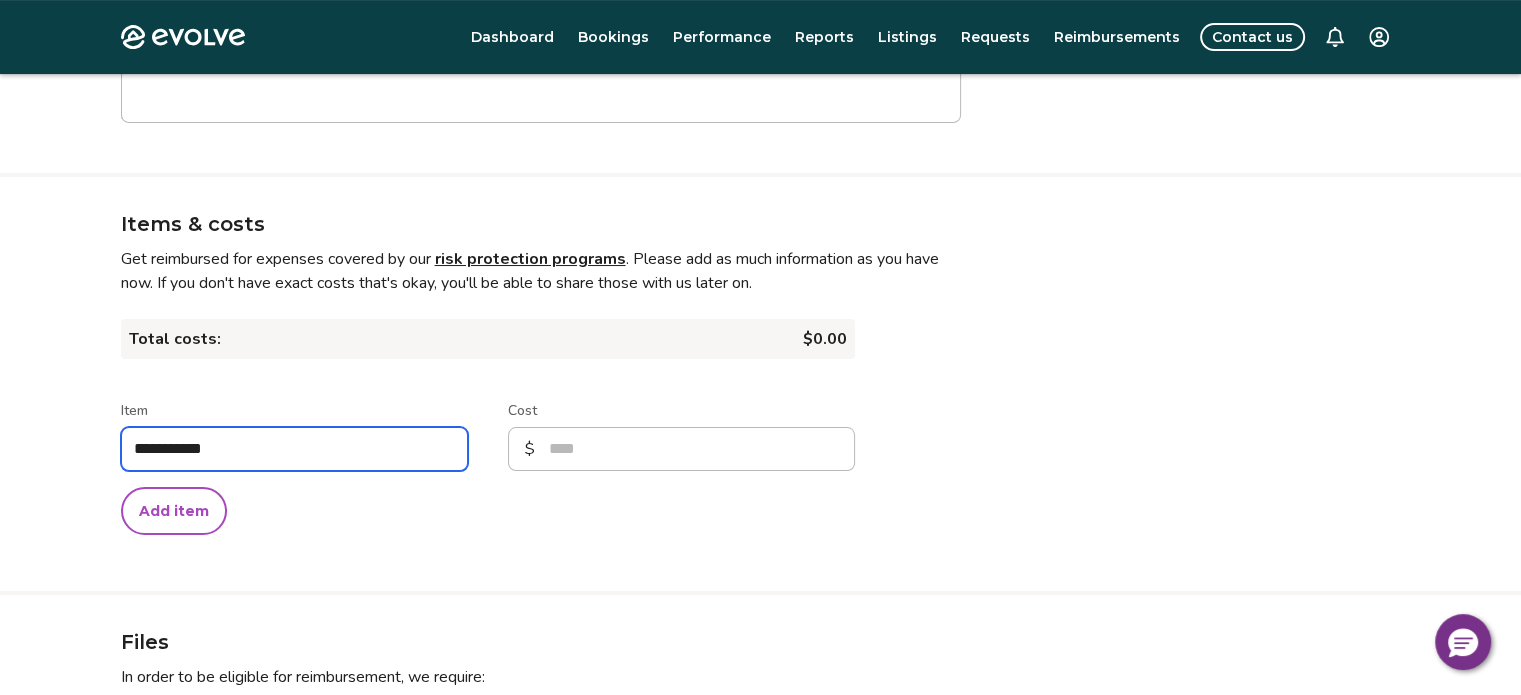 type on "*" 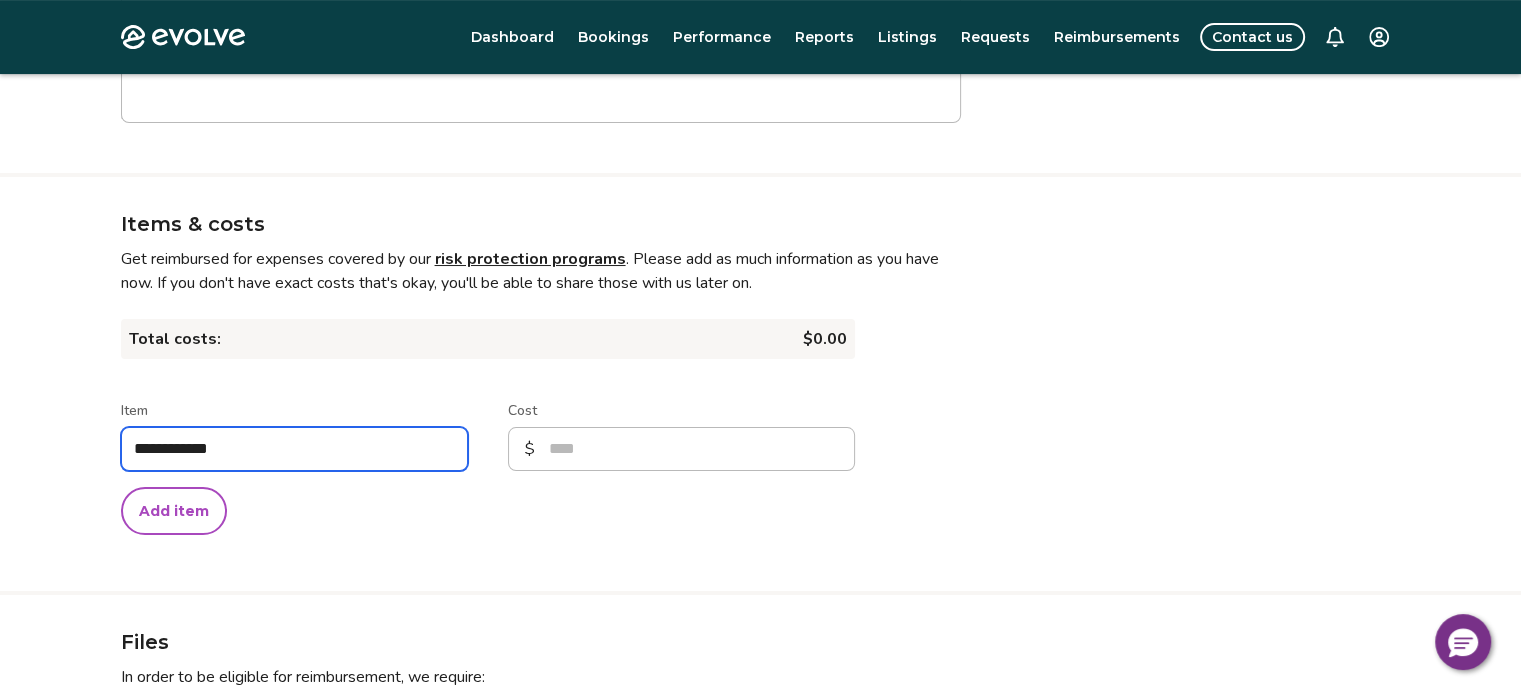 type on "*" 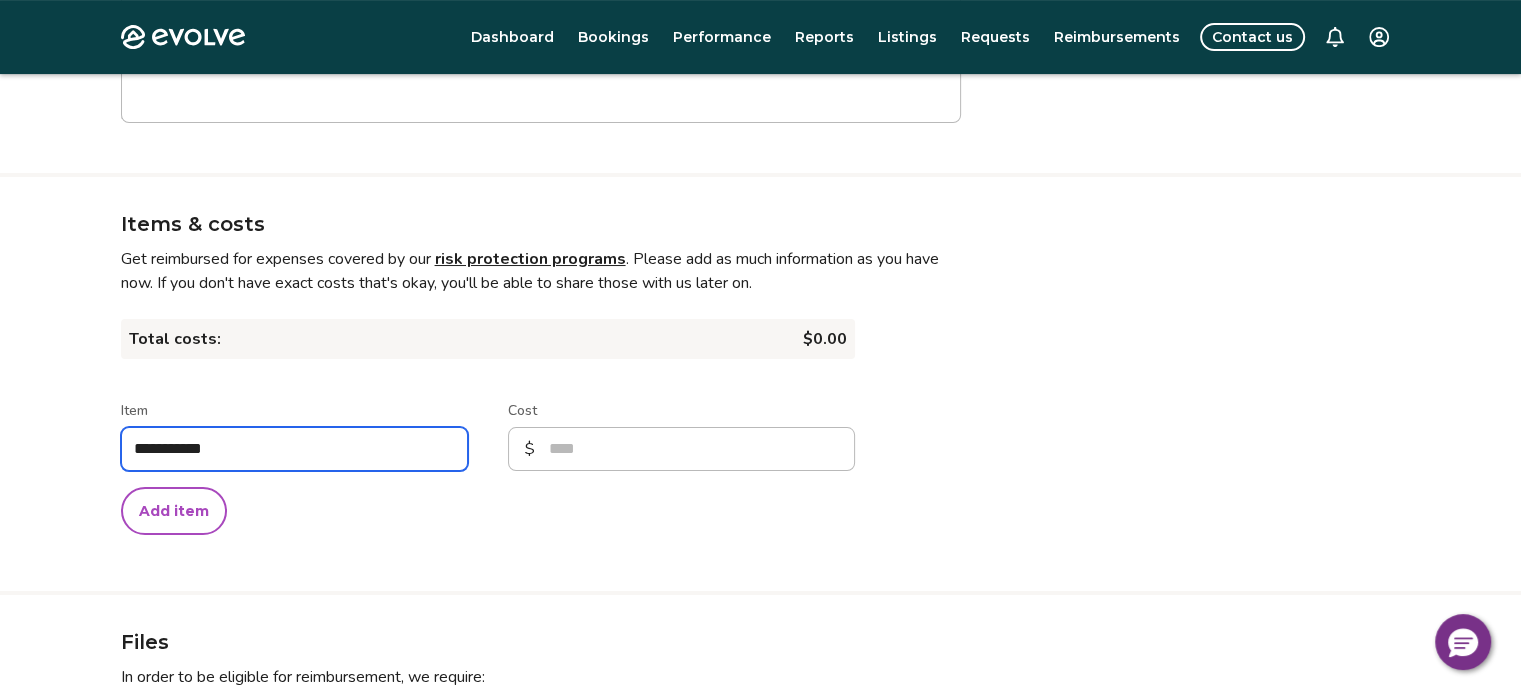 type on "*" 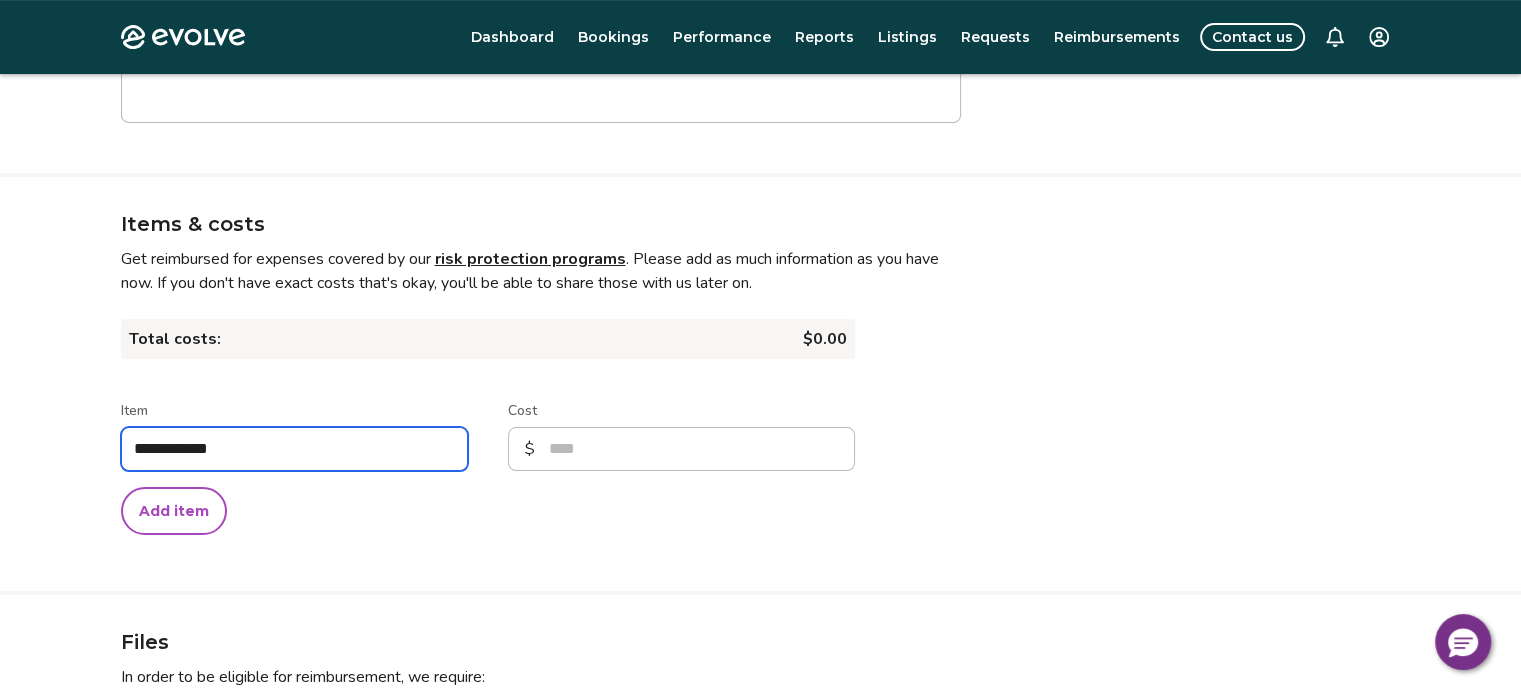 type on "*" 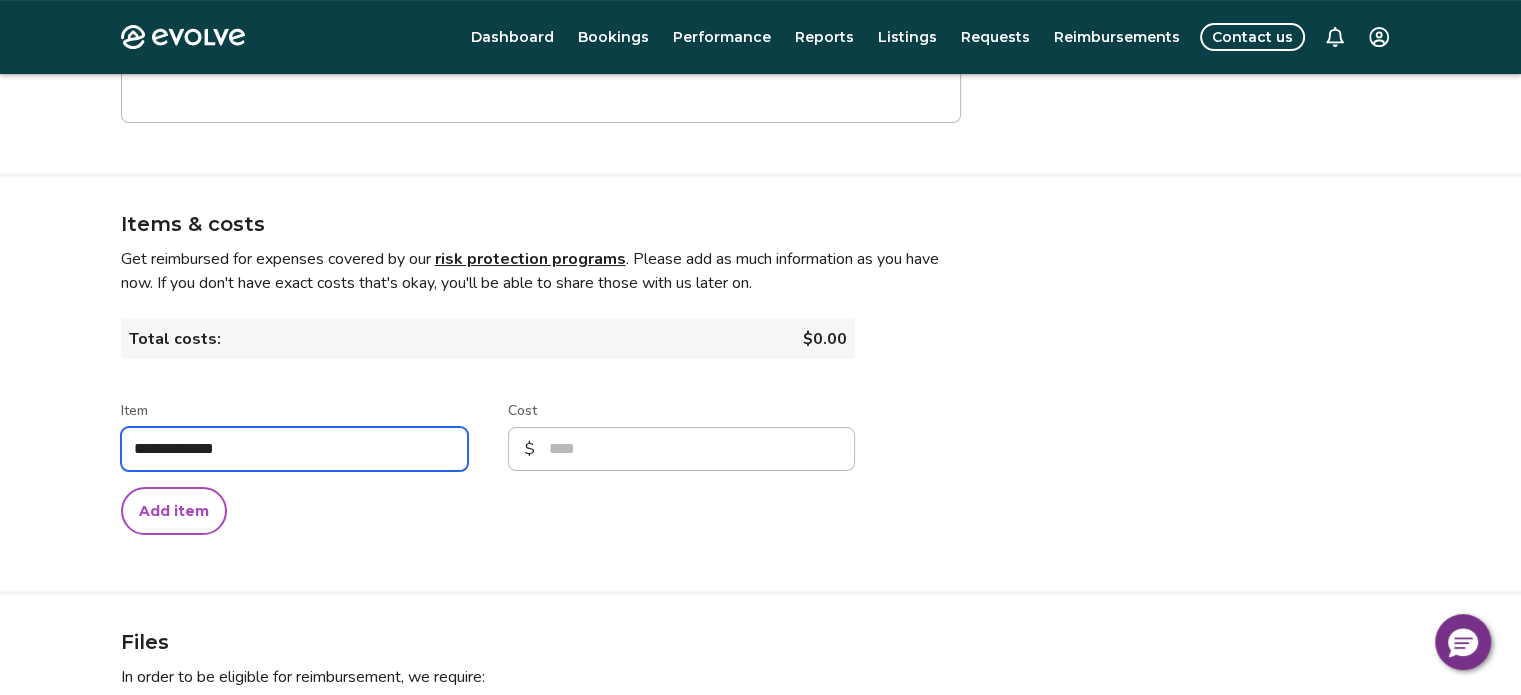 type on "*" 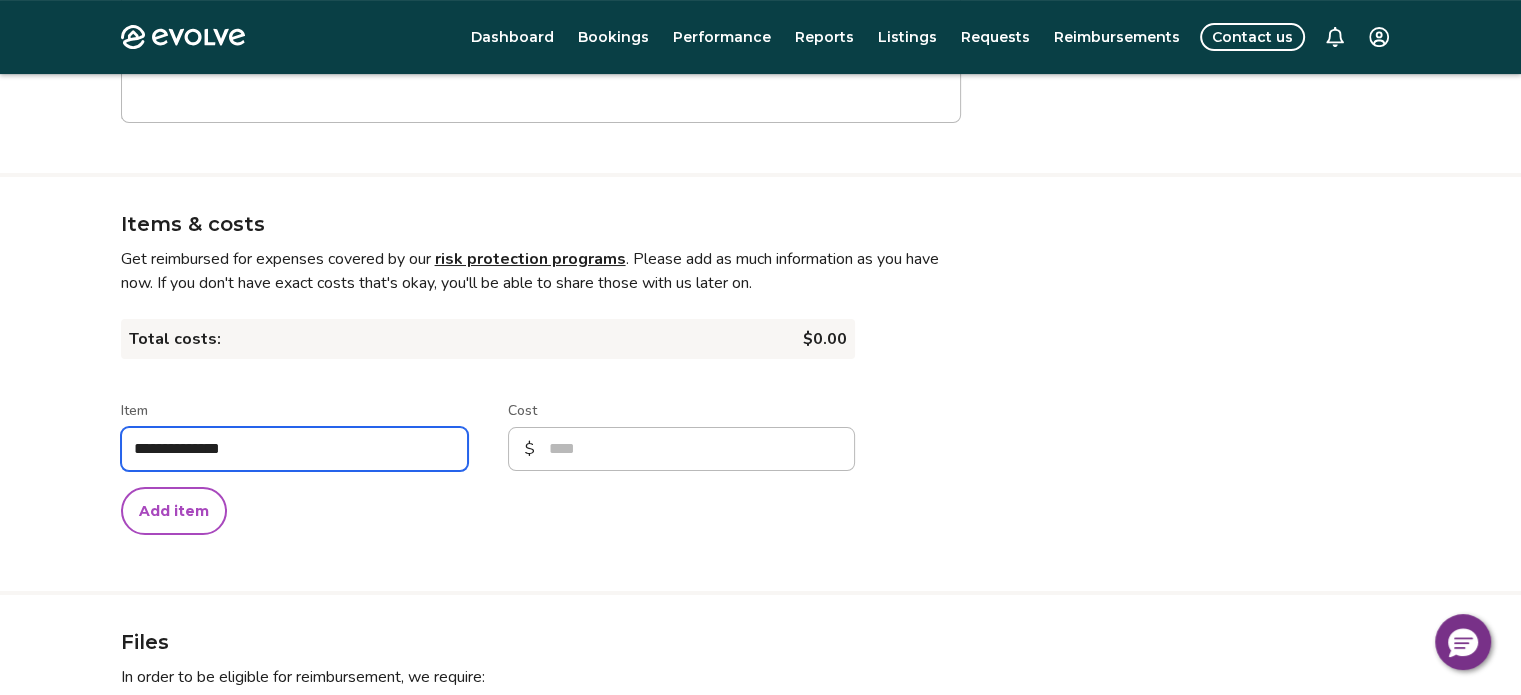 type on "**********" 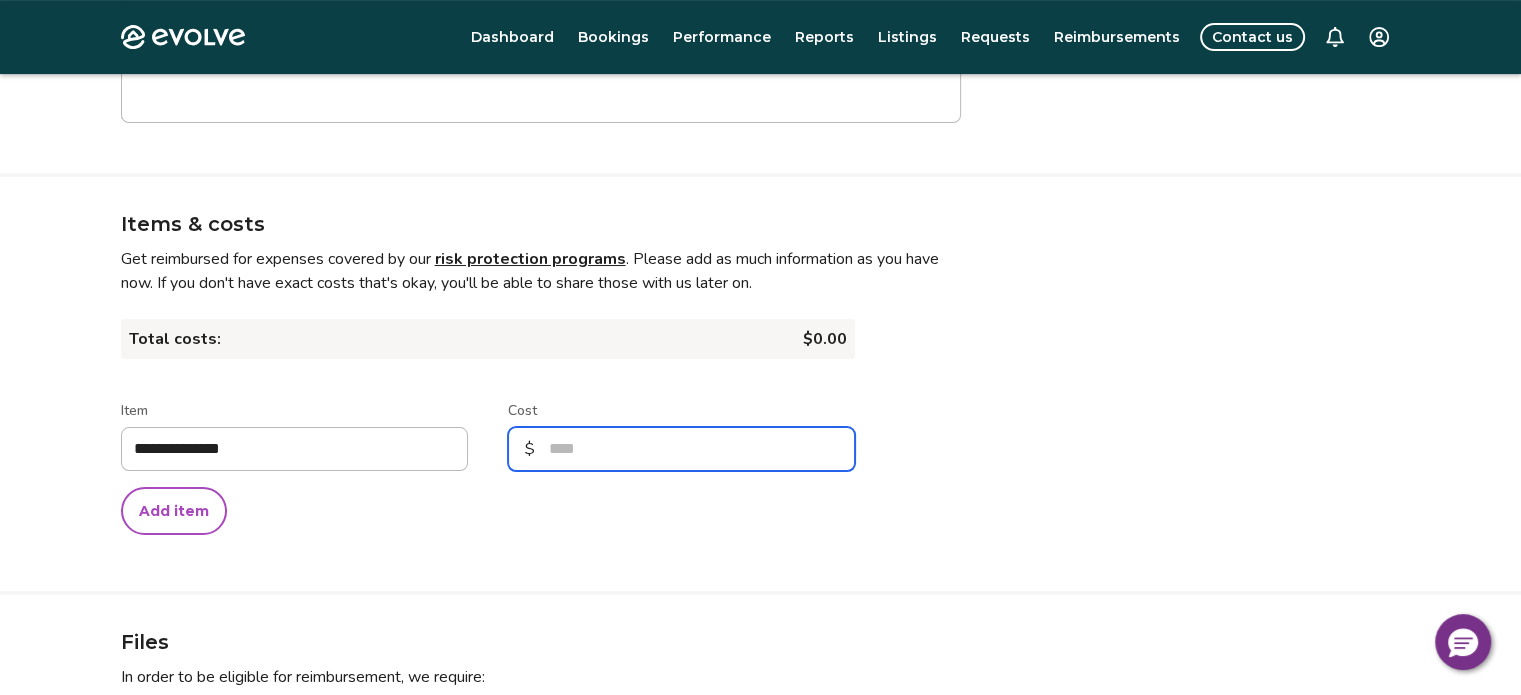 click on "Cost" at bounding box center (681, 449) 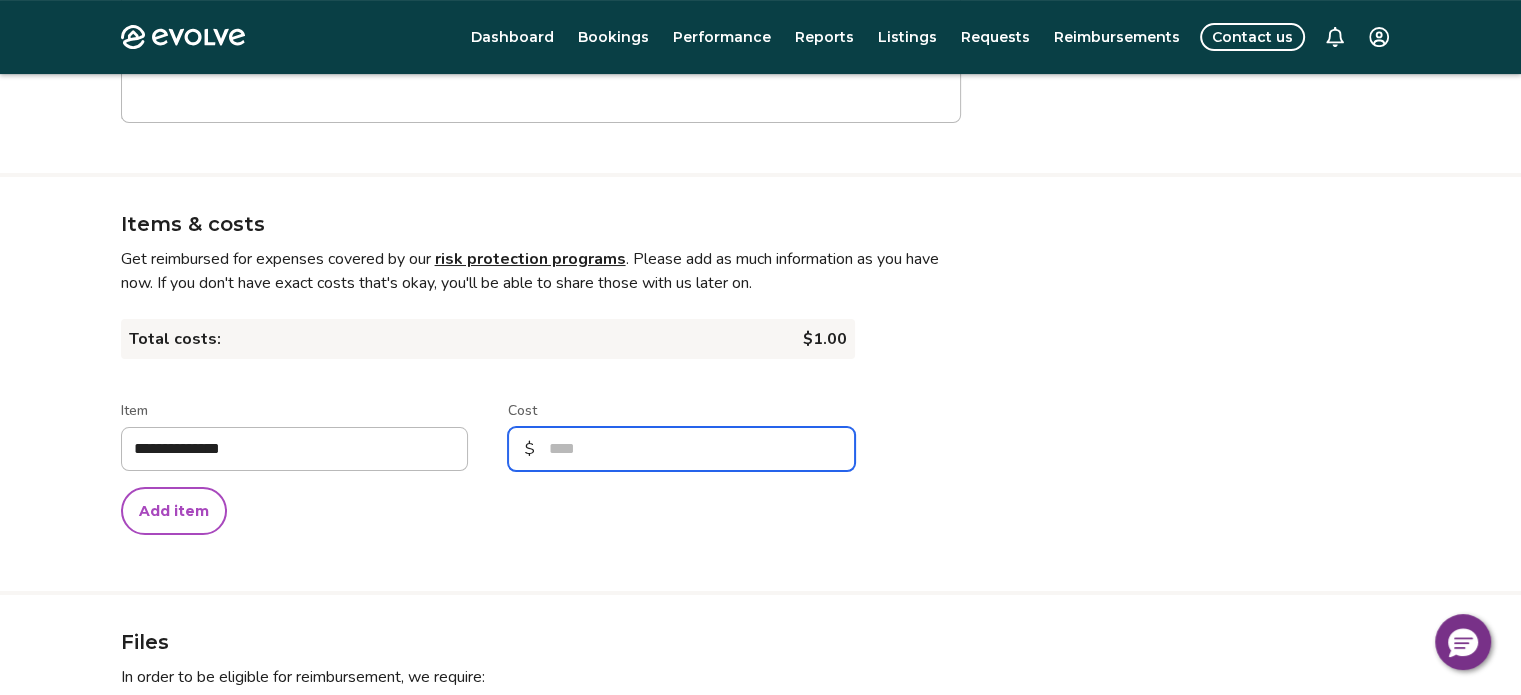type on "*" 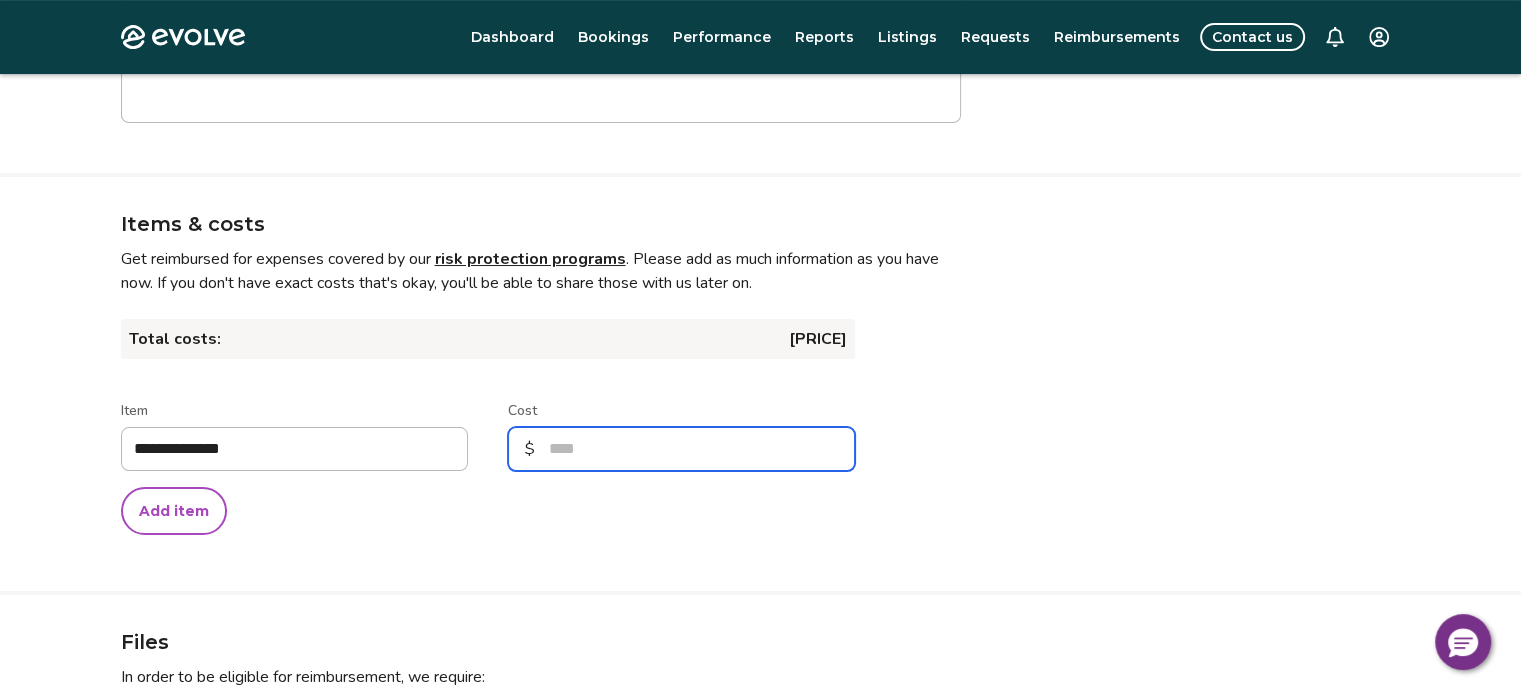 type on "*" 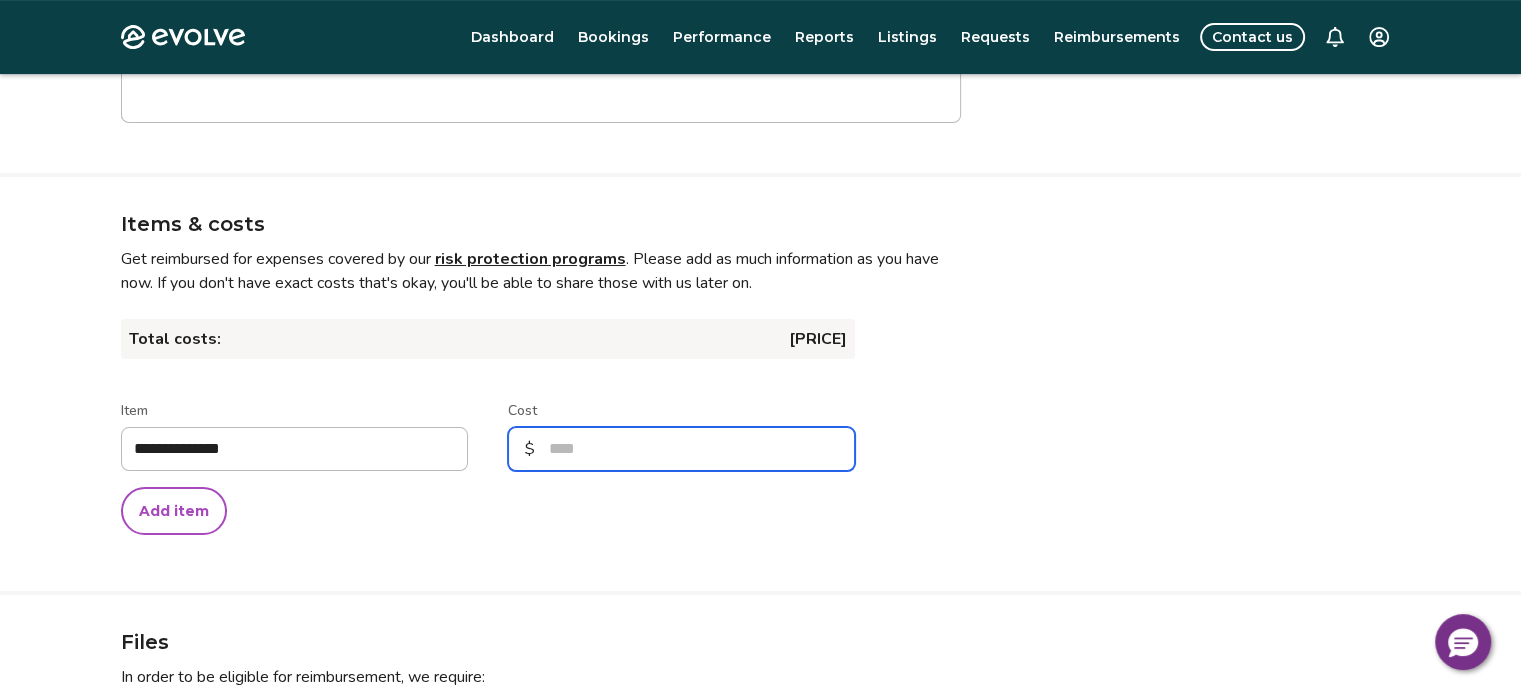 type on "*" 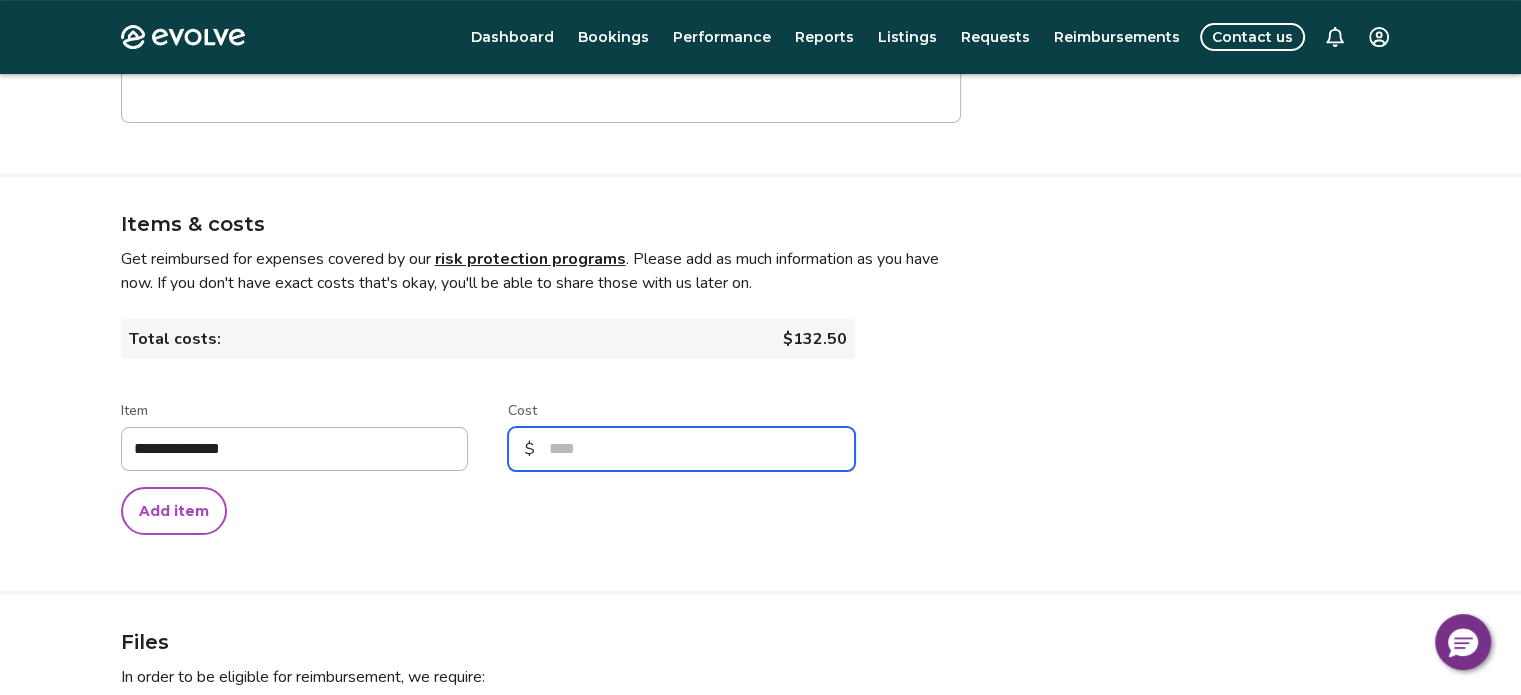 type on "*" 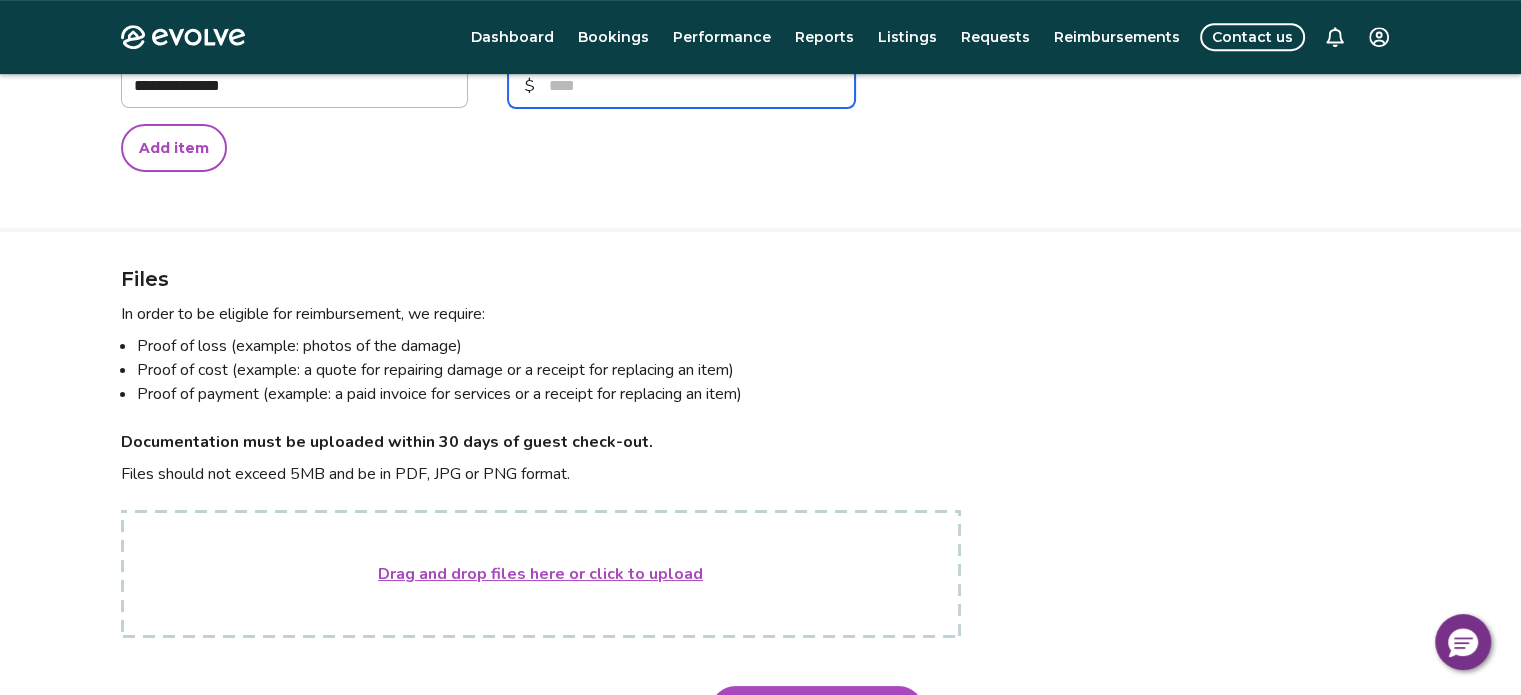 scroll, scrollTop: 992, scrollLeft: 0, axis: vertical 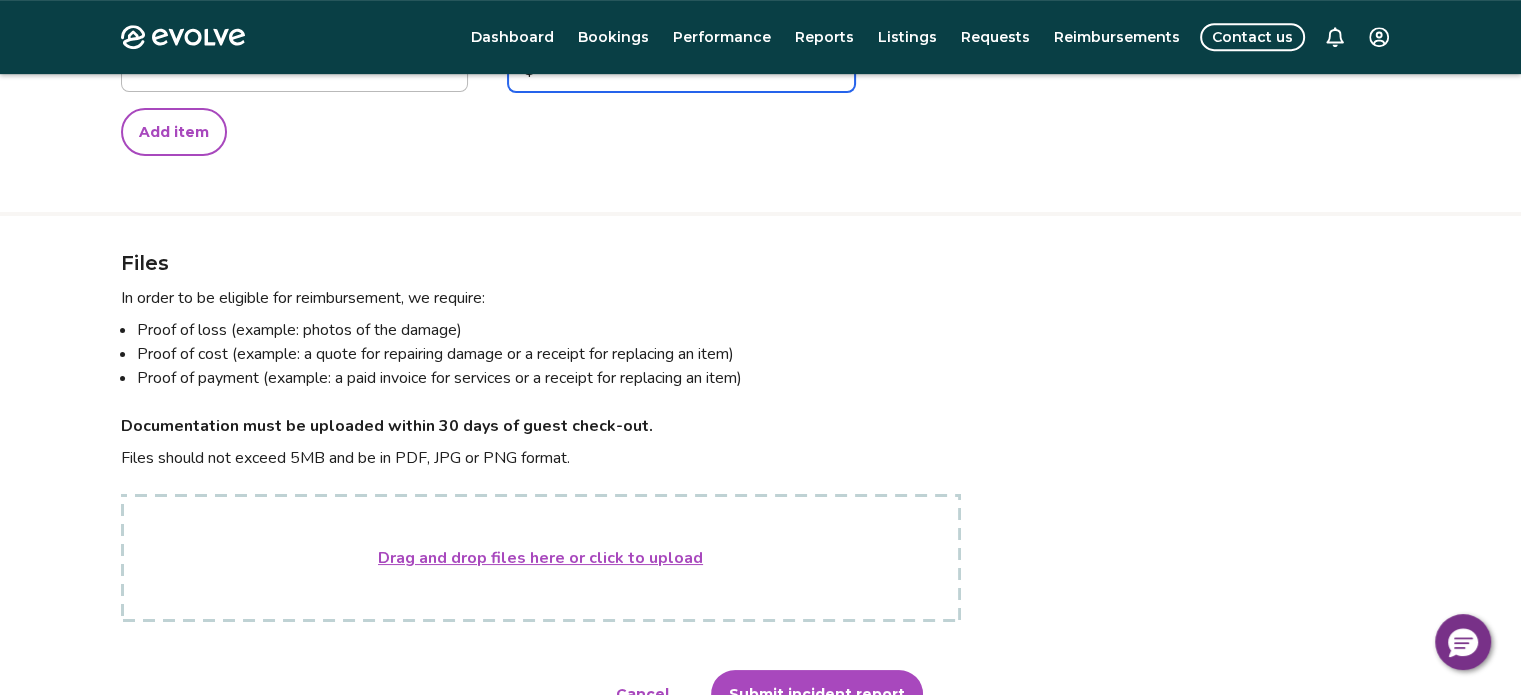 type on "******" 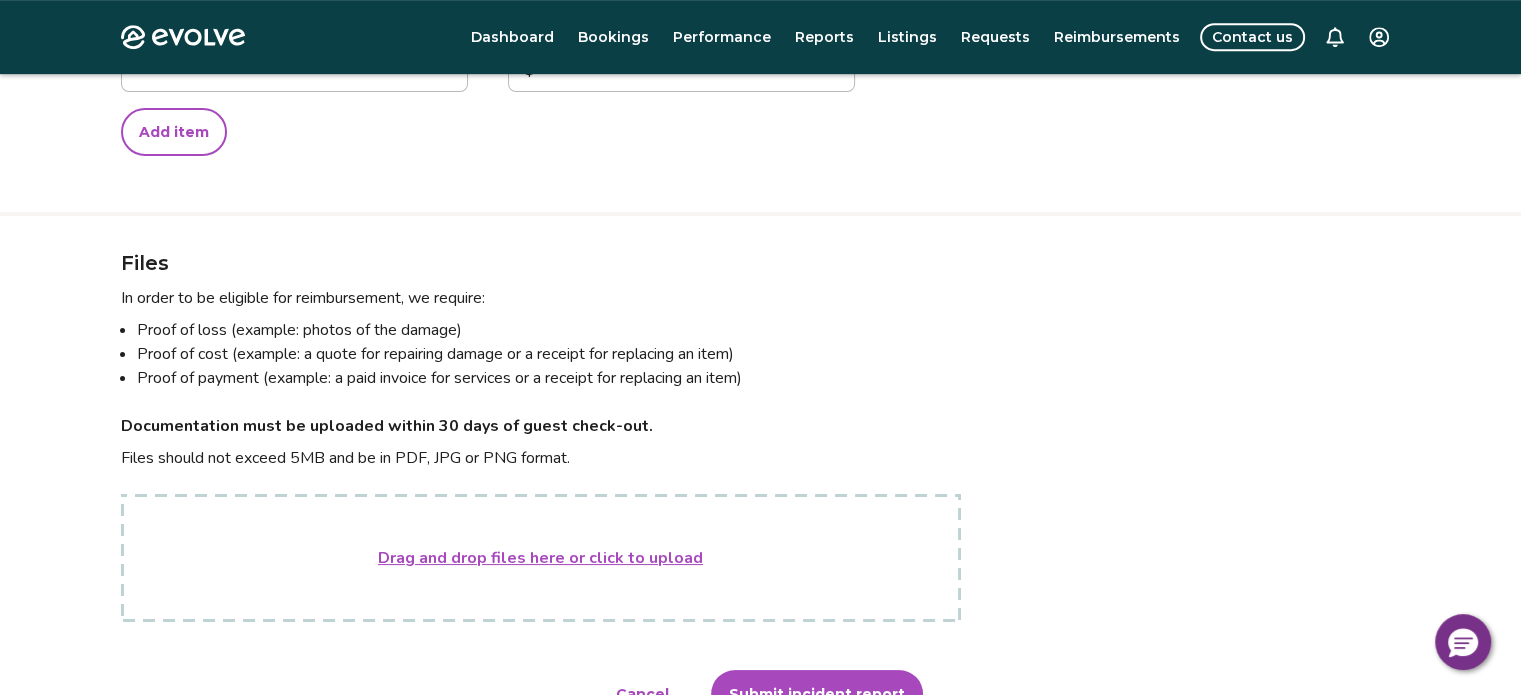 click on "Drag and drop files here or click to upload" at bounding box center [540, 558] 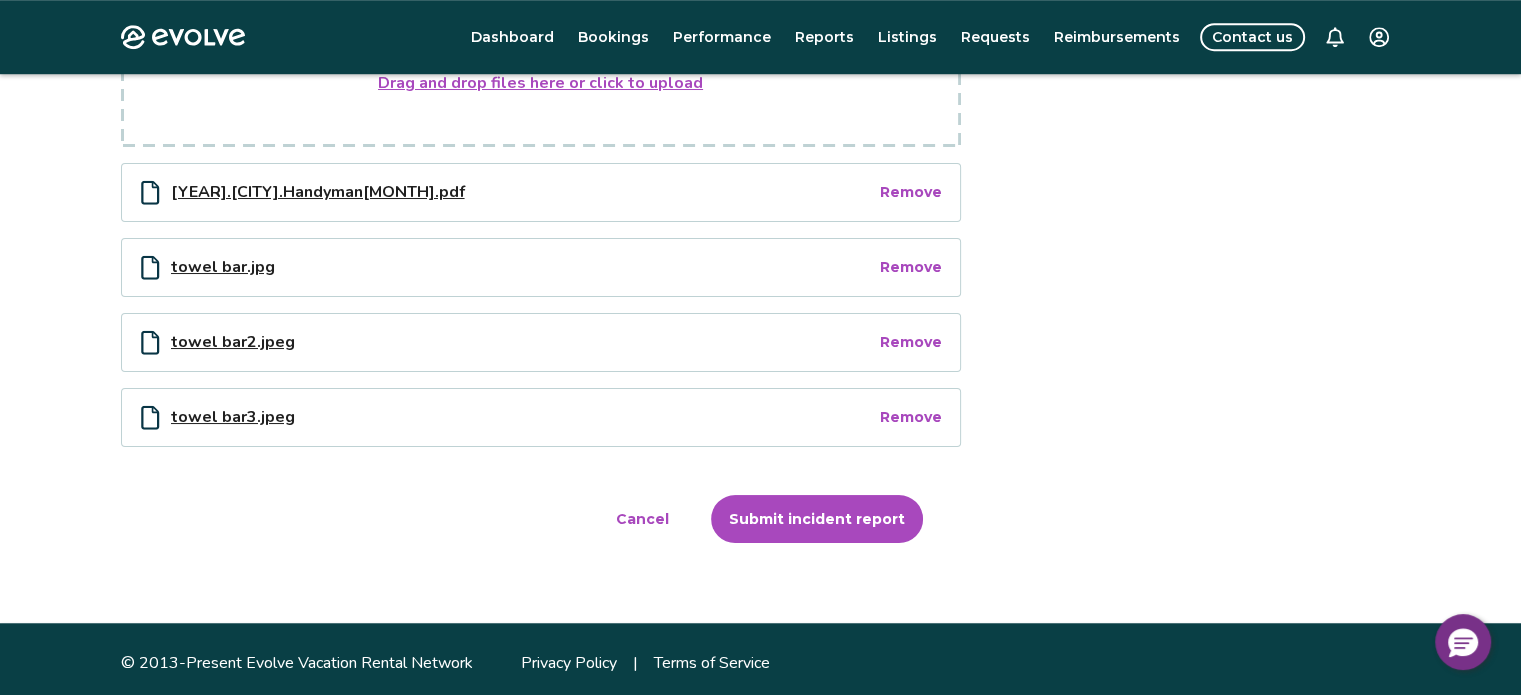 scroll, scrollTop: 1471, scrollLeft: 0, axis: vertical 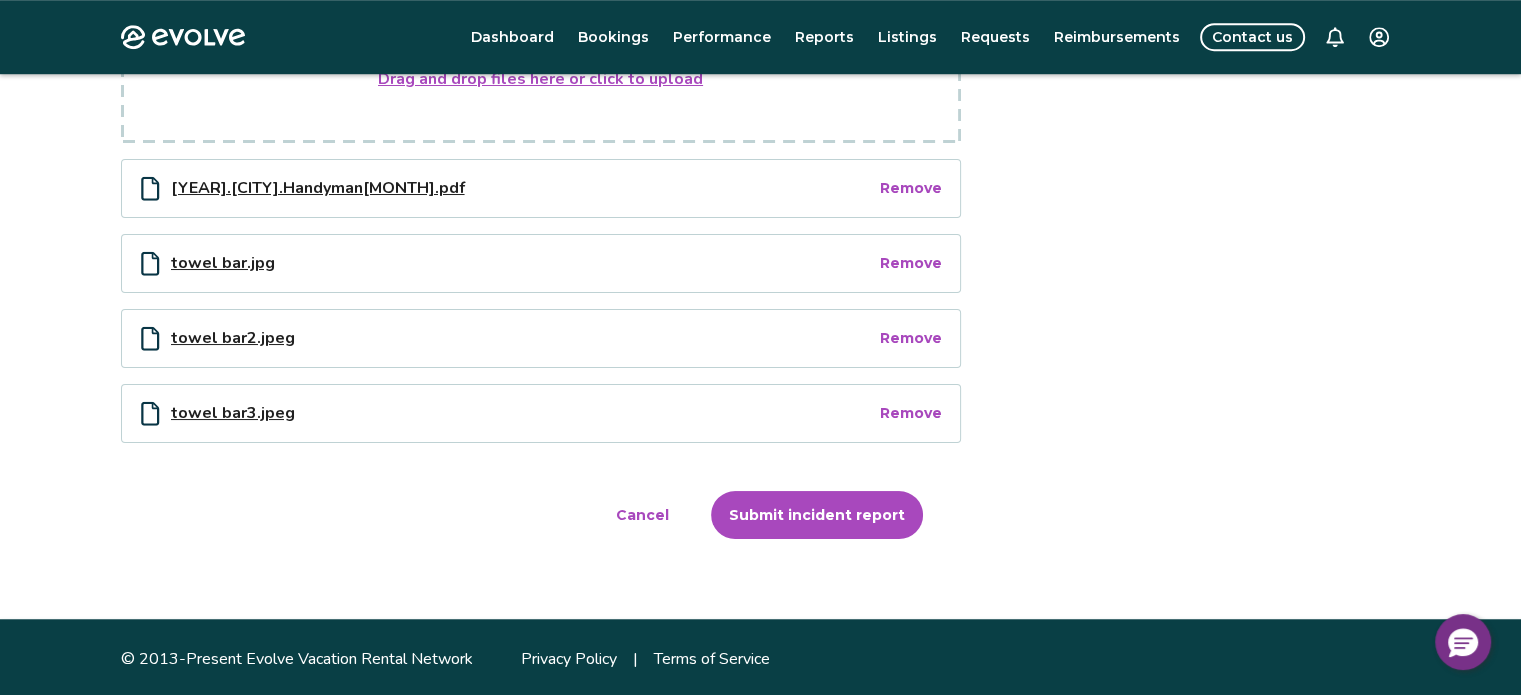 click on "Submit incident report" at bounding box center [817, 515] 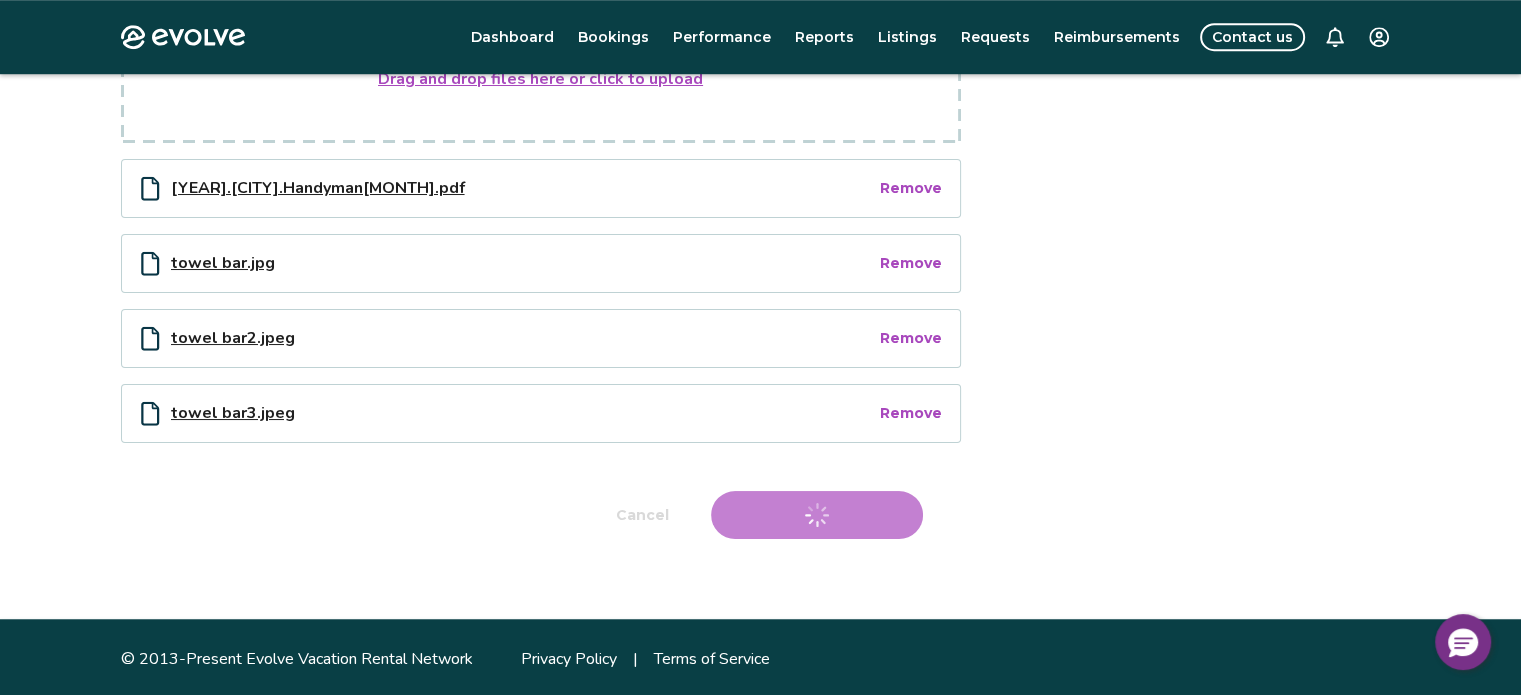 click on "Submit incident report Cancel" at bounding box center (761, 515) 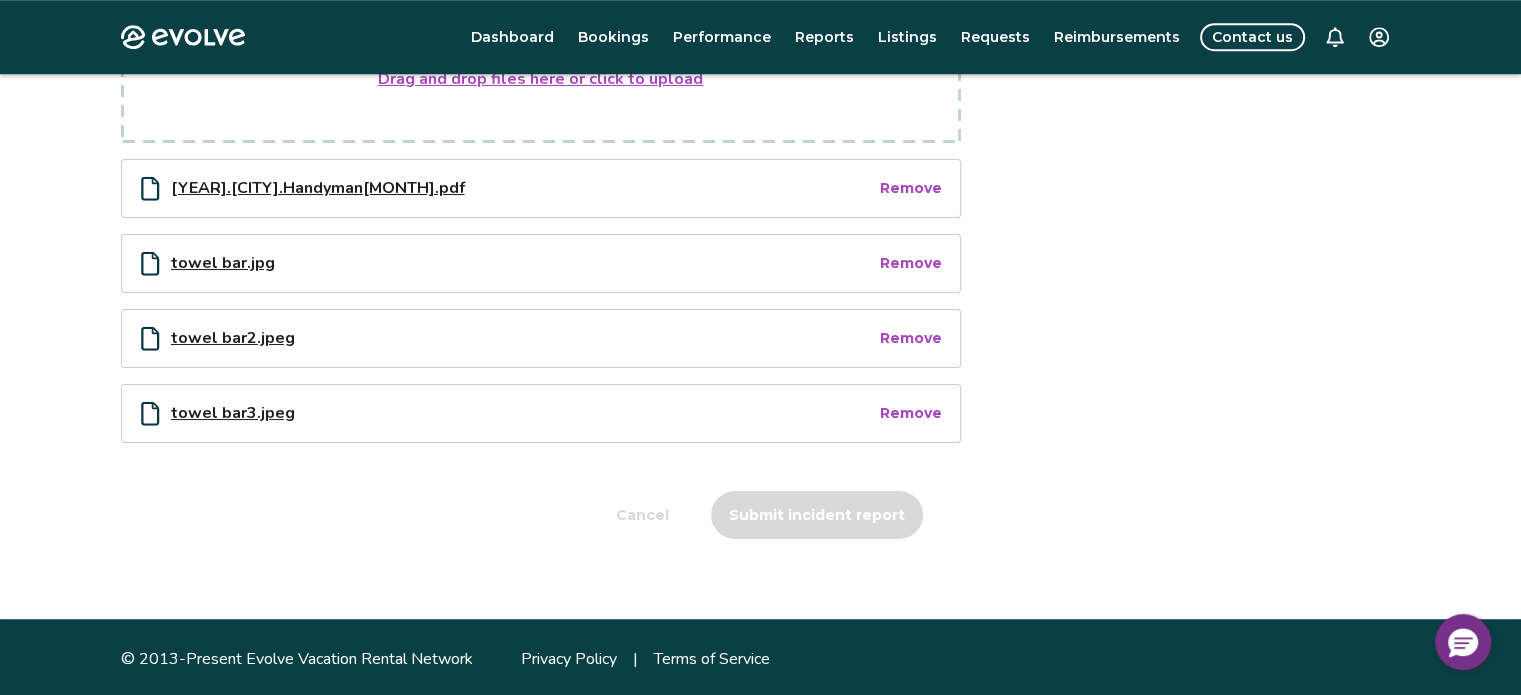scroll, scrollTop: 0, scrollLeft: 0, axis: both 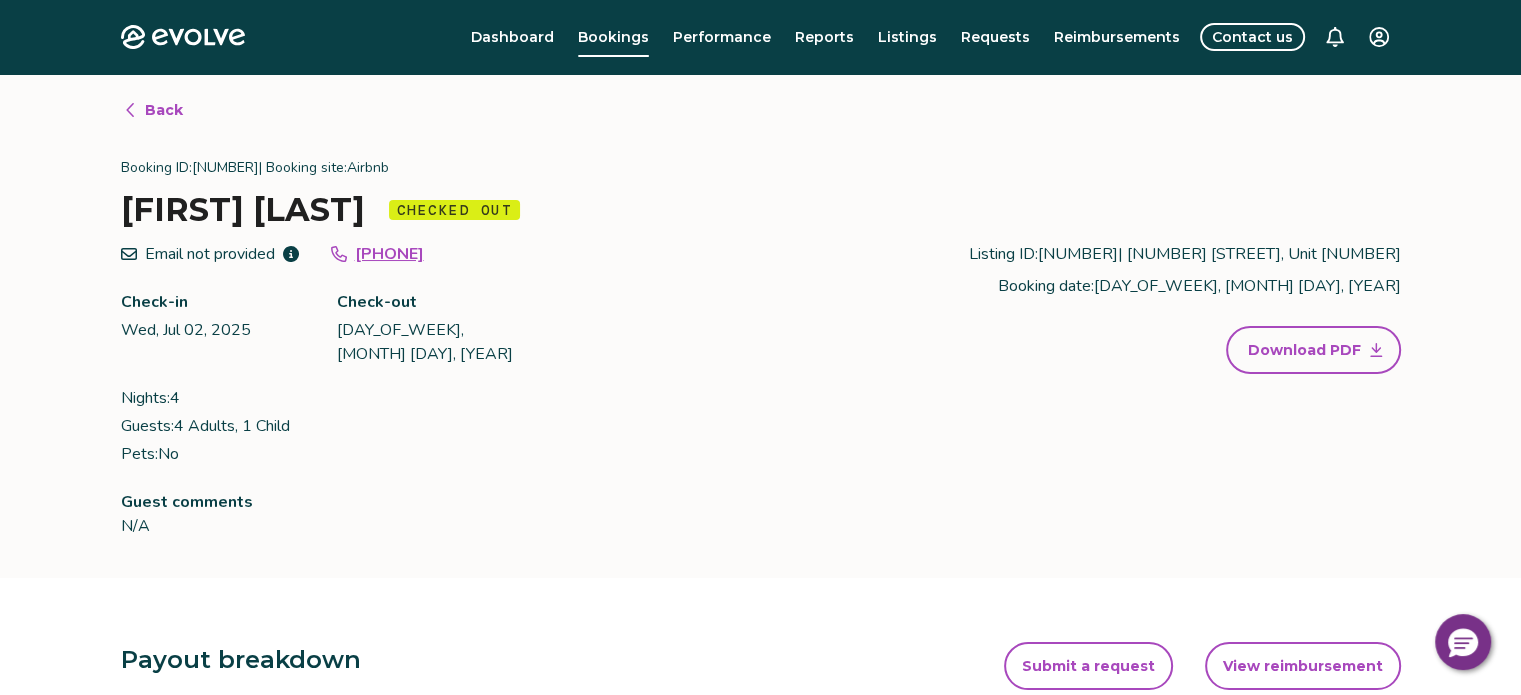 click on "Email not provided [PHONE] Check-in [DAY_OF_WEEK], [MONTH] [DAY], [YEAR] Check-out [DAY_OF_WEEK], [MONTH] [DAY], [YEAR] Nights:  [NUMBER] Guests:  [NUMBER] Adults, [NUMBER] Child Pets:  No Listing ID:  [NUMBER]  |   [NUMBER] [STREET], Unit [NUMBER] Booking date:  [DAY_OF_WEEK], [MONTH] [DAY], [YEAR] Download PDF" at bounding box center [761, 354] 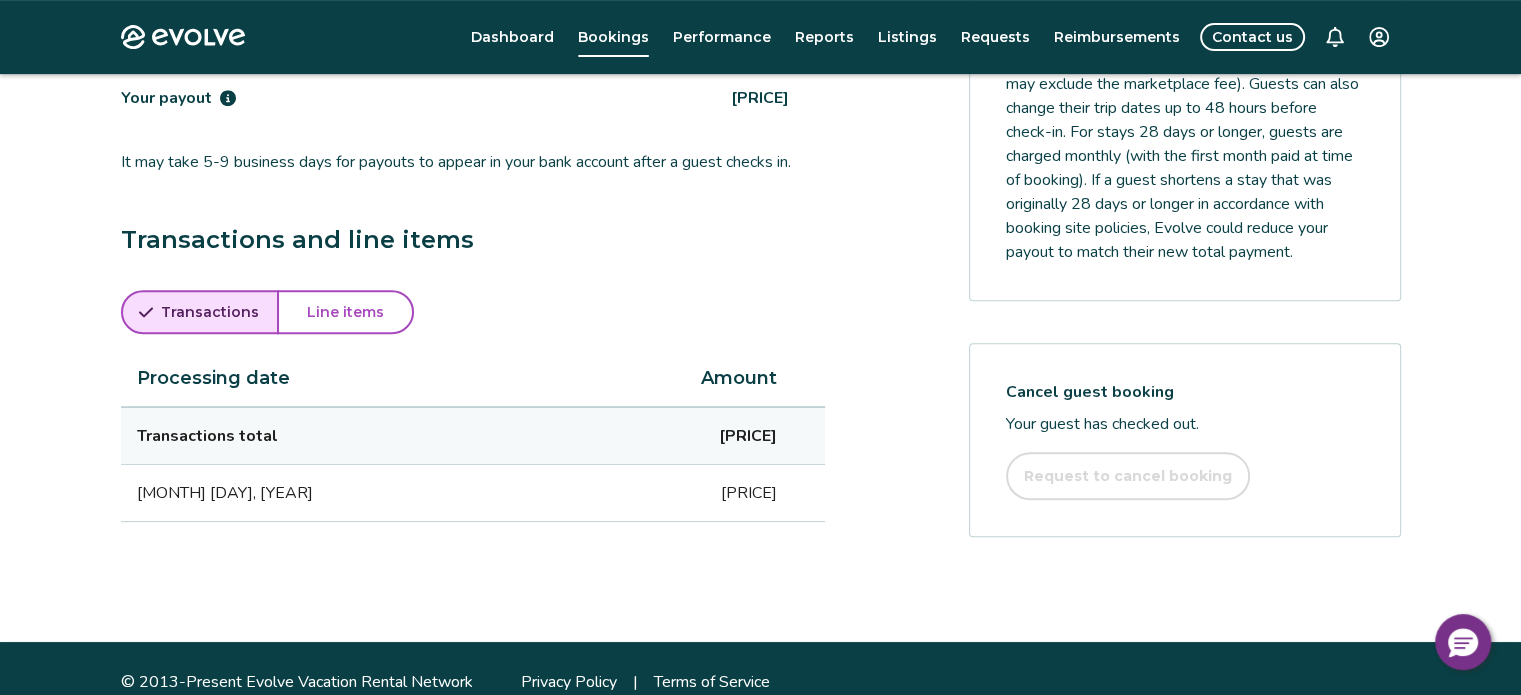 scroll, scrollTop: 354, scrollLeft: 0, axis: vertical 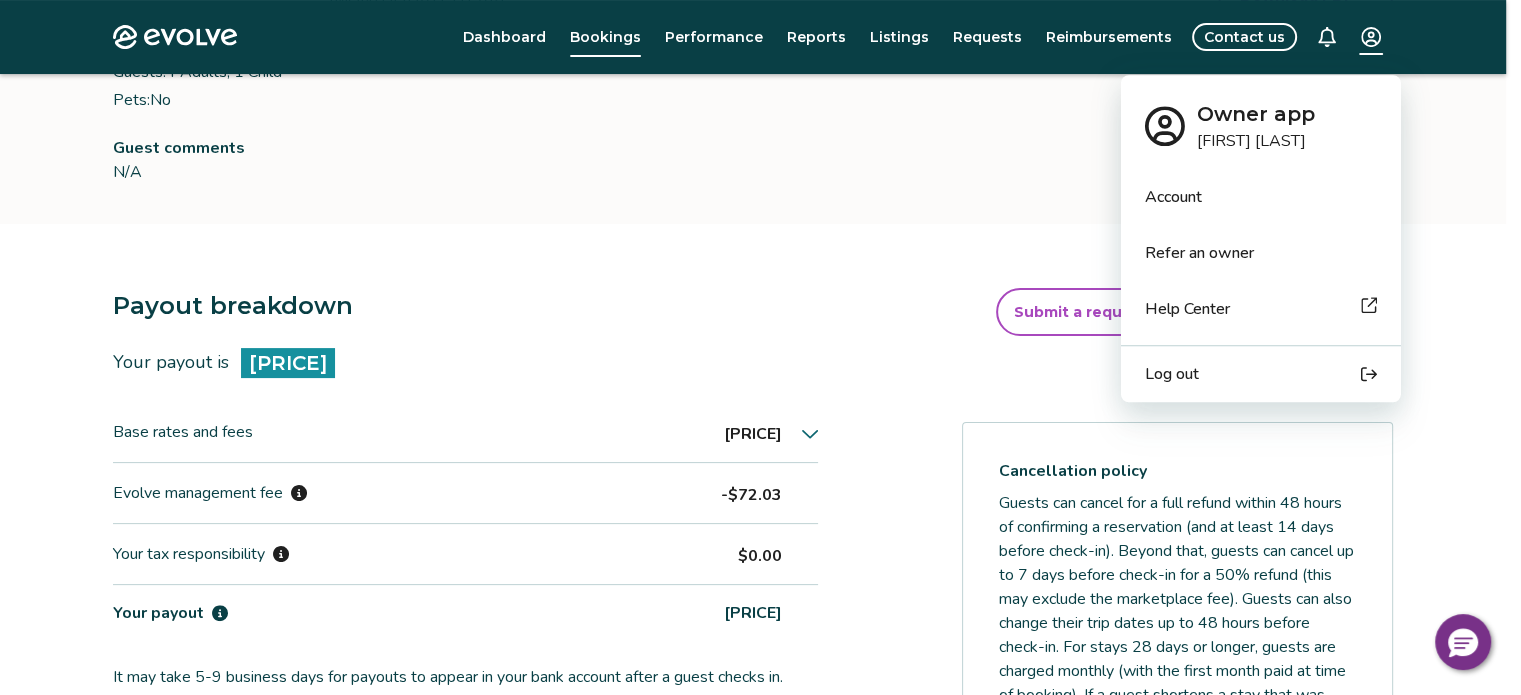 click on "Evolve Dashboard Bookings Performance Reports Listings Requests Reimbursements Contact us Back Booking ID:  [NUMBER]  | Booking site:  Airbnb [FIRST] [LAST] Checked out Email not provided +[PHONE] Check-in [DAY], [MONTH] [DAY], [YEAR] Check-out [DAY], [MONTH] [DAY], [YEAR] Nights:  [NUMBER] Guests:  [NUMBER] Adults, [NUMBER] Child Pets:  No Listing ID:  [NUMBER]  |   [NUMBER] [STREET], Unit [UNIT] Booking date:  [DAY], [MONTH] [DAY], [YEAR] Download PDF Guest comments N/A Payout breakdown Your payout is [CURRENCY][NUMBER] Base rates and fees [CURRENCY][NUMBER] Evolve management fee [CURRENCY][NUMBER] Your tax responsibility [CURRENCY][NUMBER] Your payout [CURRENCY][NUMBER] It may take [NUMBER]-[NUMBER] business days for payouts to appear in your bank account after a guest checks in. Transactions and line items Transactions Line items Processing date Amount Transactions total [CURRENCY][NUMBER] [MONTH] [DAY], [YEAR] [CURRENCY][NUMBER] Submit a request View reimbursement Requests and reimbursements Cancellation policy Cancel guest booking Your guest has checked out. Request to cancel booking © [YEAR]-[PRESENT] Evolve Vacation Rental Network Privacy Policy |" at bounding box center [760, 441] 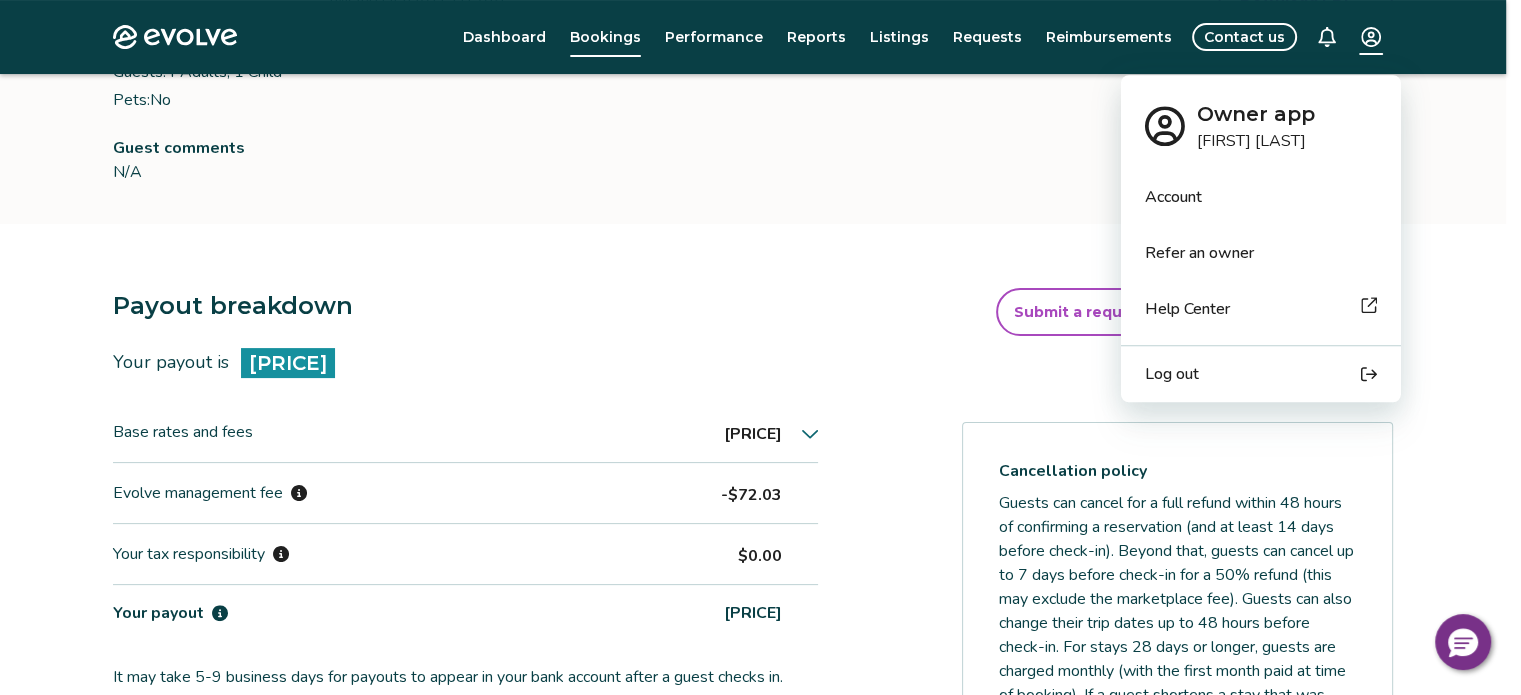 click on "Evolve Dashboard Bookings Performance Reports Listings Requests Reimbursements Contact us Back Booking ID:  [NUMBER]  | Booking site:  Airbnb [FIRST] [LAST] Checked out Email not provided +[PHONE] Check-in [DAY], [MONTH] [DAY], [YEAR] Check-out [DAY], [MONTH] [DAY], [YEAR] Nights:  [NUMBER] Guests:  [NUMBER] Adults, [NUMBER] Child Pets:  No Listing ID:  [NUMBER]  |   [NUMBER] [STREET], Unit [UNIT] Booking date:  [DAY], [MONTH] [DAY], [YEAR] Download PDF Guest comments N/A Payout breakdown Your payout is [CURRENCY][NUMBER] Base rates and fees [CURRENCY][NUMBER] Evolve management fee [CURRENCY][NUMBER] Your tax responsibility [CURRENCY][NUMBER] Your payout [CURRENCY][NUMBER] It may take [NUMBER]-[NUMBER] business days for payouts to appear in your bank account after a guest checks in. Transactions and line items Transactions Line items Processing date Amount Transactions total [CURRENCY][NUMBER] [MONTH] [DAY], [YEAR] [CURRENCY][NUMBER] Submit a request View reimbursement Requests and reimbursements Cancellation policy Cancel guest booking Your guest has checked out. Request to cancel booking © [YEAR]-[PRESENT] Evolve Vacation Rental Network Privacy Policy |" at bounding box center [760, 441] 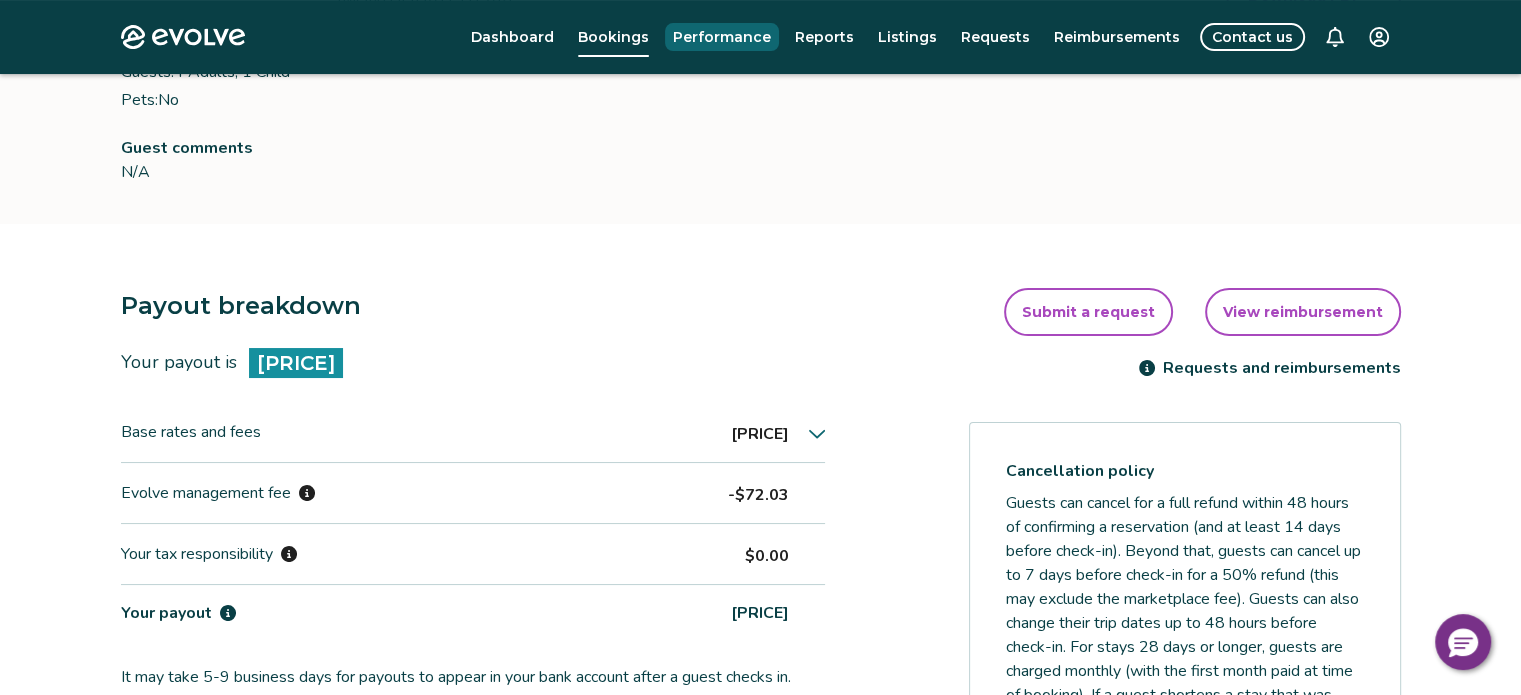 click on "Performance" at bounding box center (722, 37) 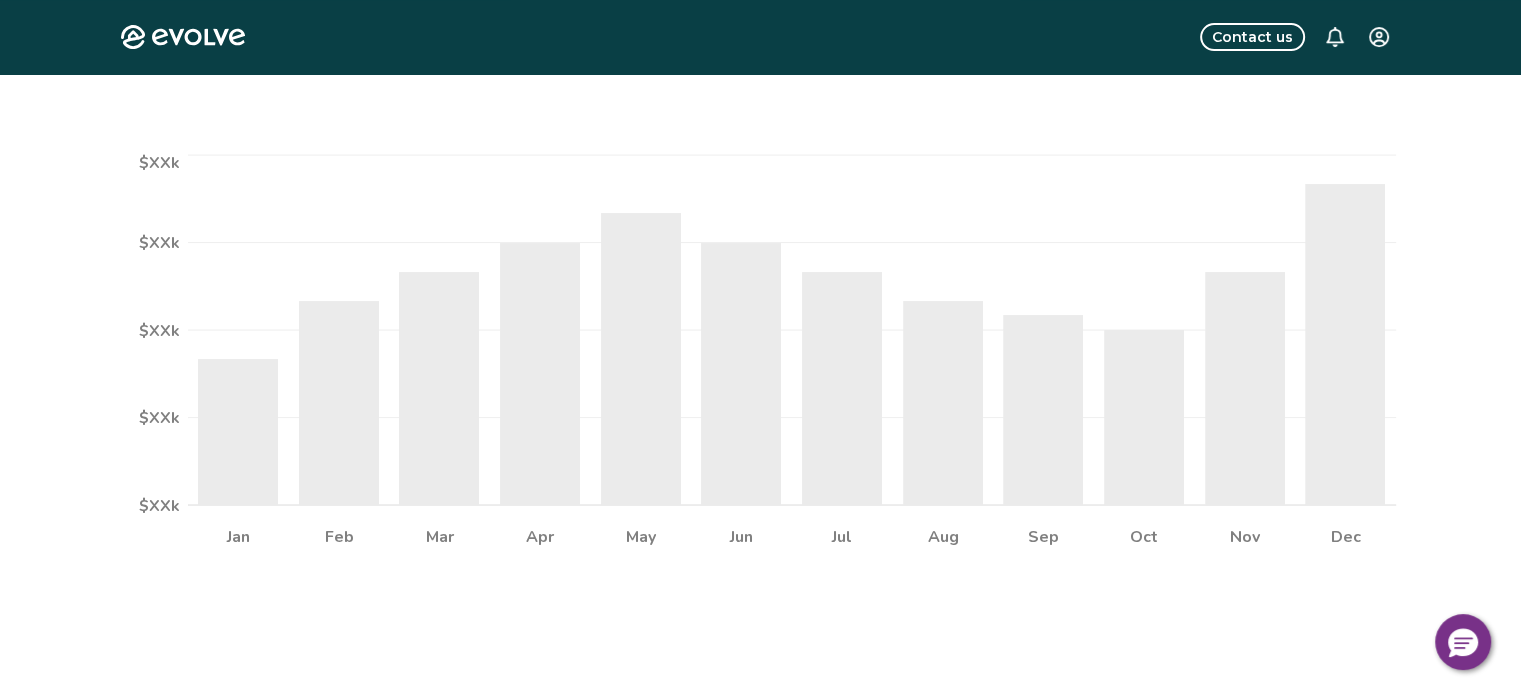 scroll, scrollTop: 0, scrollLeft: 0, axis: both 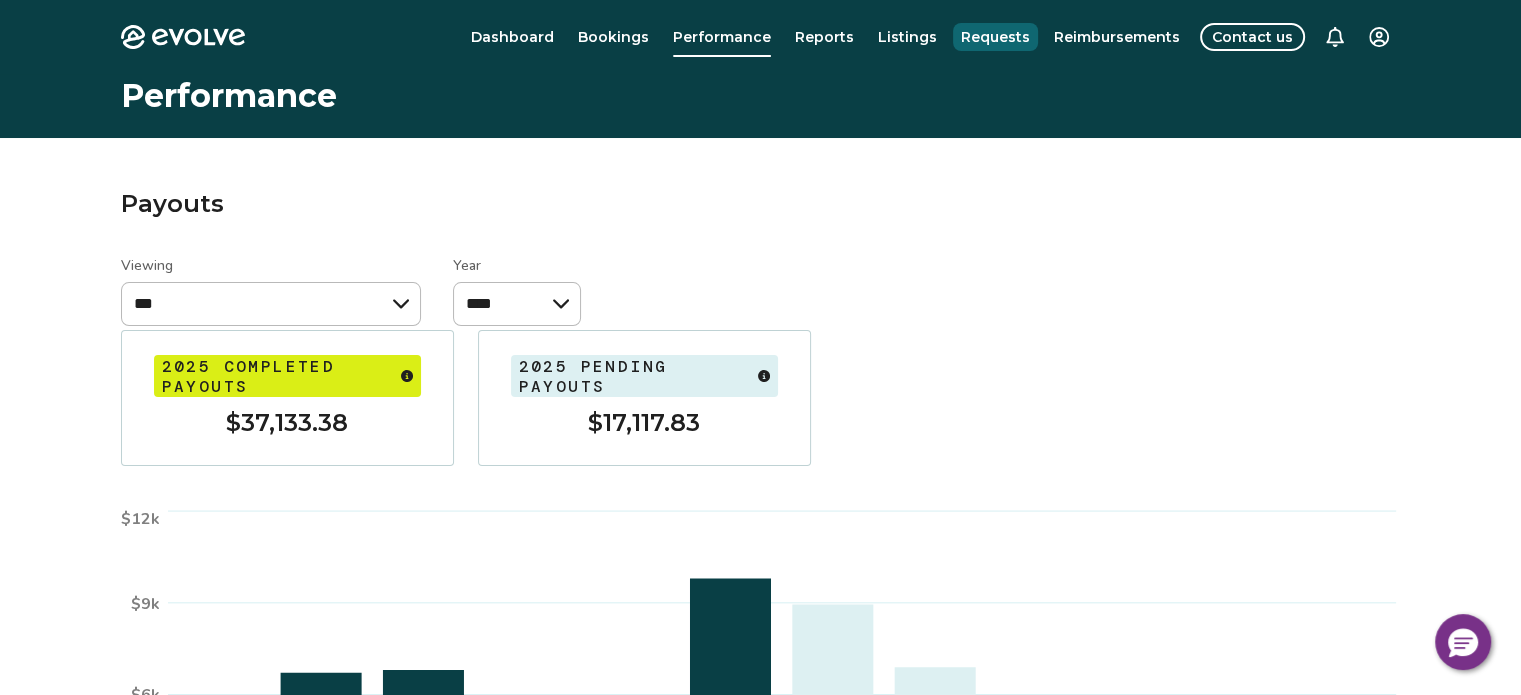 click on "Requests" at bounding box center [995, 37] 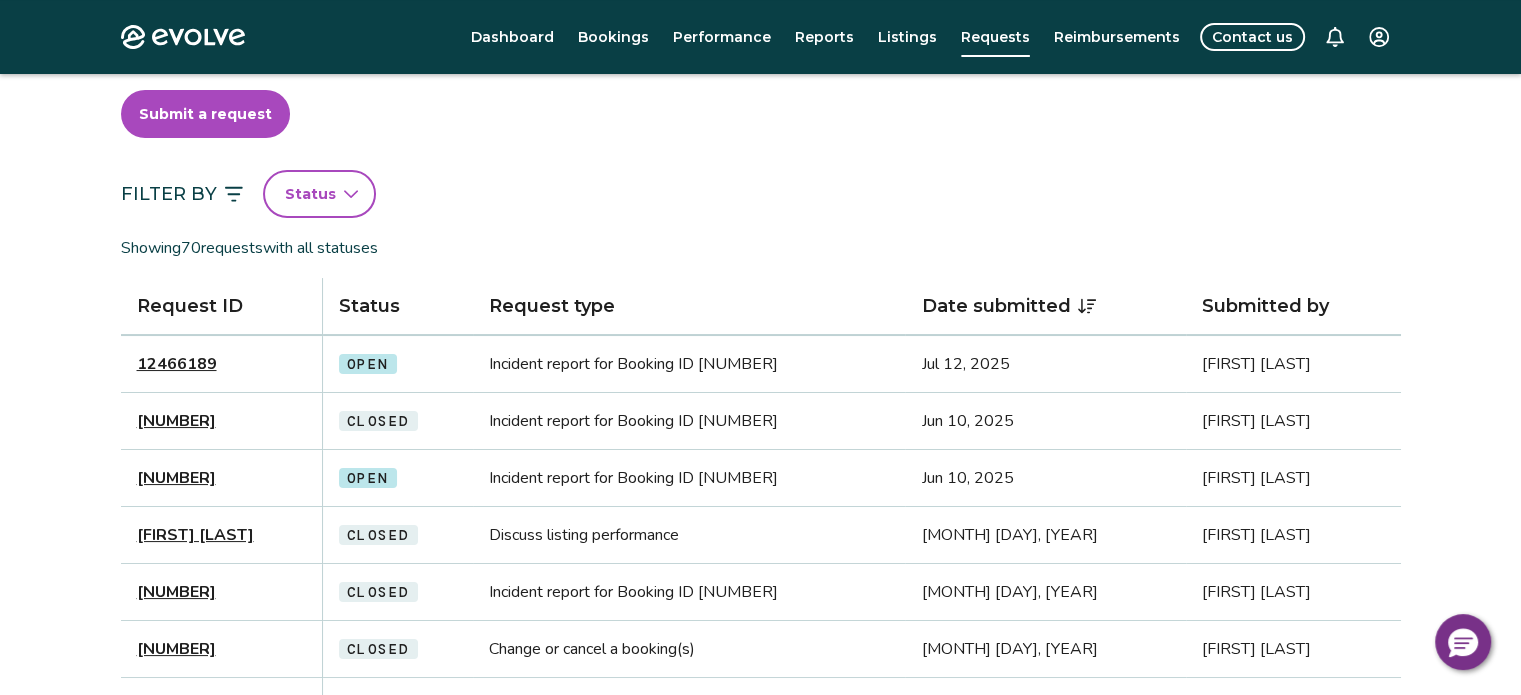 scroll, scrollTop: 83, scrollLeft: 0, axis: vertical 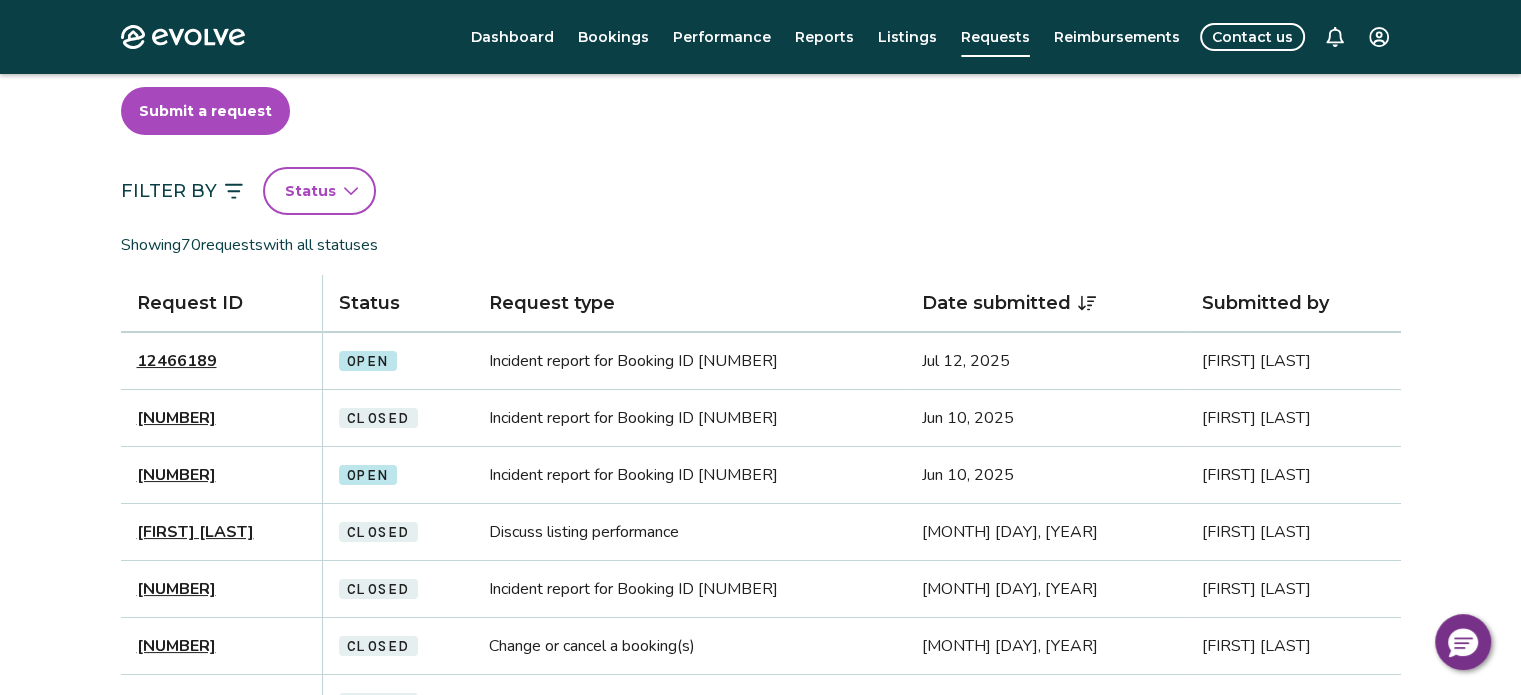 click on "[NUMBER]" at bounding box center [176, 475] 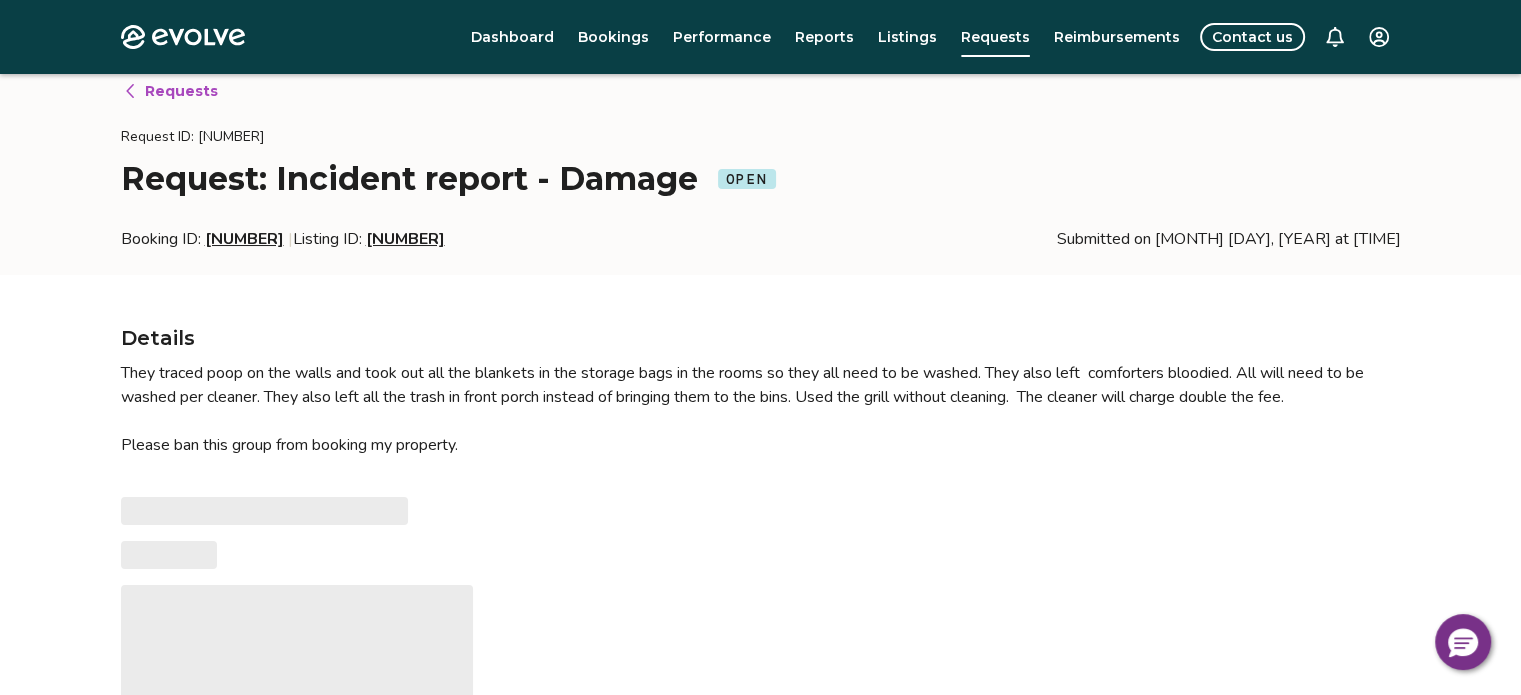 type on "*" 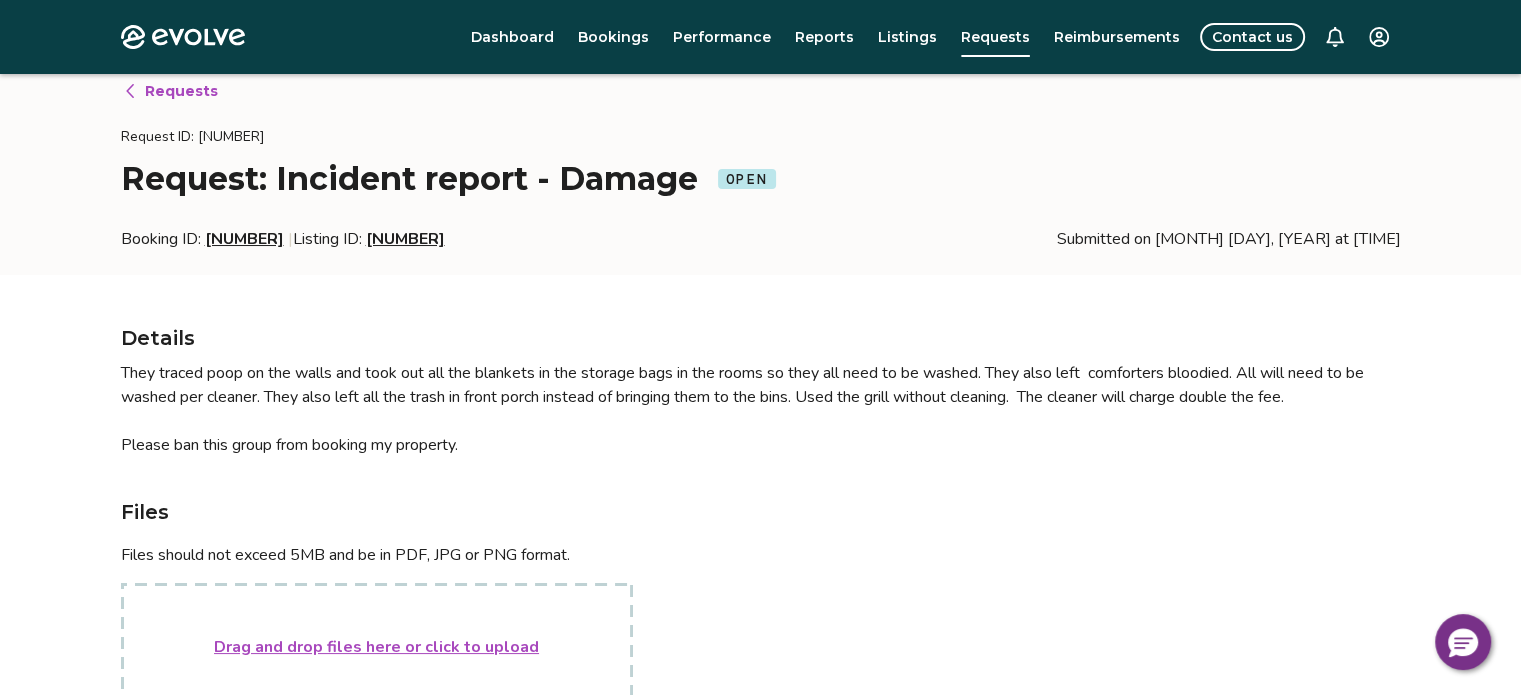 click on "Details They traced poop on the walls and took out all the blankets in the storage bags in the rooms so they all need to be washed. They also left  comforters bloodied. All will need to be washed per cleaner. They also left all the trash in front porch instead of bringing them to the bins. Used the grill without cleaning.  The cleaner will charge double the fee.
Please ban this group from booking my property. Files Files should not exceed 5MB and be in PDF, JPG or PNG format. Drag and drop files here or click to upload [FILENAME] Remove [FILENAME] Remove [FILENAME] Remove [FILENAME] Remove [FILENAME] Remove" at bounding box center [761, 730] 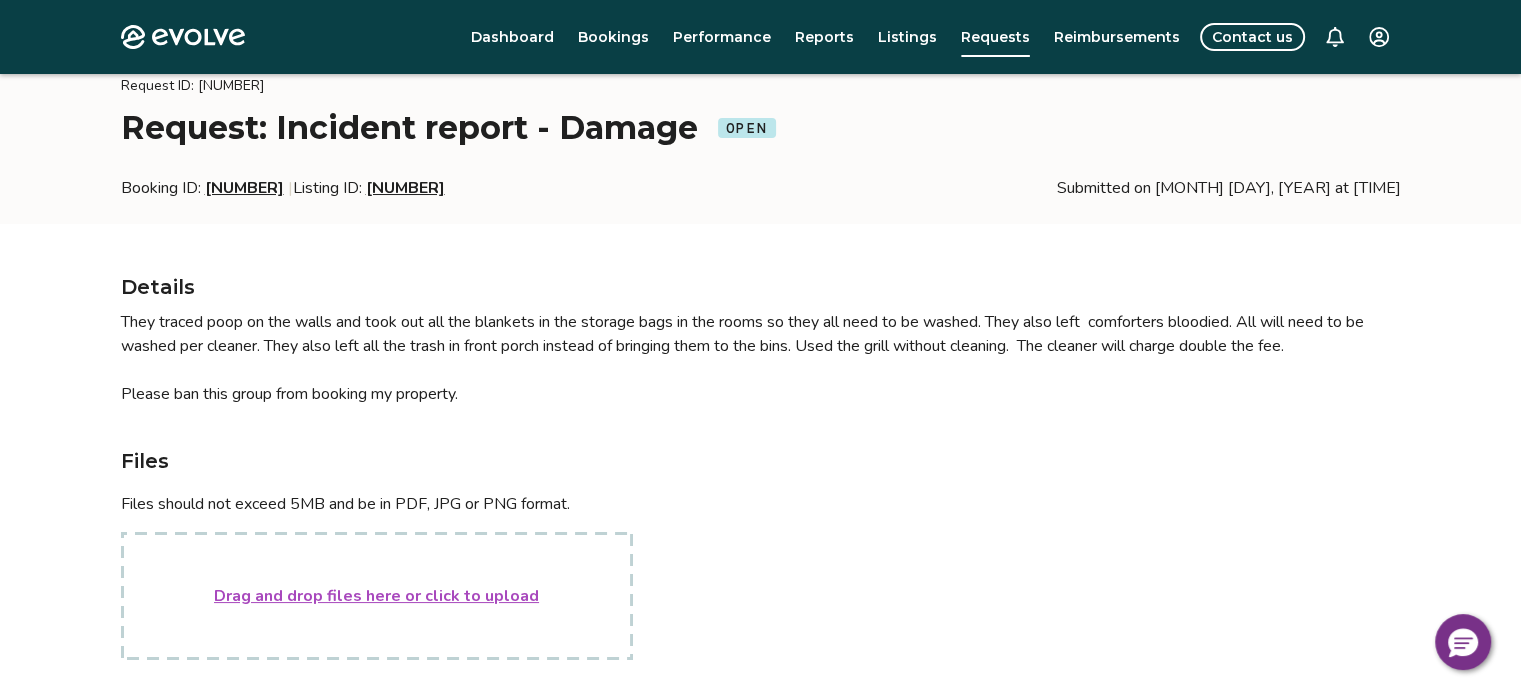 scroll, scrollTop: 0, scrollLeft: 0, axis: both 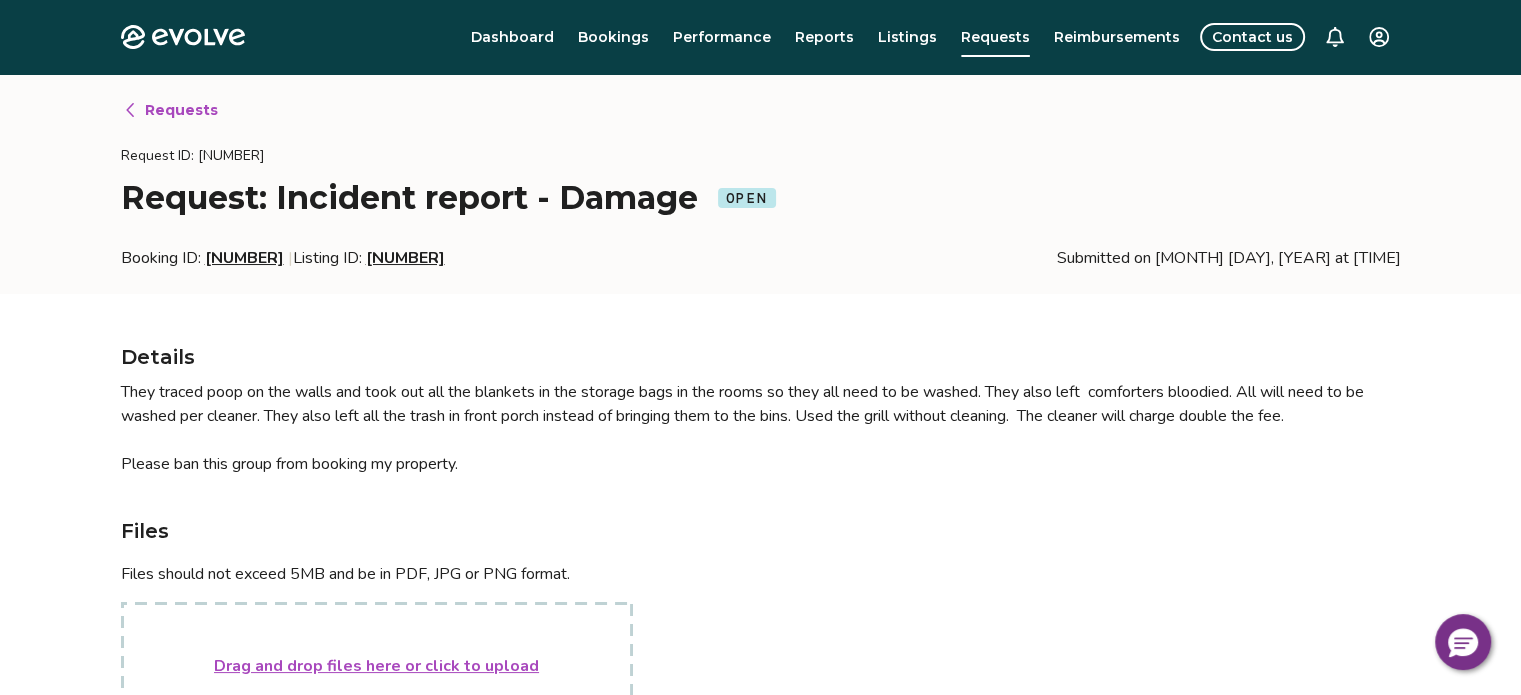 click 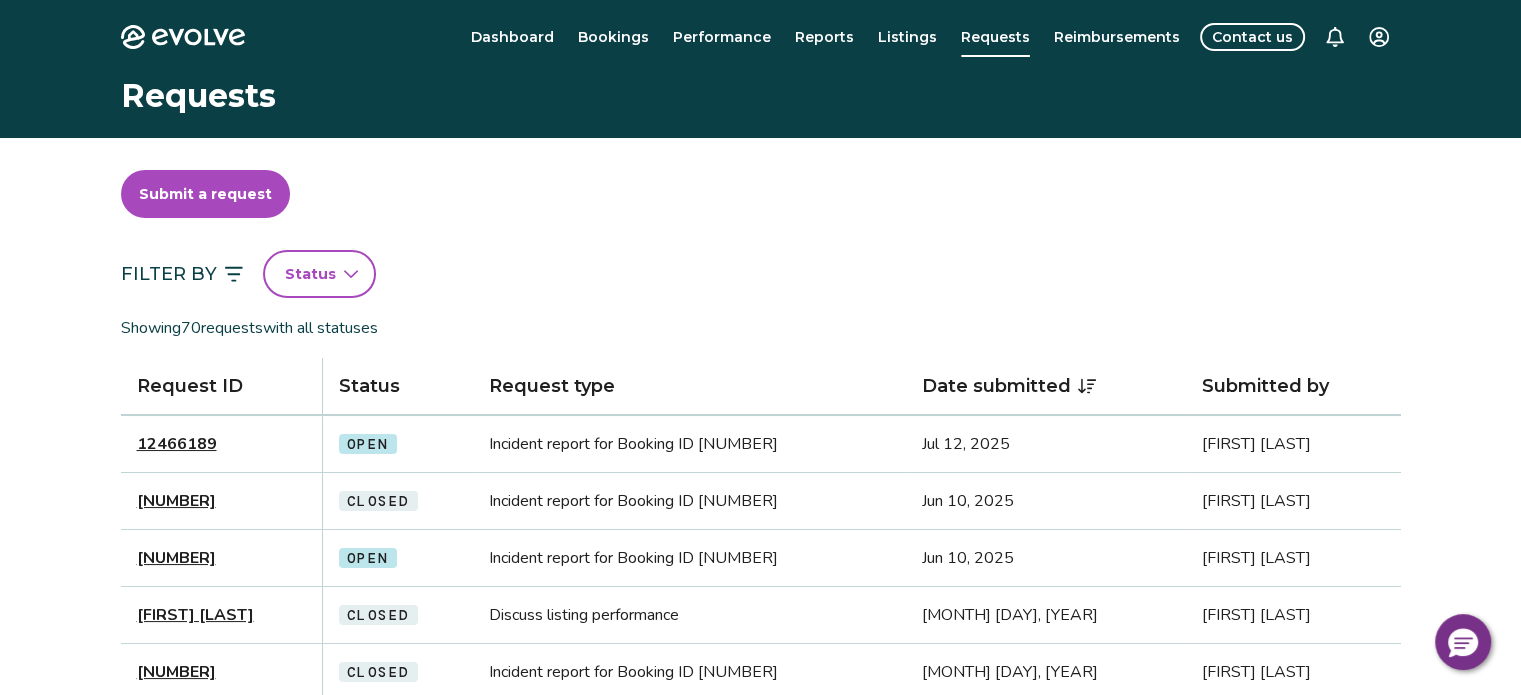 click on "[NUMBER]" at bounding box center (176, 501) 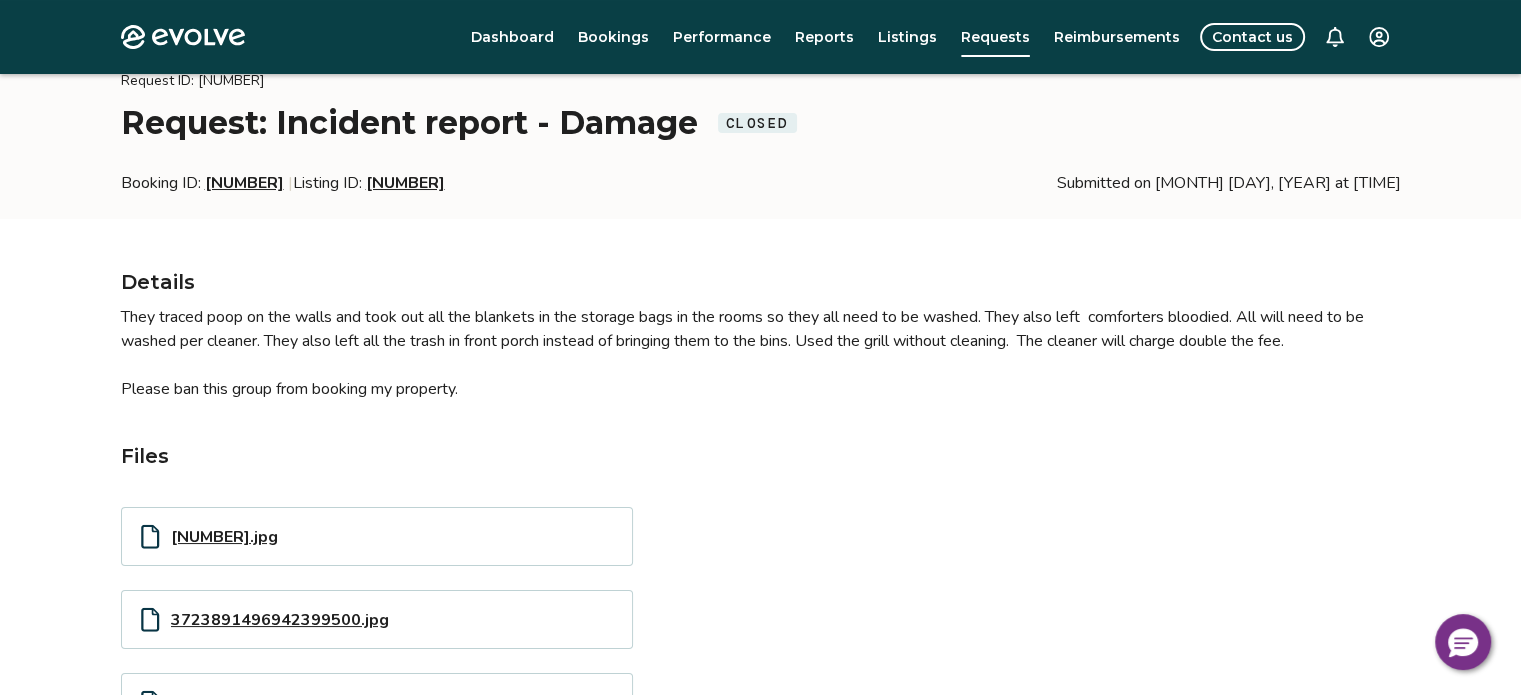 scroll, scrollTop: 0, scrollLeft: 0, axis: both 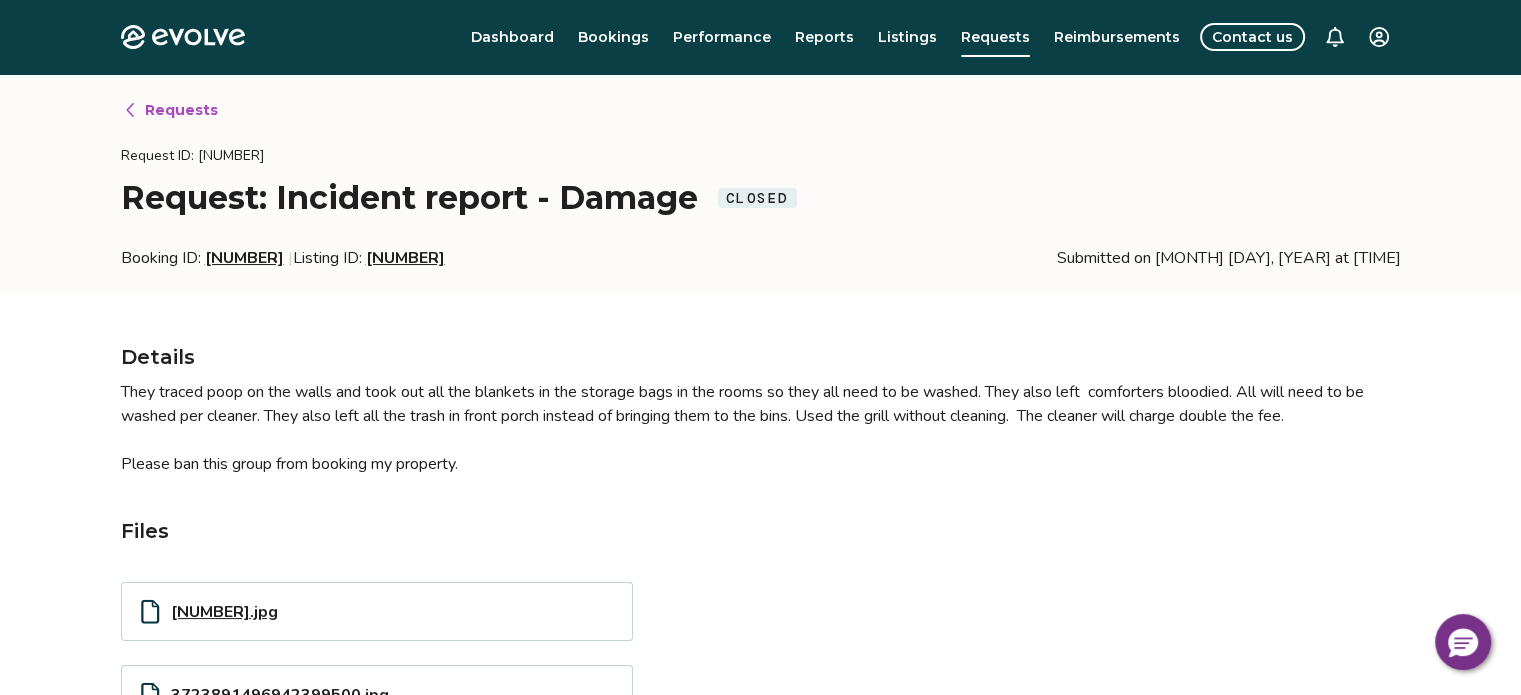 click on "[NUMBER].jpg" at bounding box center [393, 611] 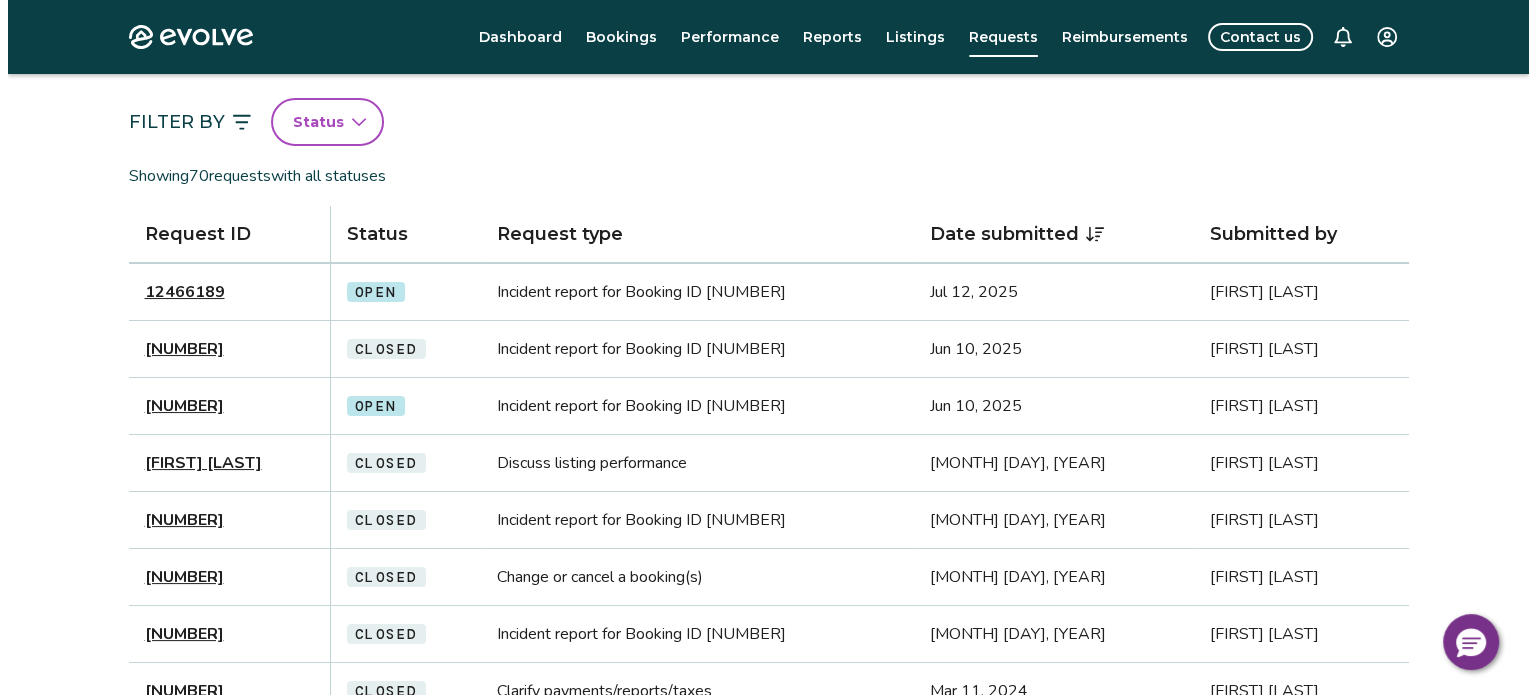 scroll, scrollTop: 0, scrollLeft: 0, axis: both 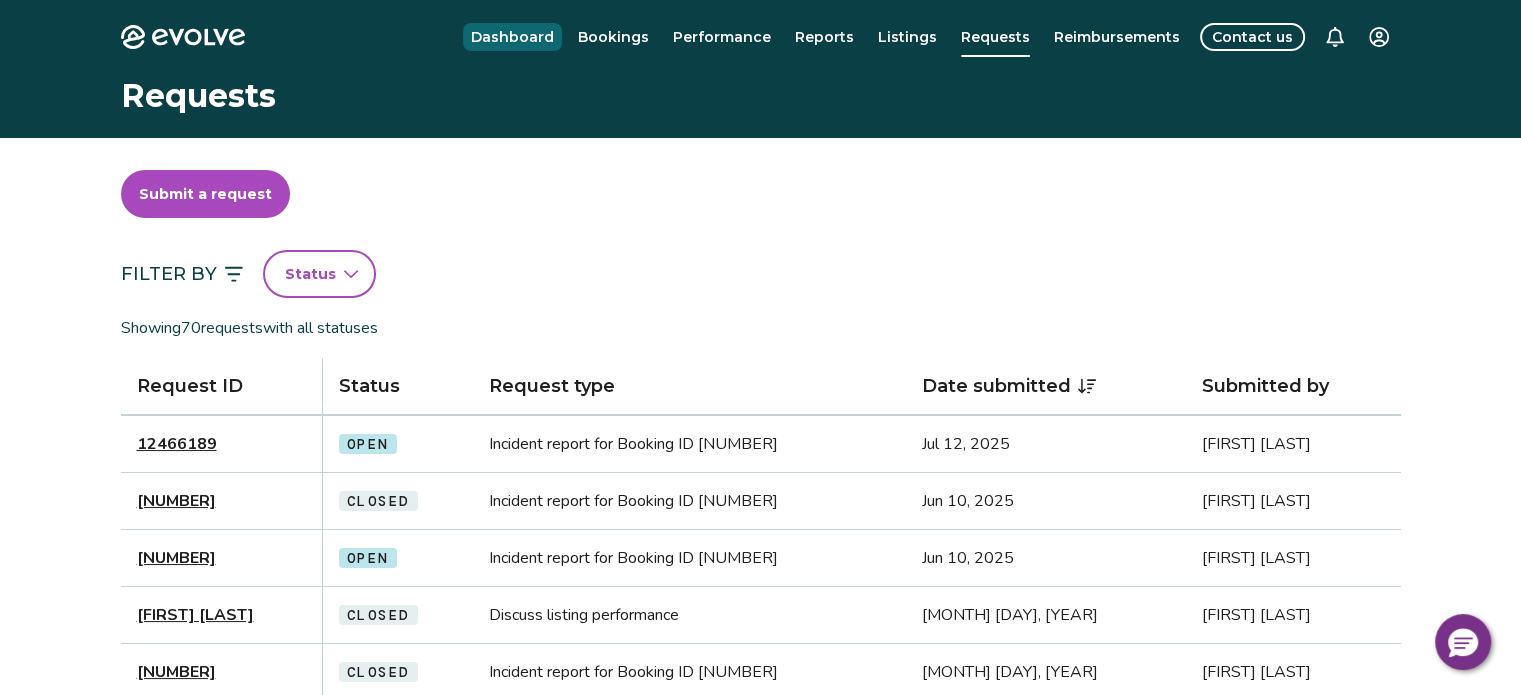click on "Dashboard" at bounding box center [512, 37] 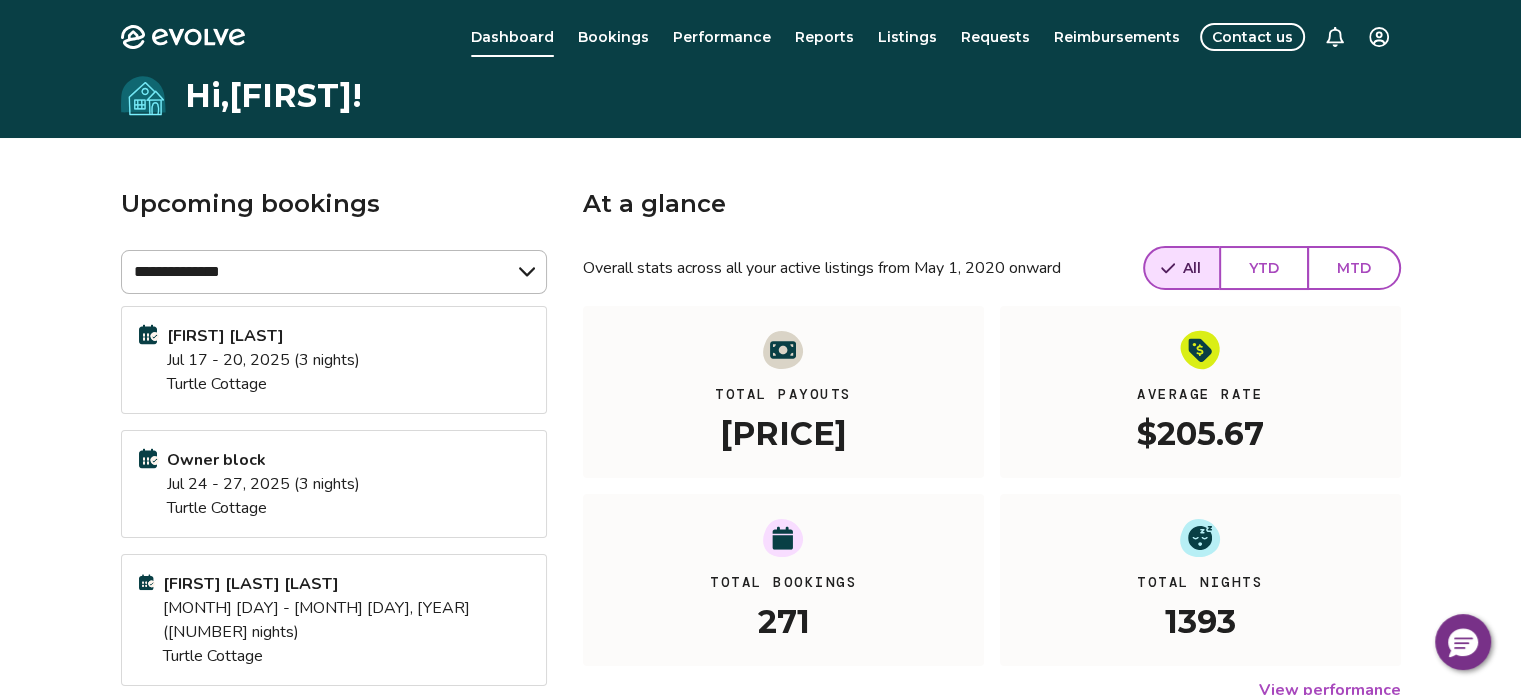 click 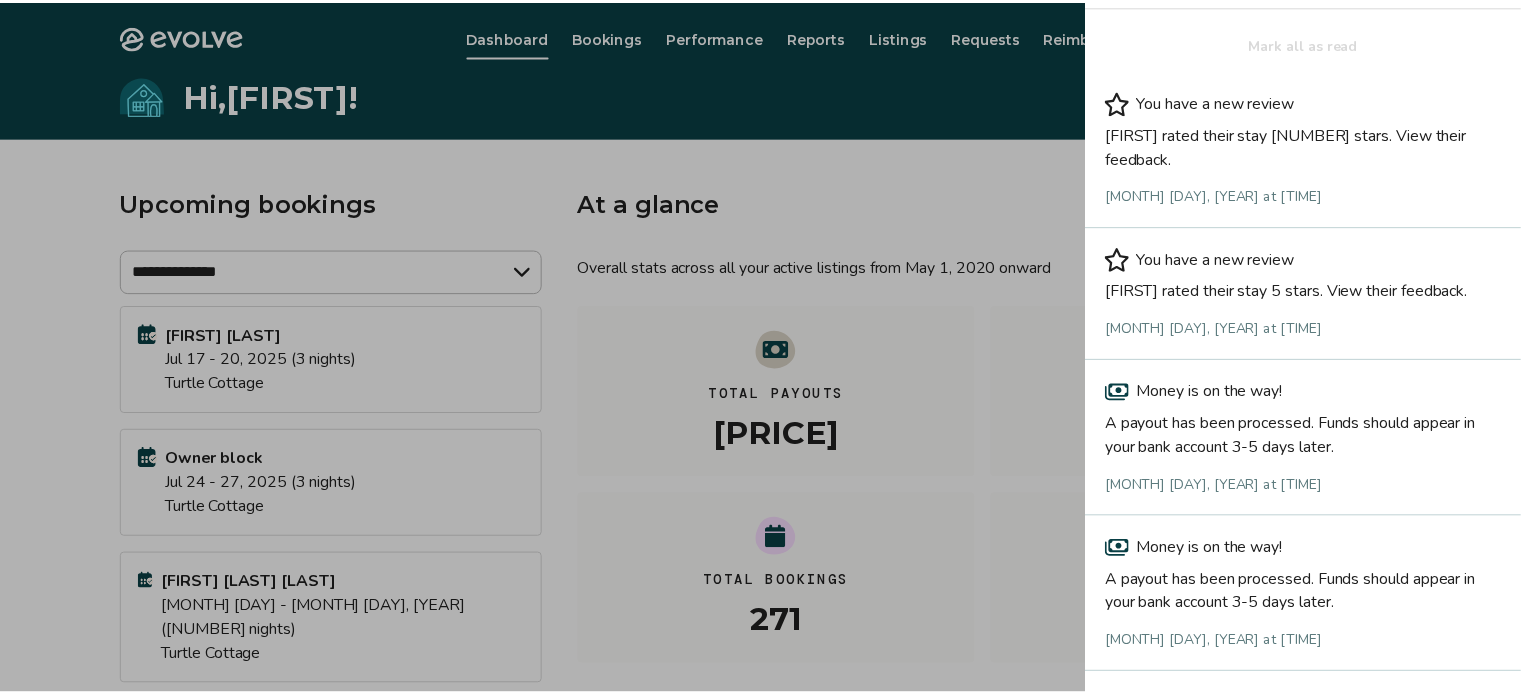 scroll, scrollTop: 70, scrollLeft: 0, axis: vertical 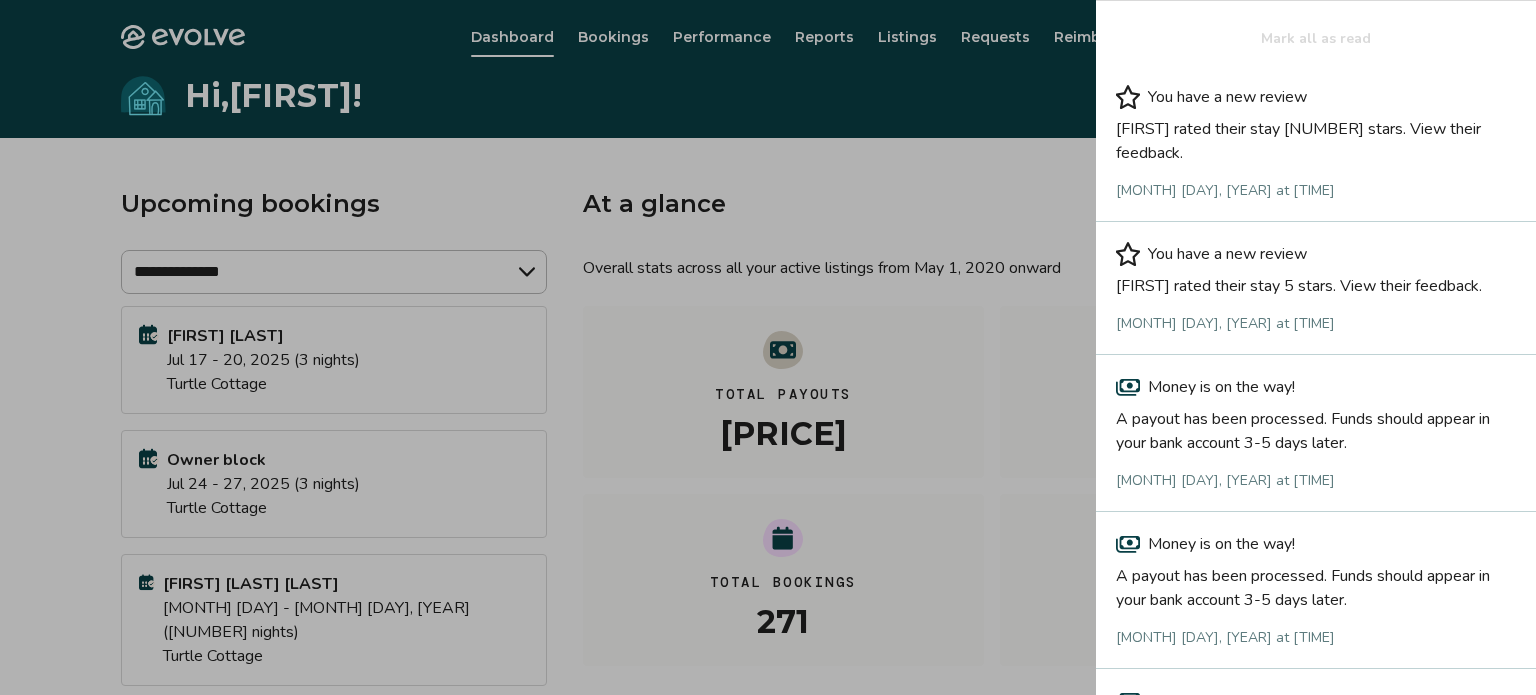click on "You have a new review" at bounding box center (1316, 254) 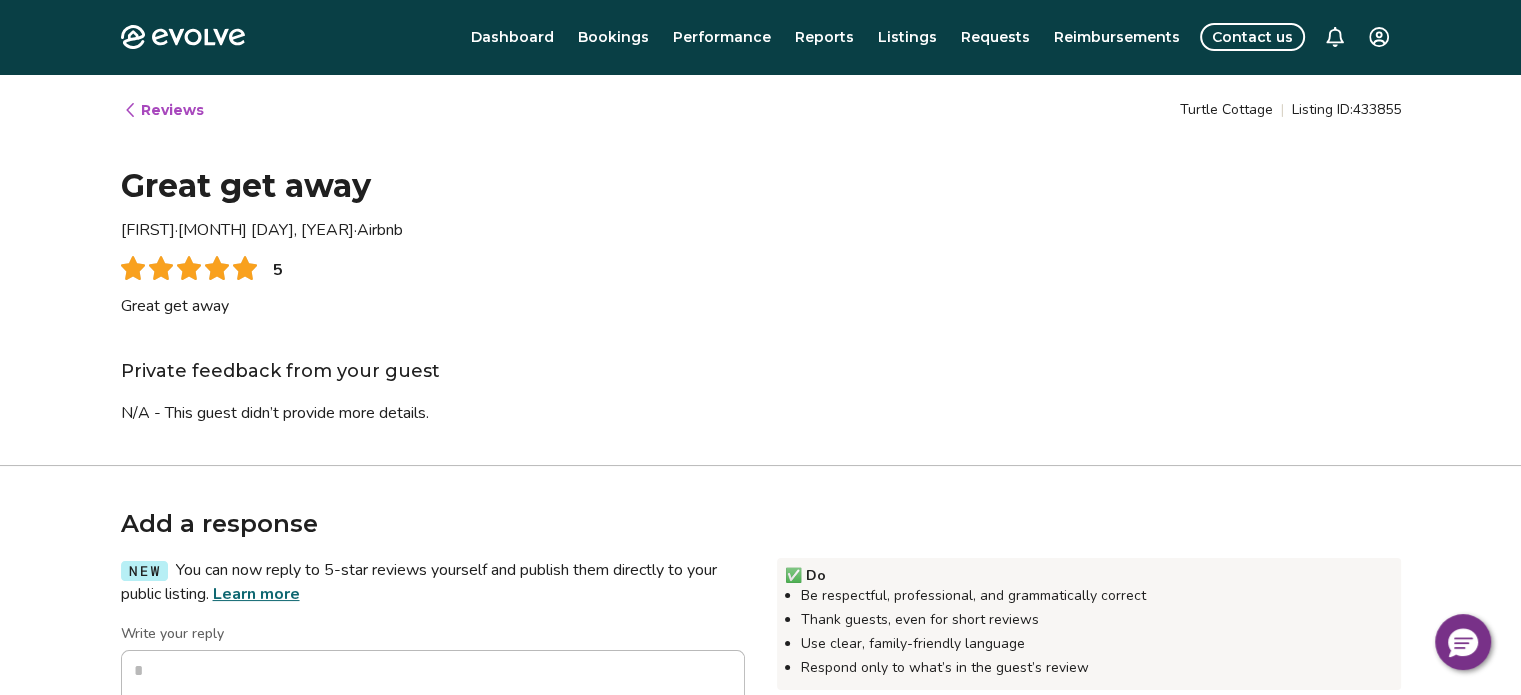 type on "*" 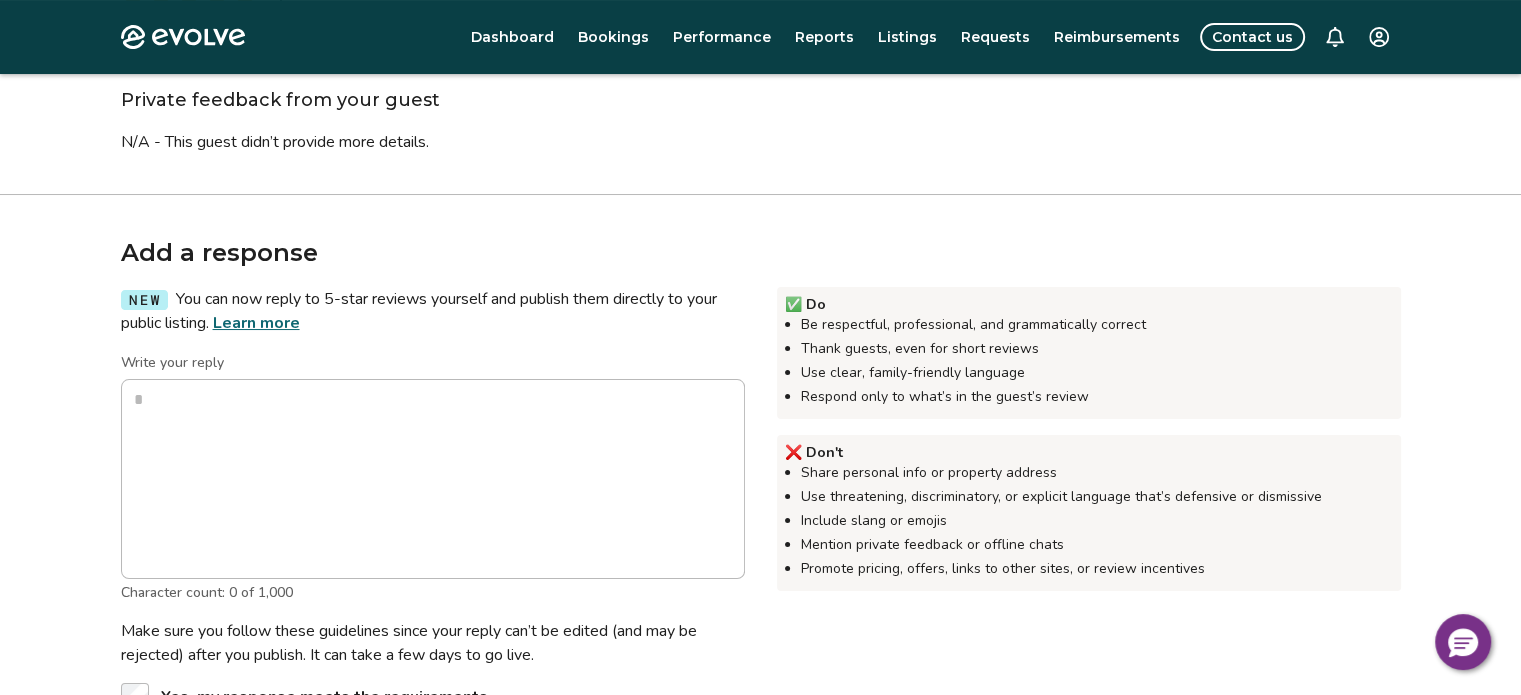 scroll, scrollTop: 269, scrollLeft: 0, axis: vertical 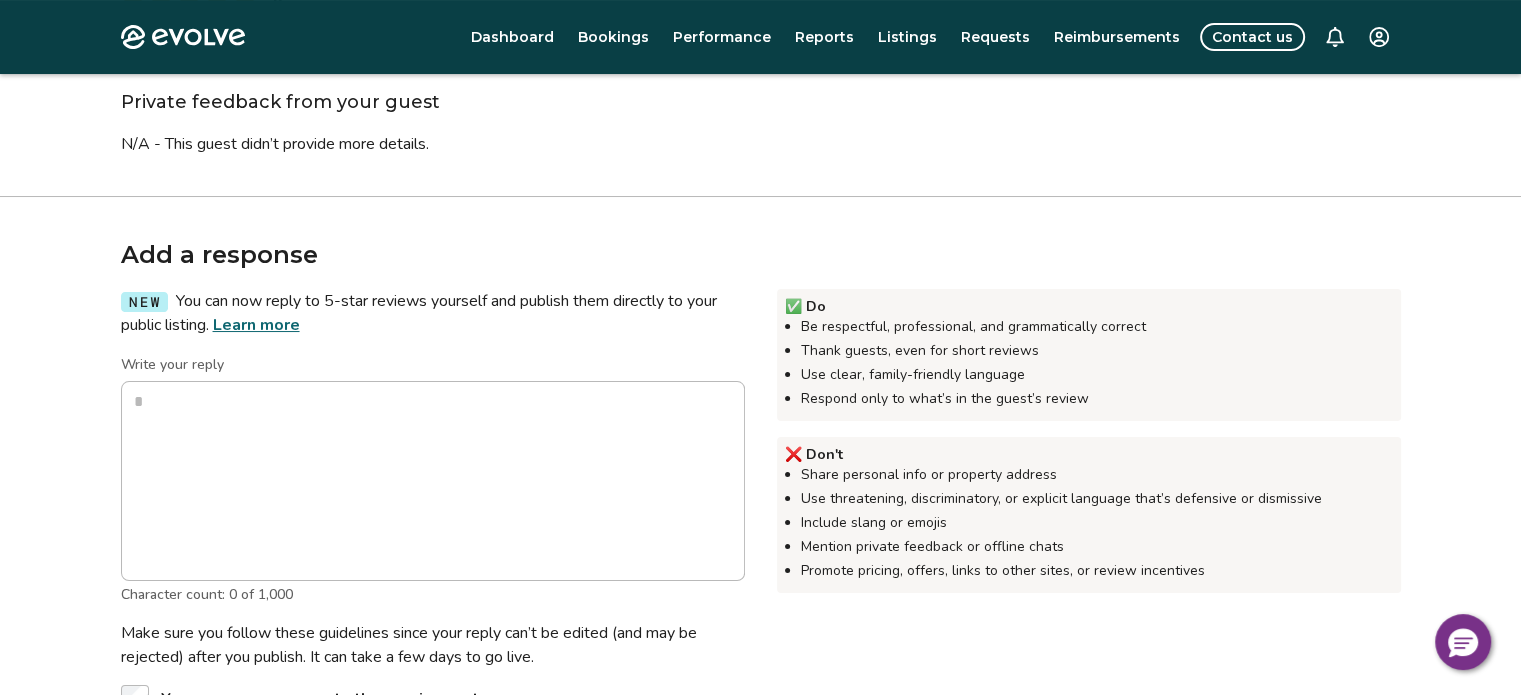 select on "******" 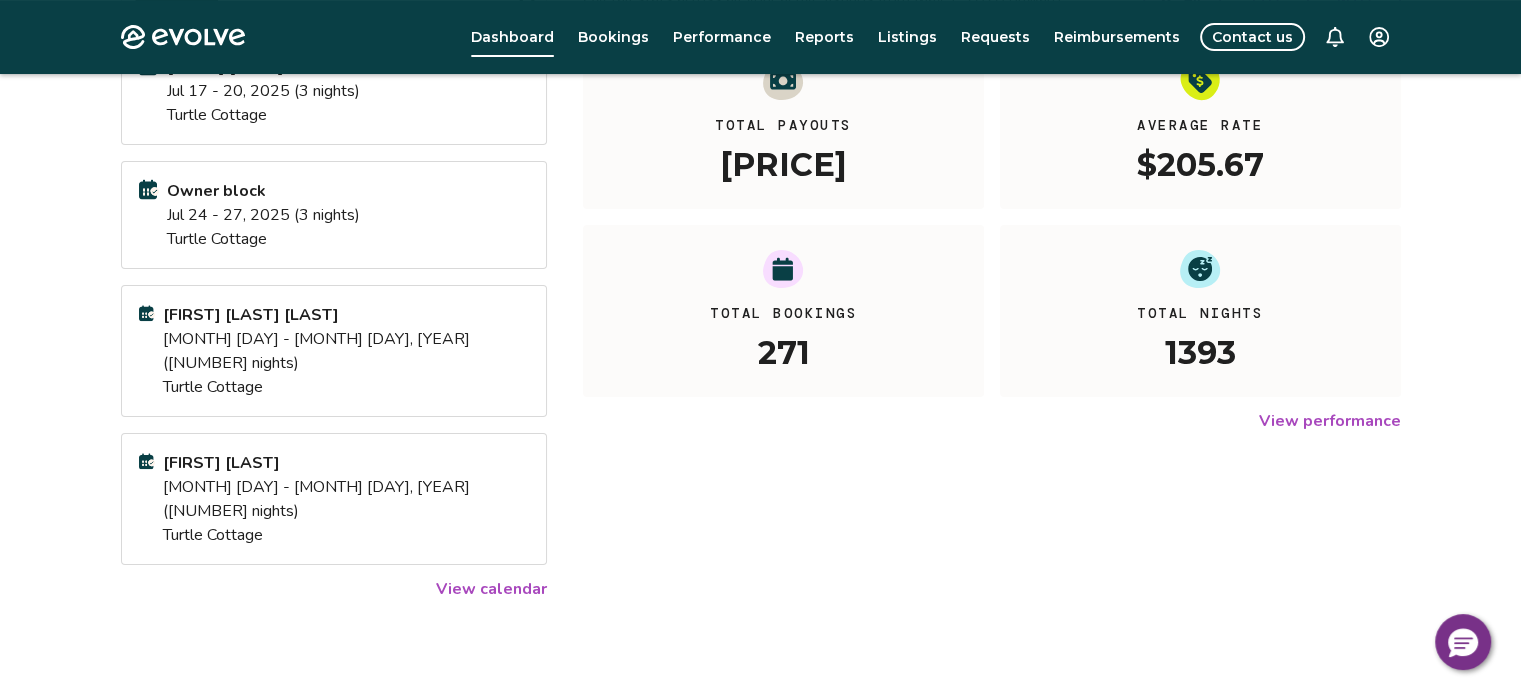 scroll, scrollTop: 0, scrollLeft: 0, axis: both 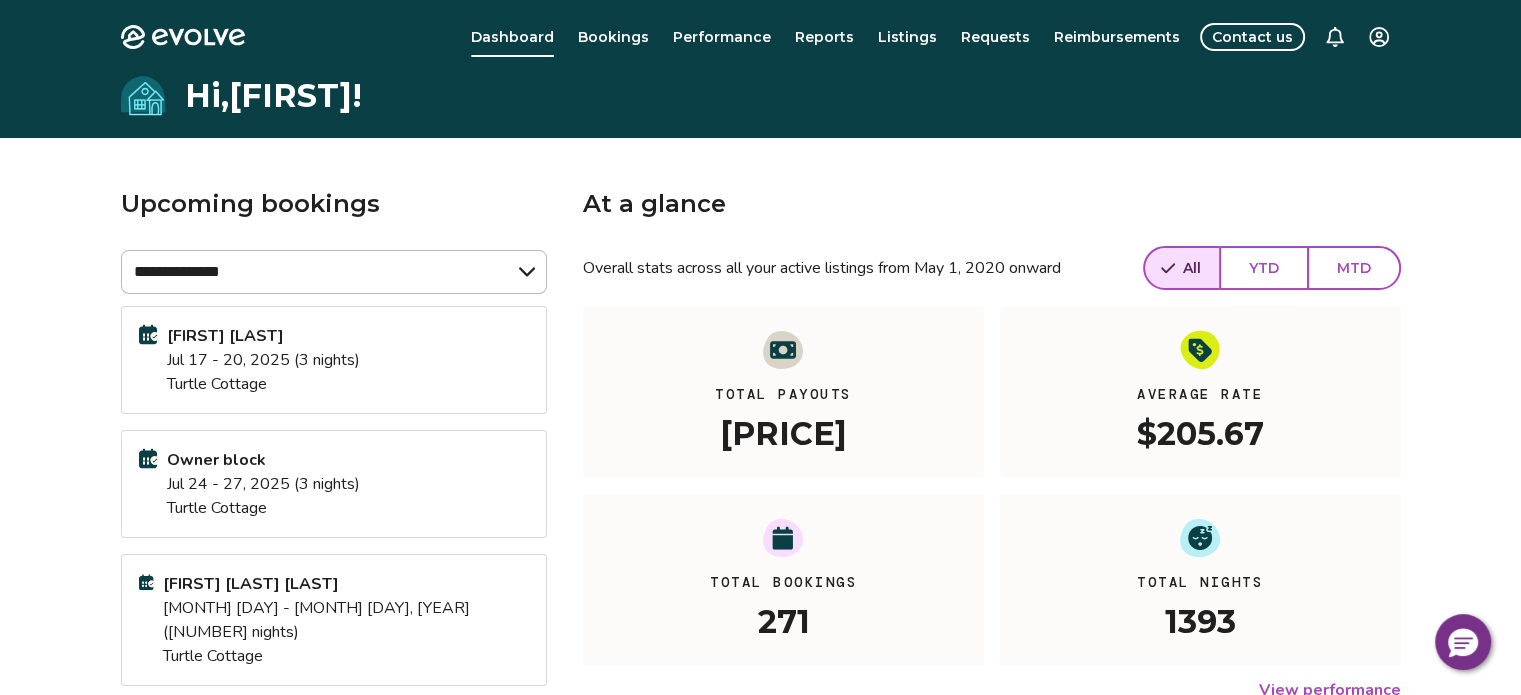 click 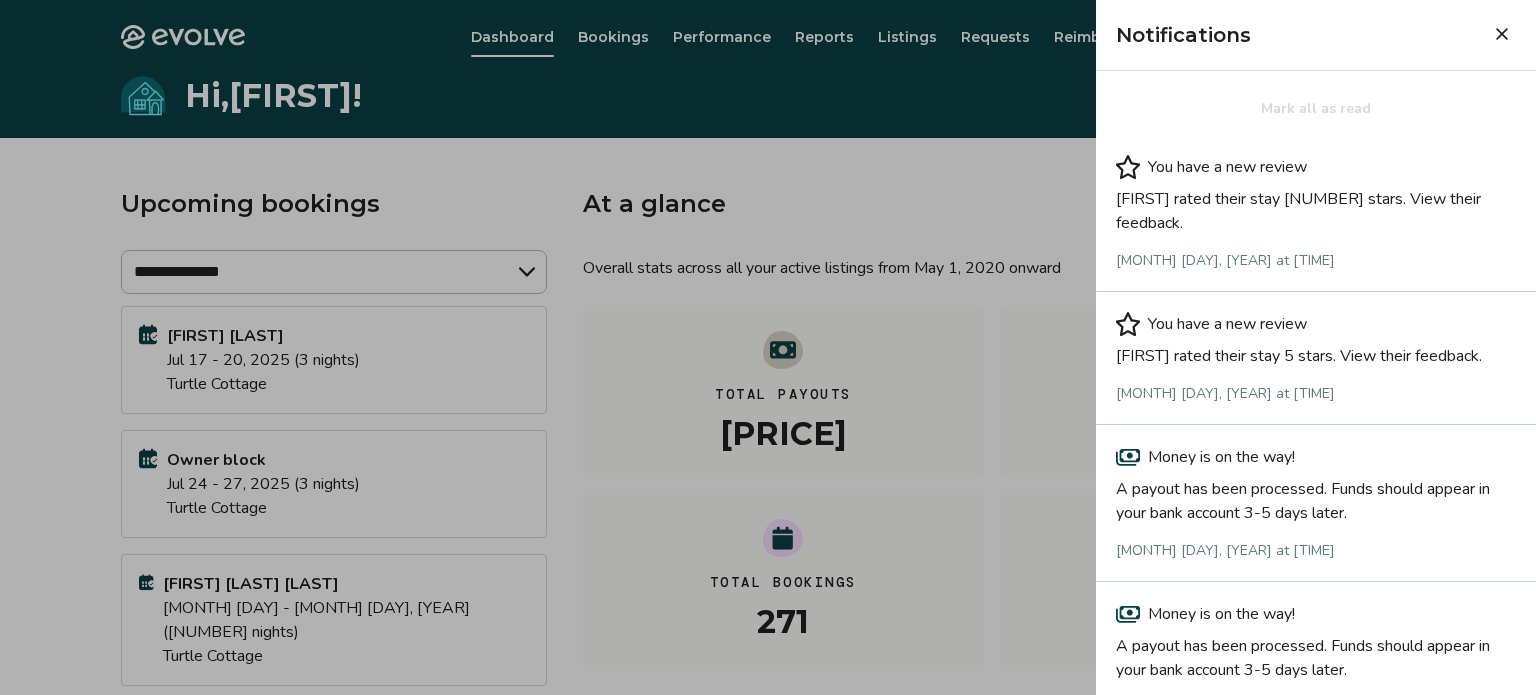 click on "You have a new review [FIRST] rated their stay [NUMBER] stars. View their feedback. [MONTH] [DAY], [YEAR] at [TIME]" at bounding box center (1316, 213) 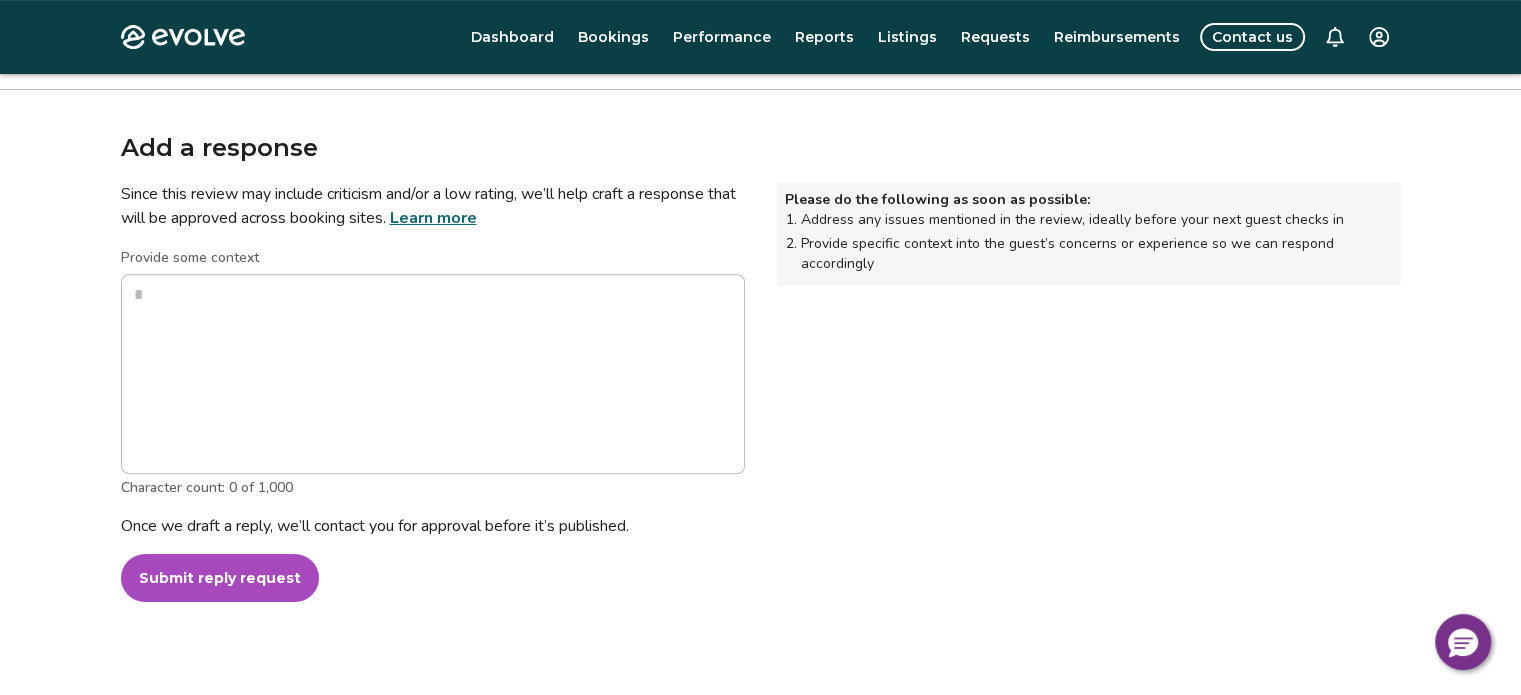 scroll, scrollTop: 793, scrollLeft: 0, axis: vertical 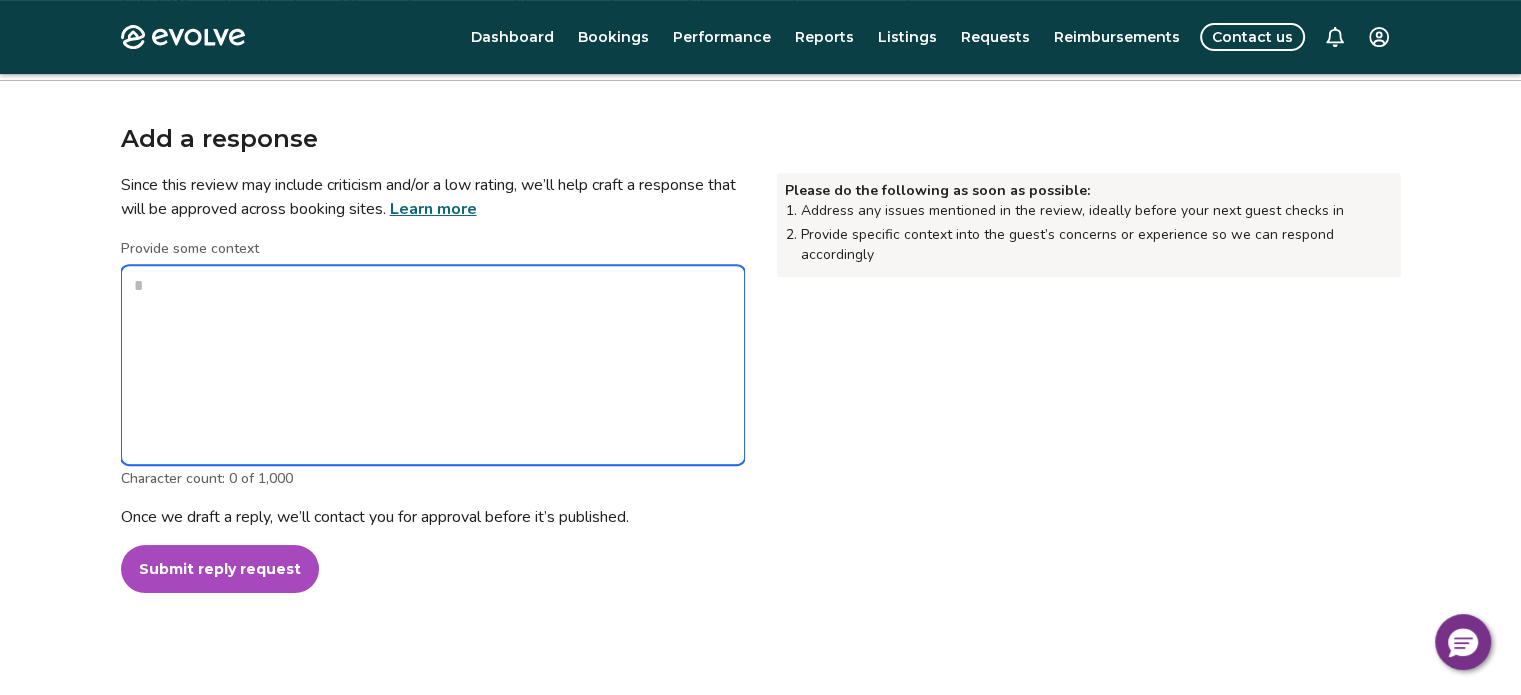 click on "Provide some context" at bounding box center [433, 365] 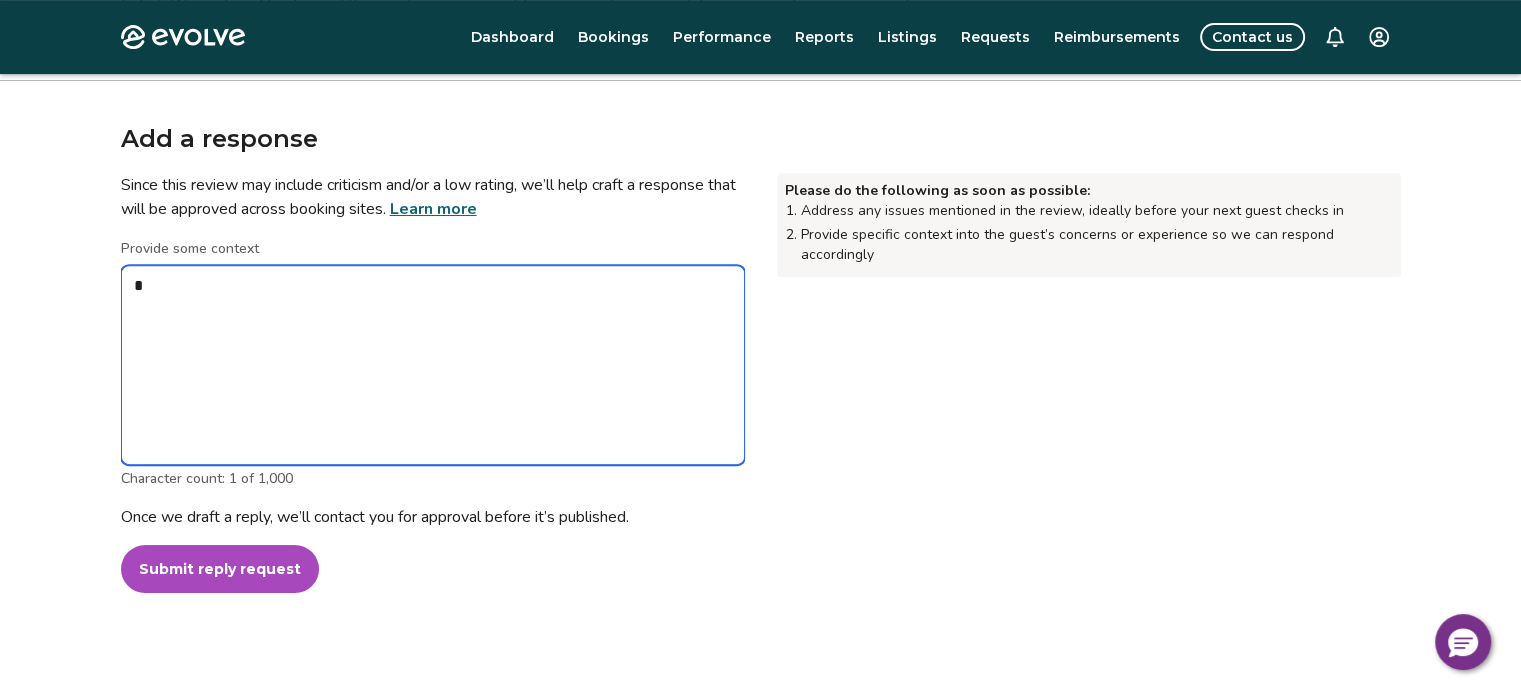 type on "*" 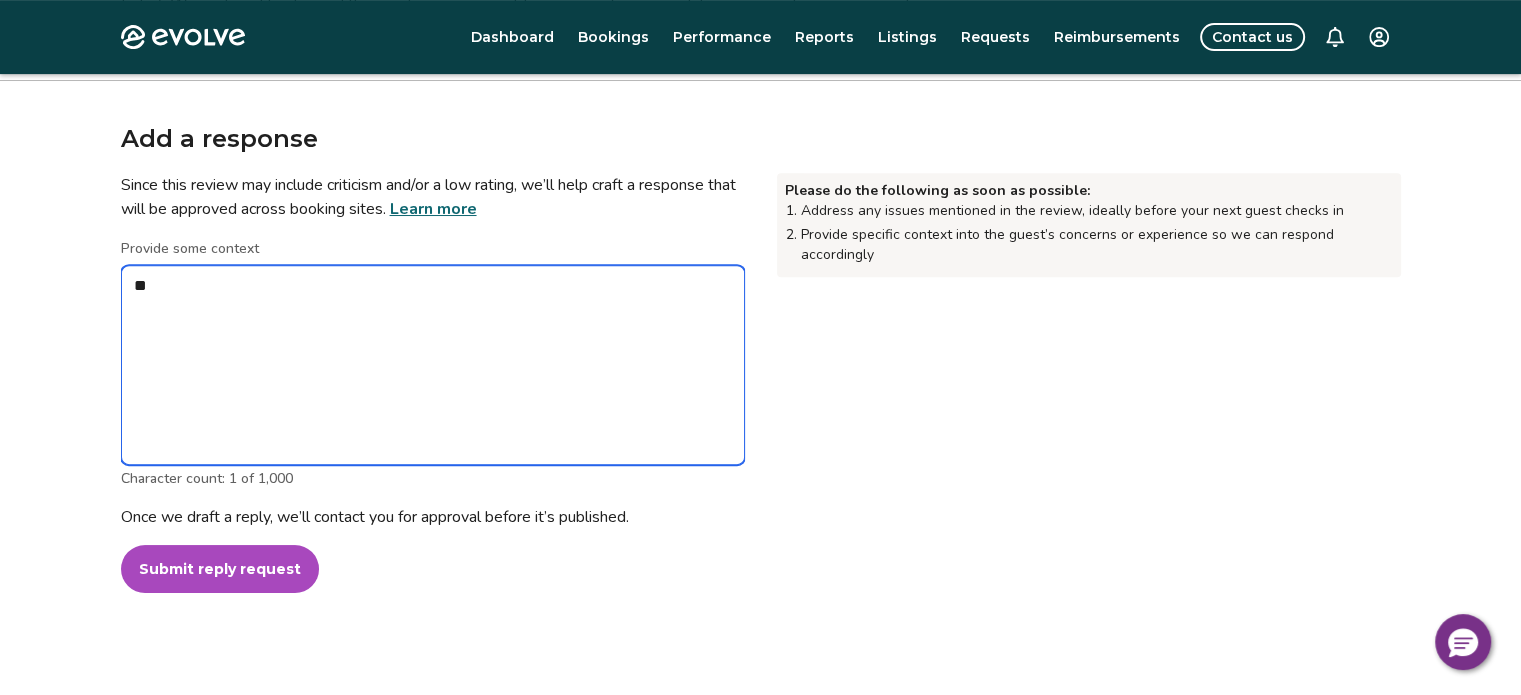 type on "*" 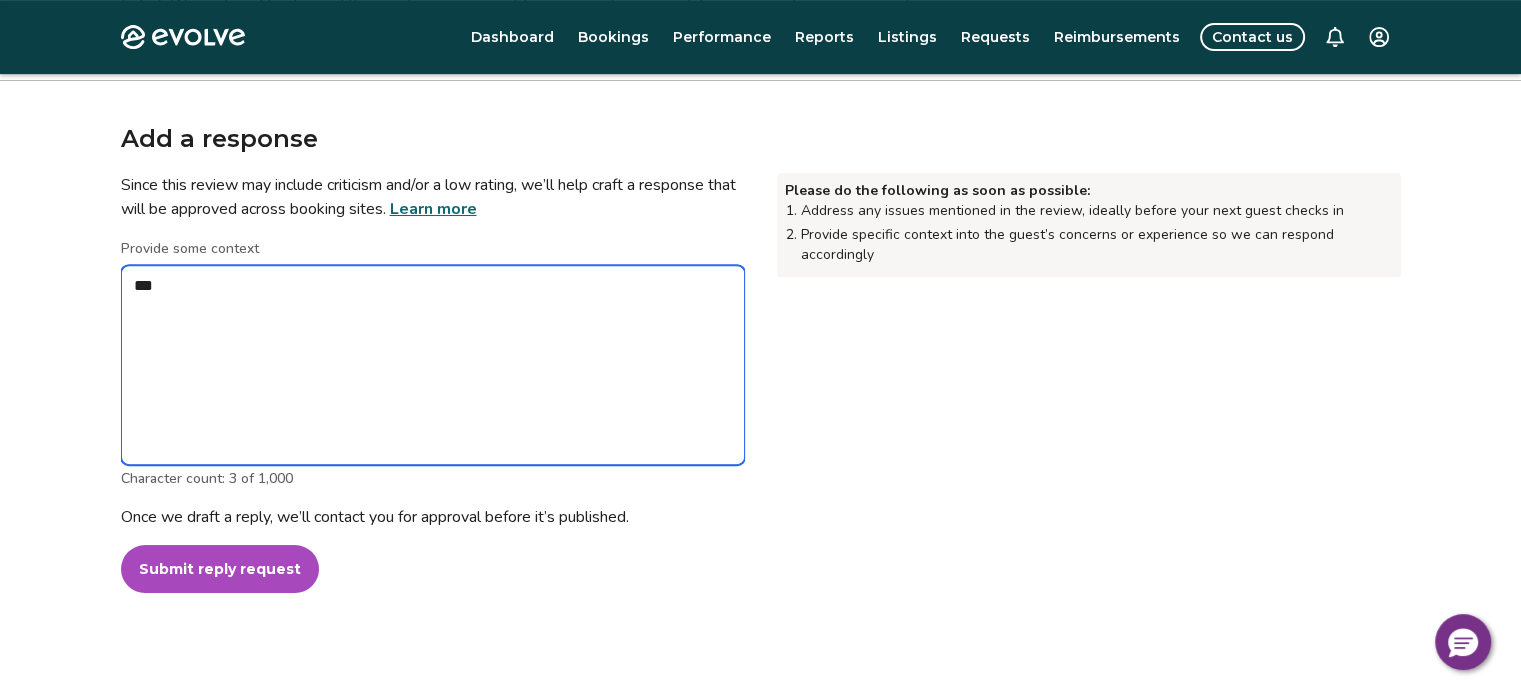 type on "*" 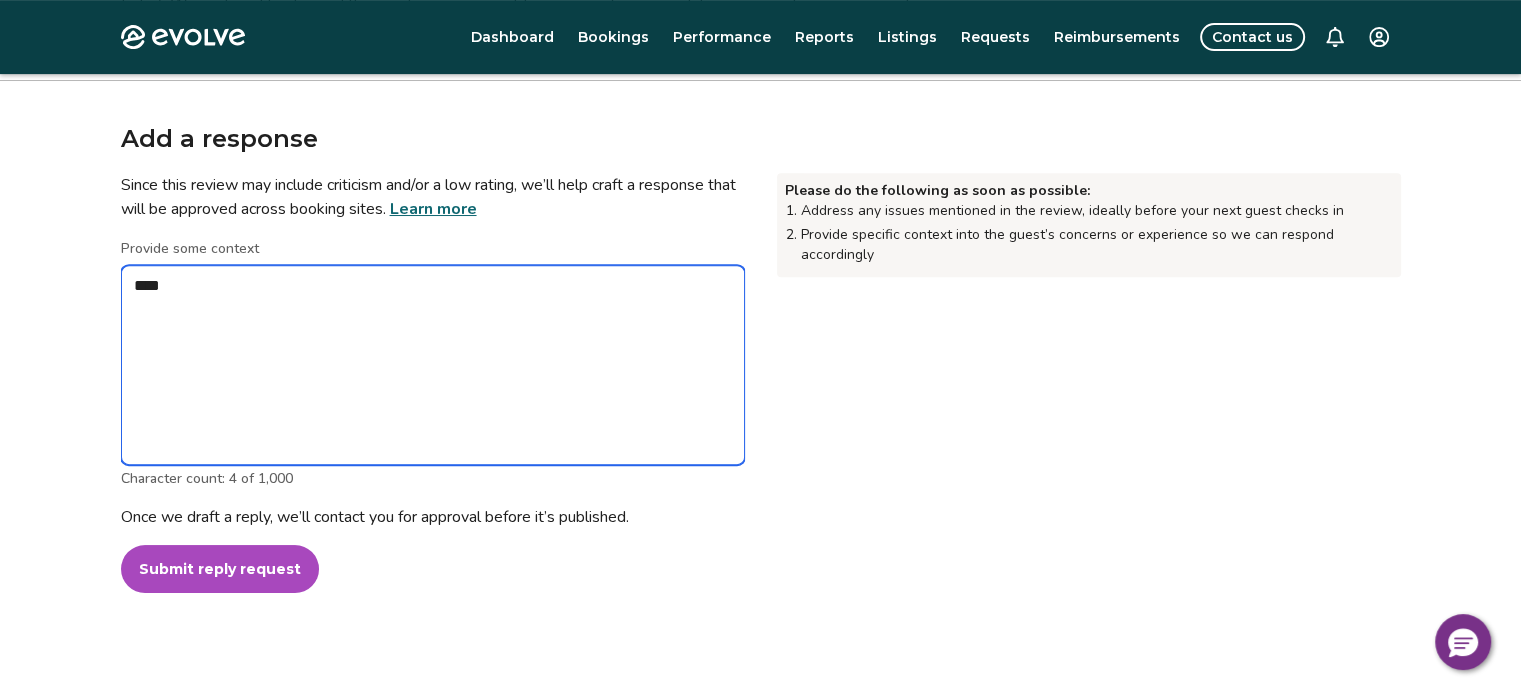 type on "*" 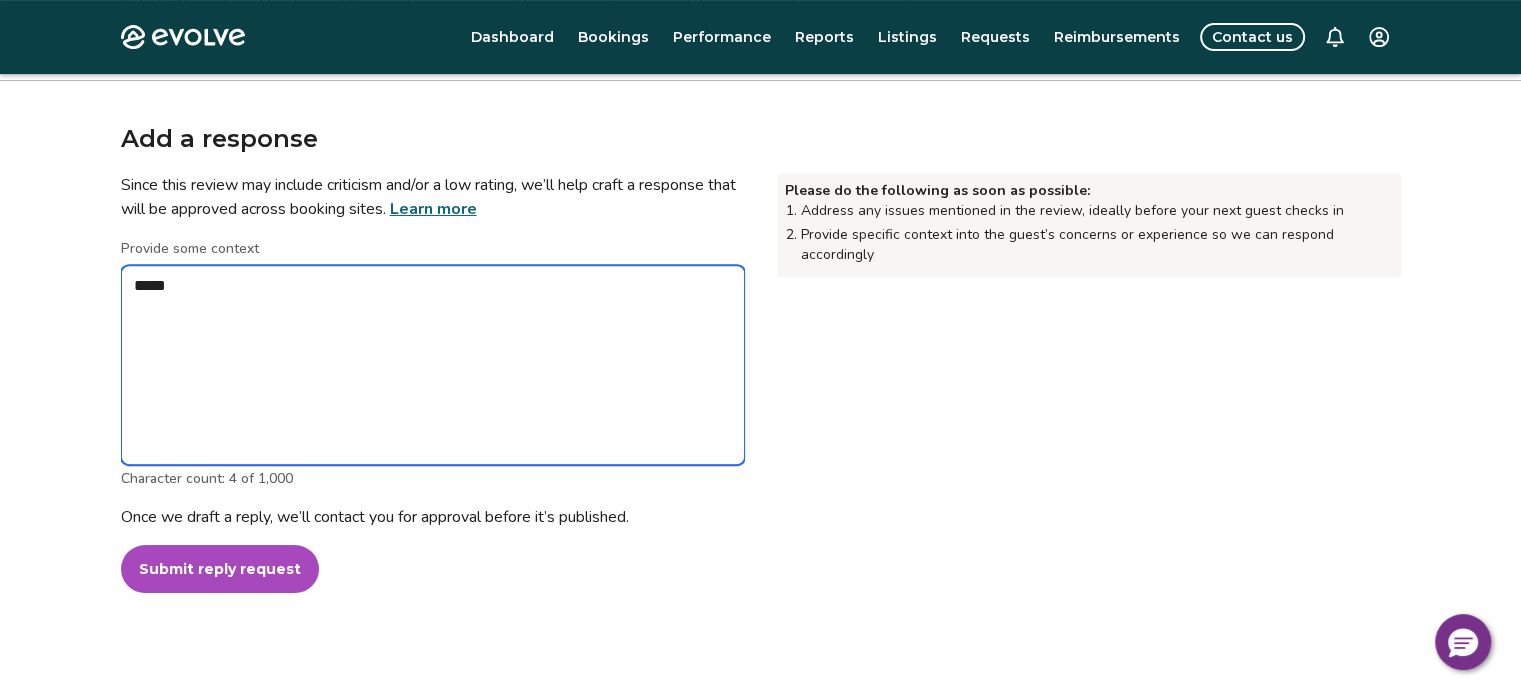 type on "*" 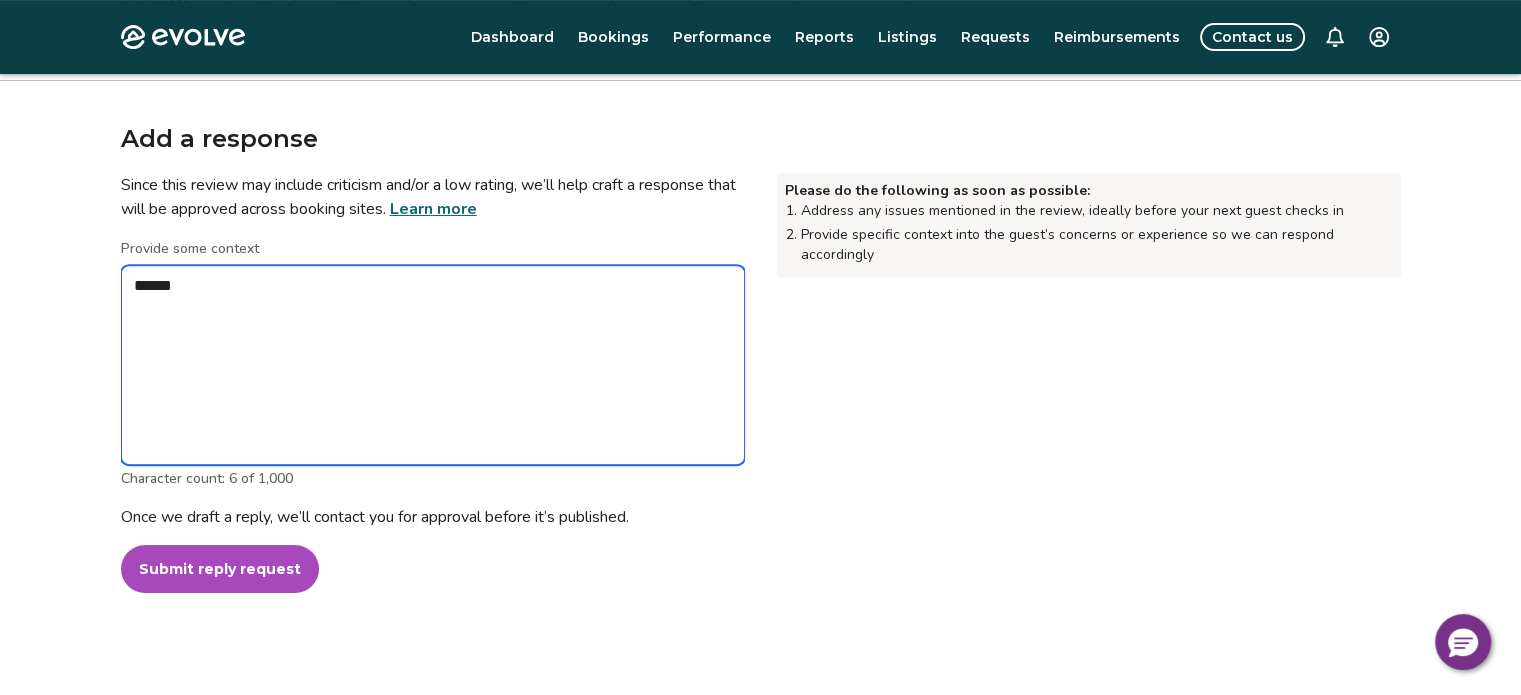 type on "*" 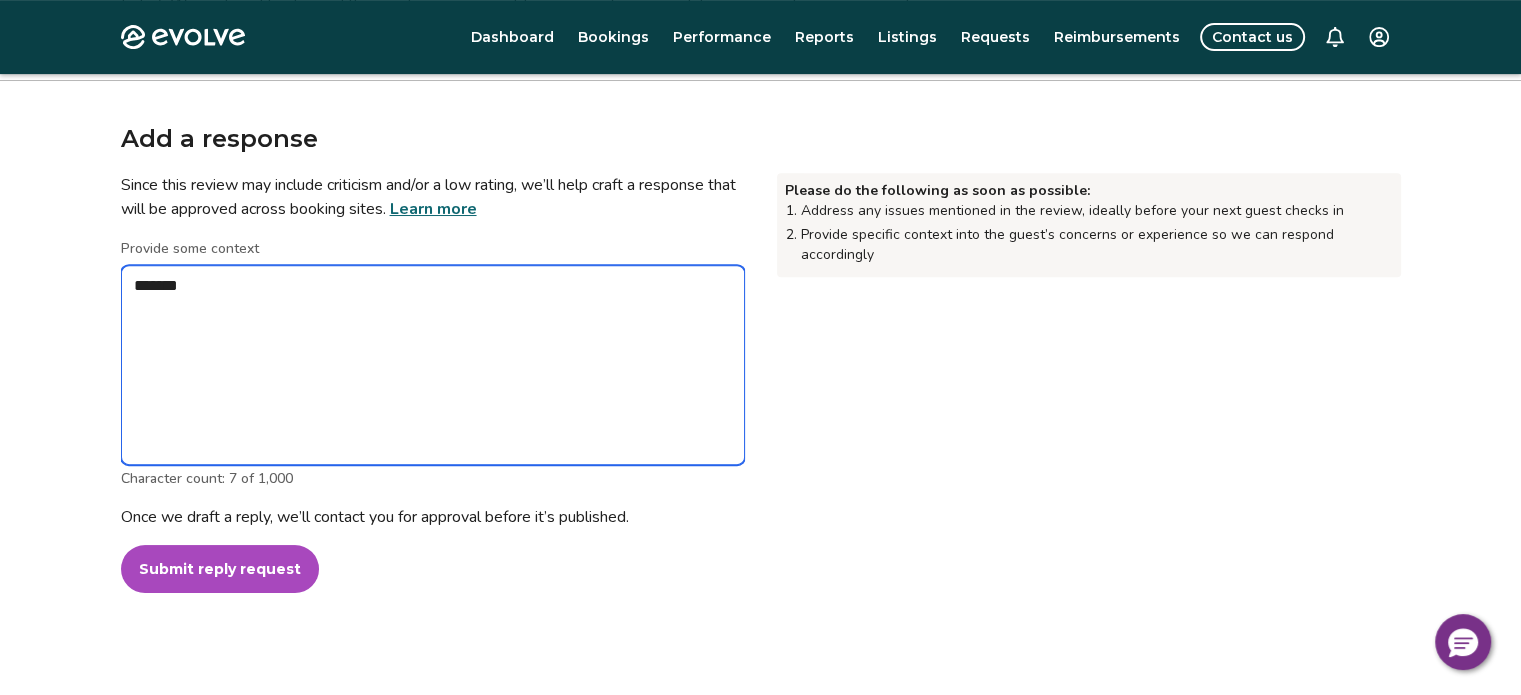 type on "*" 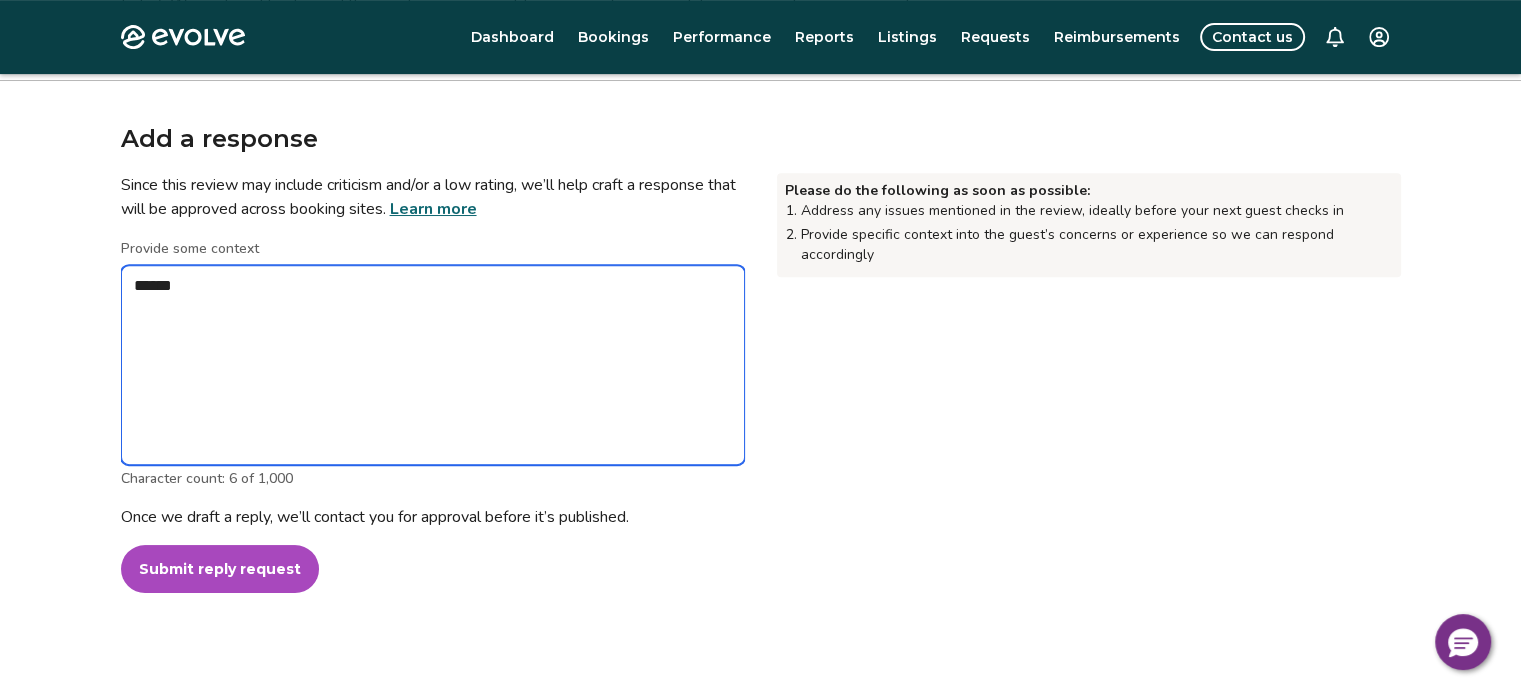 type on "*" 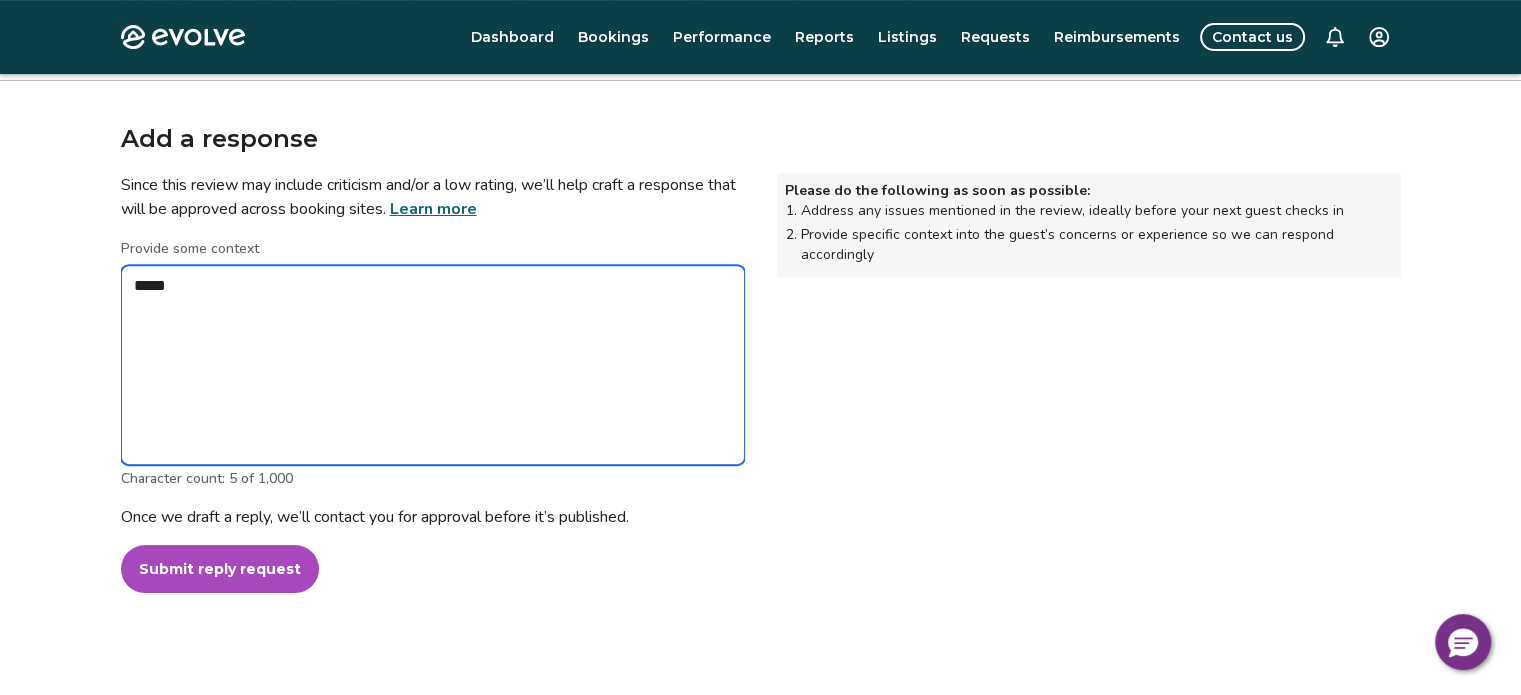 type on "*" 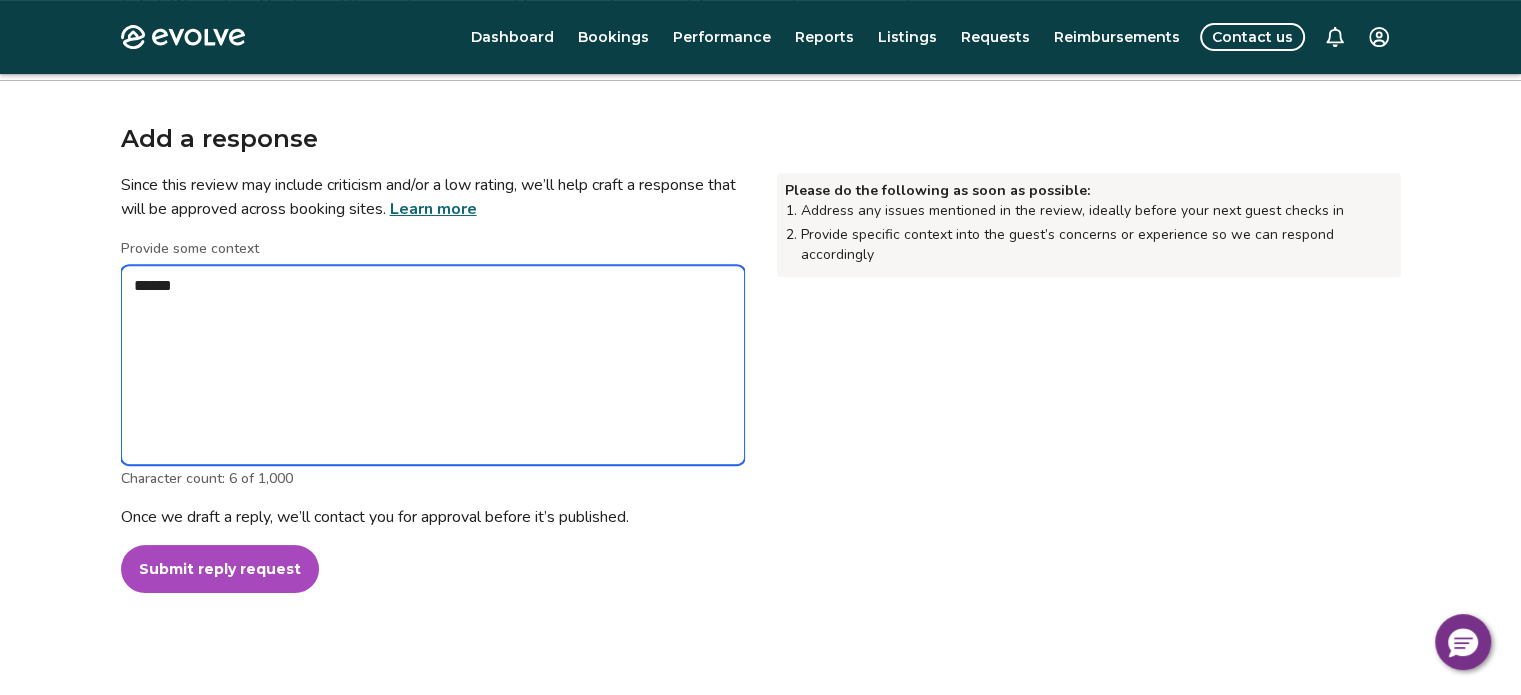 type on "*" 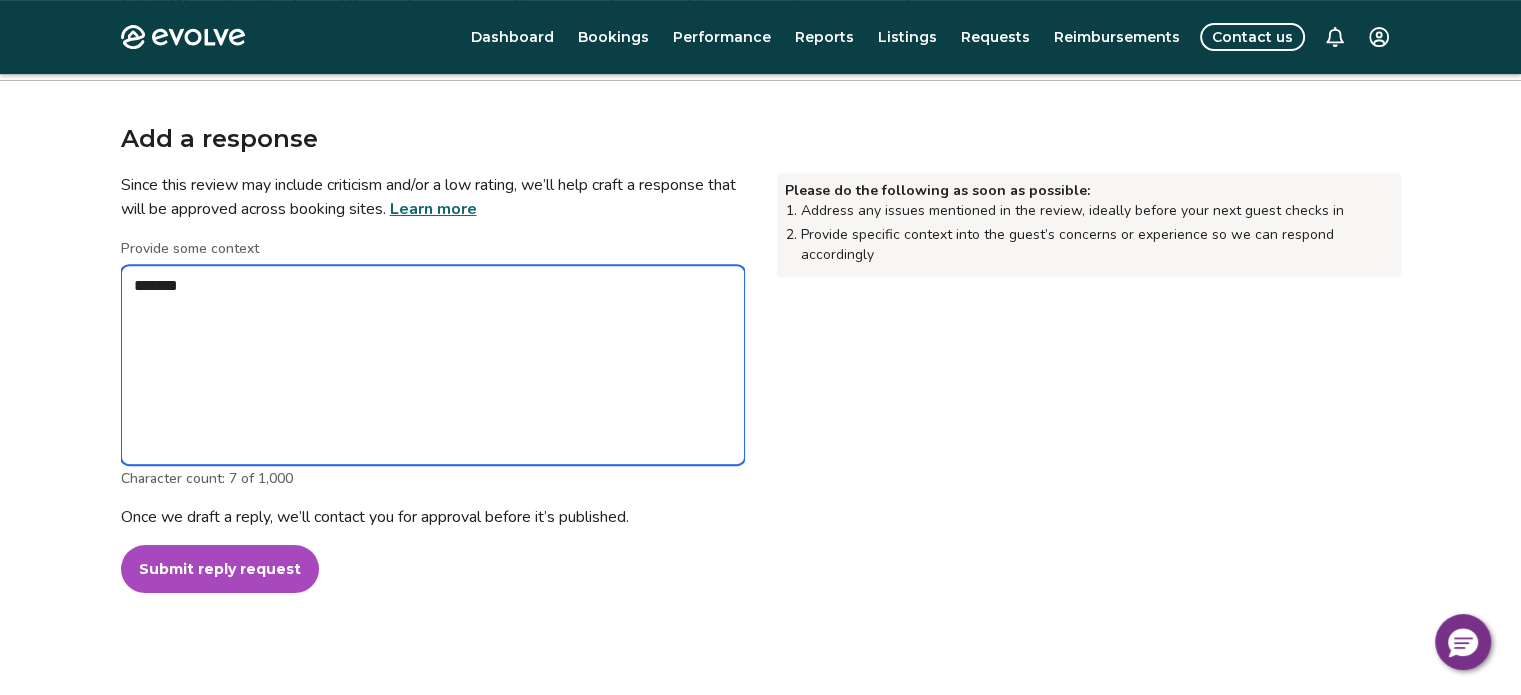 type on "*" 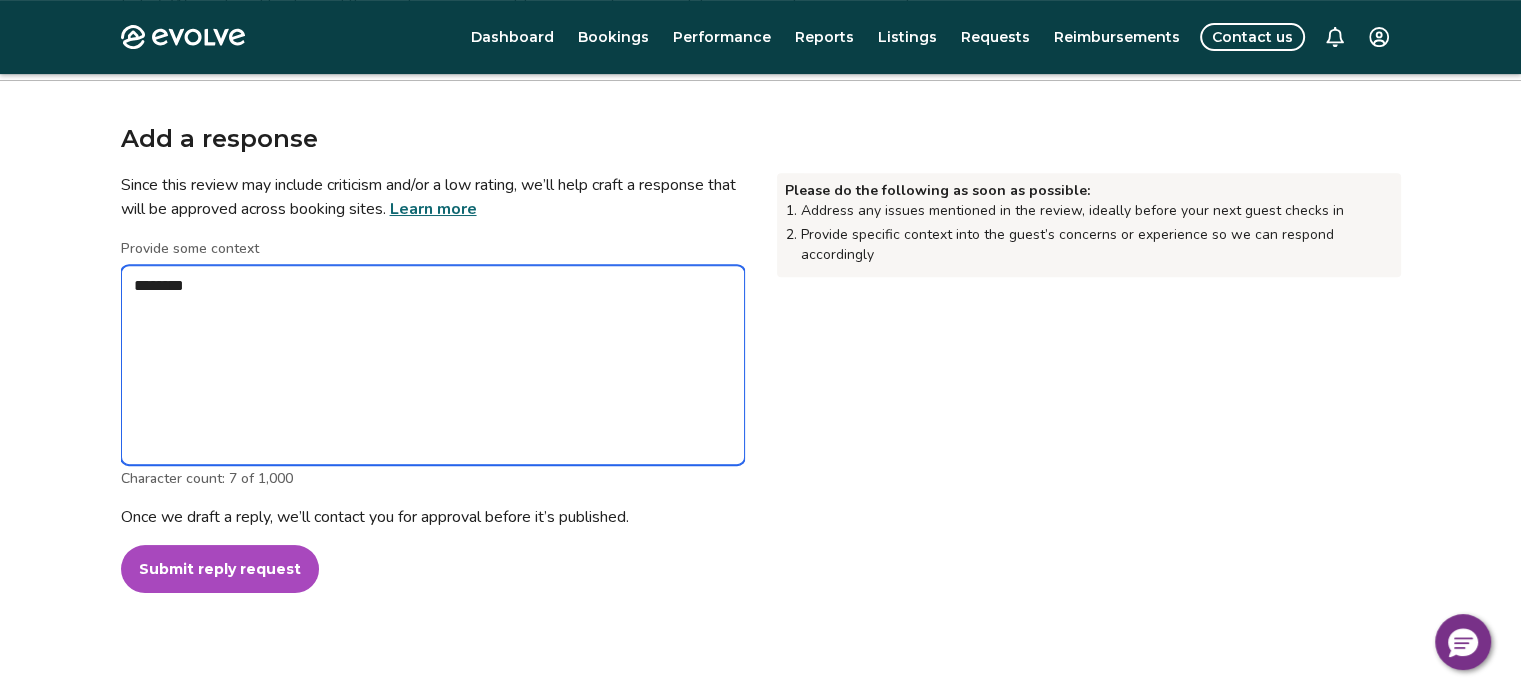 type on "*" 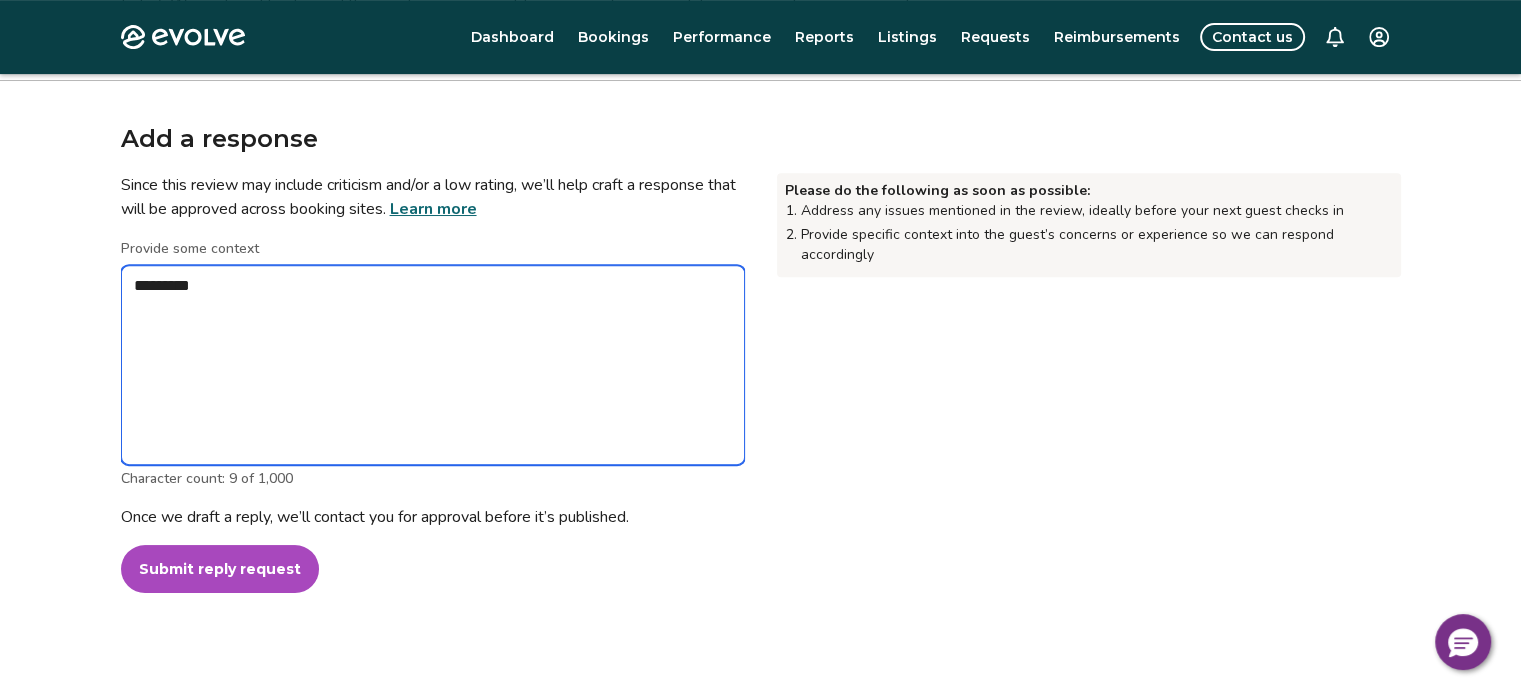 type on "*" 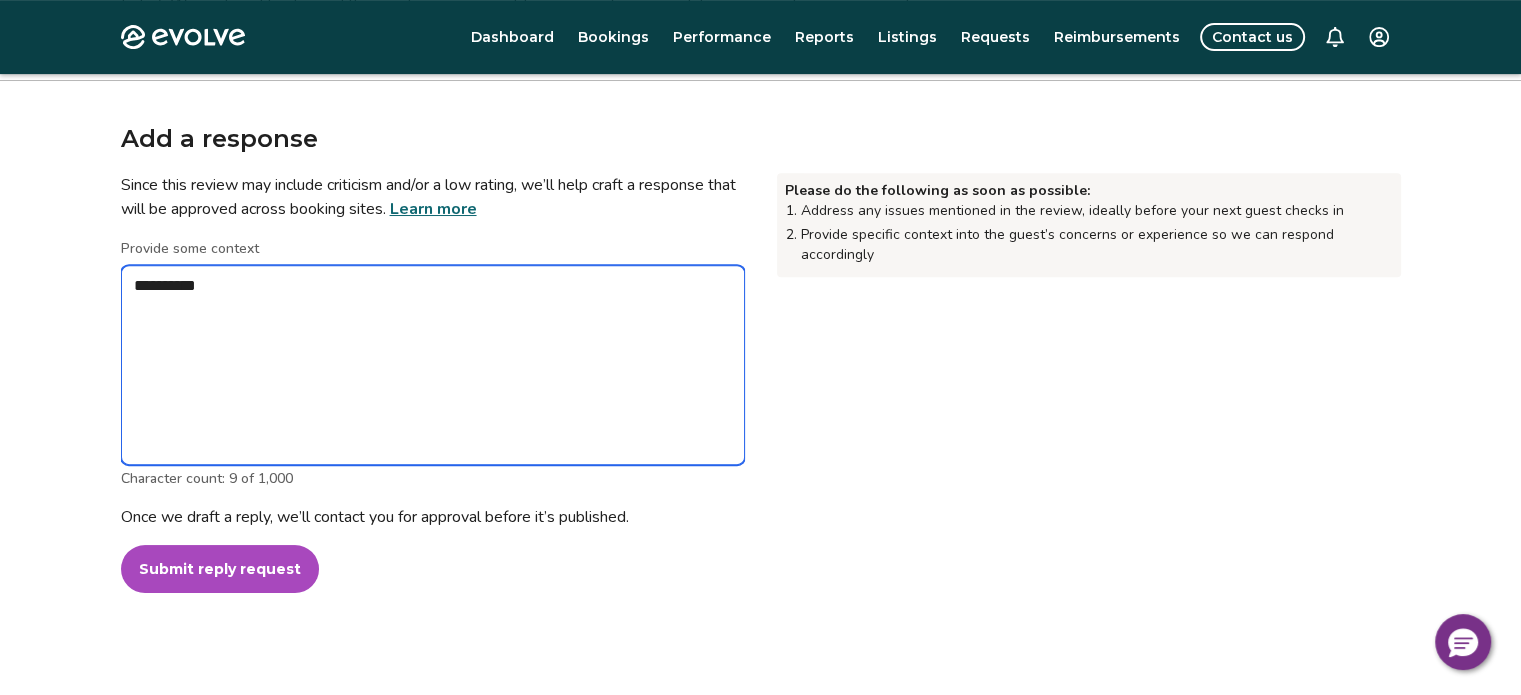type on "*" 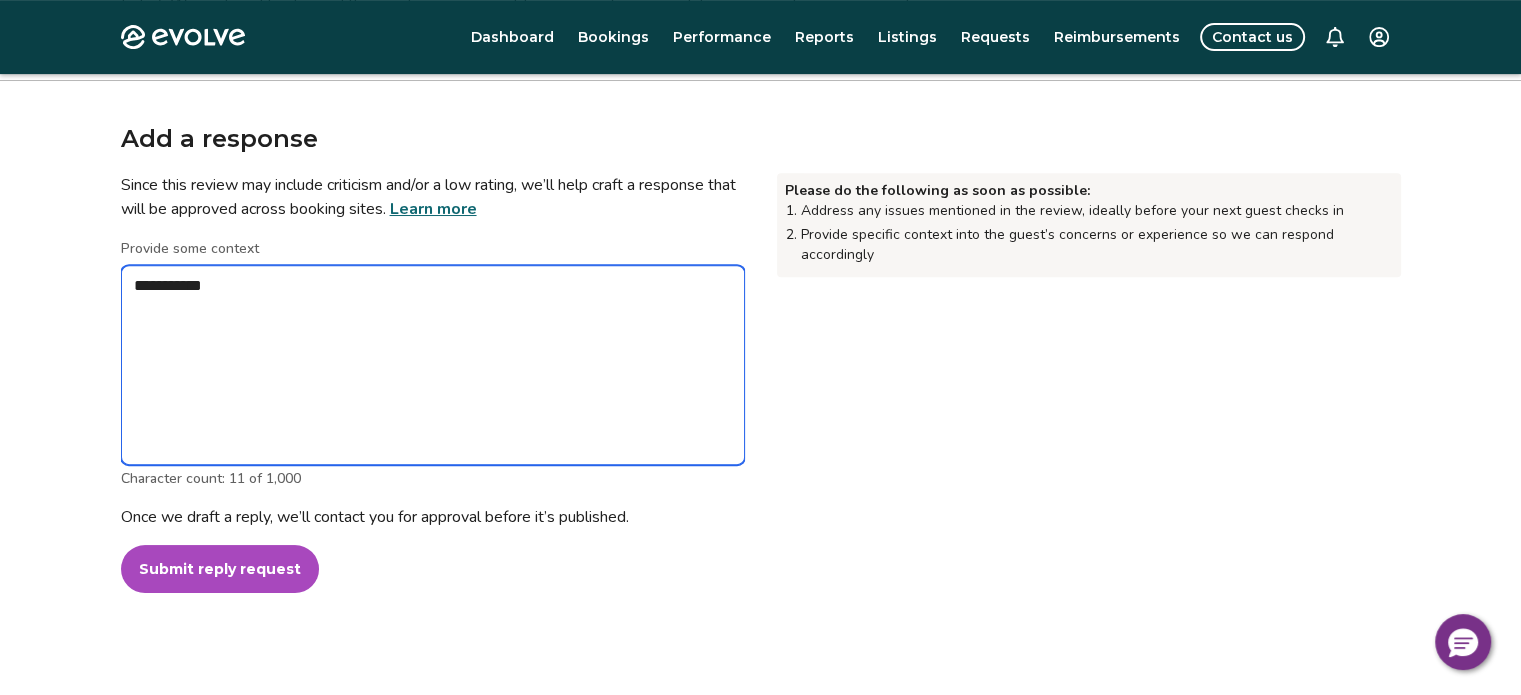 type on "*" 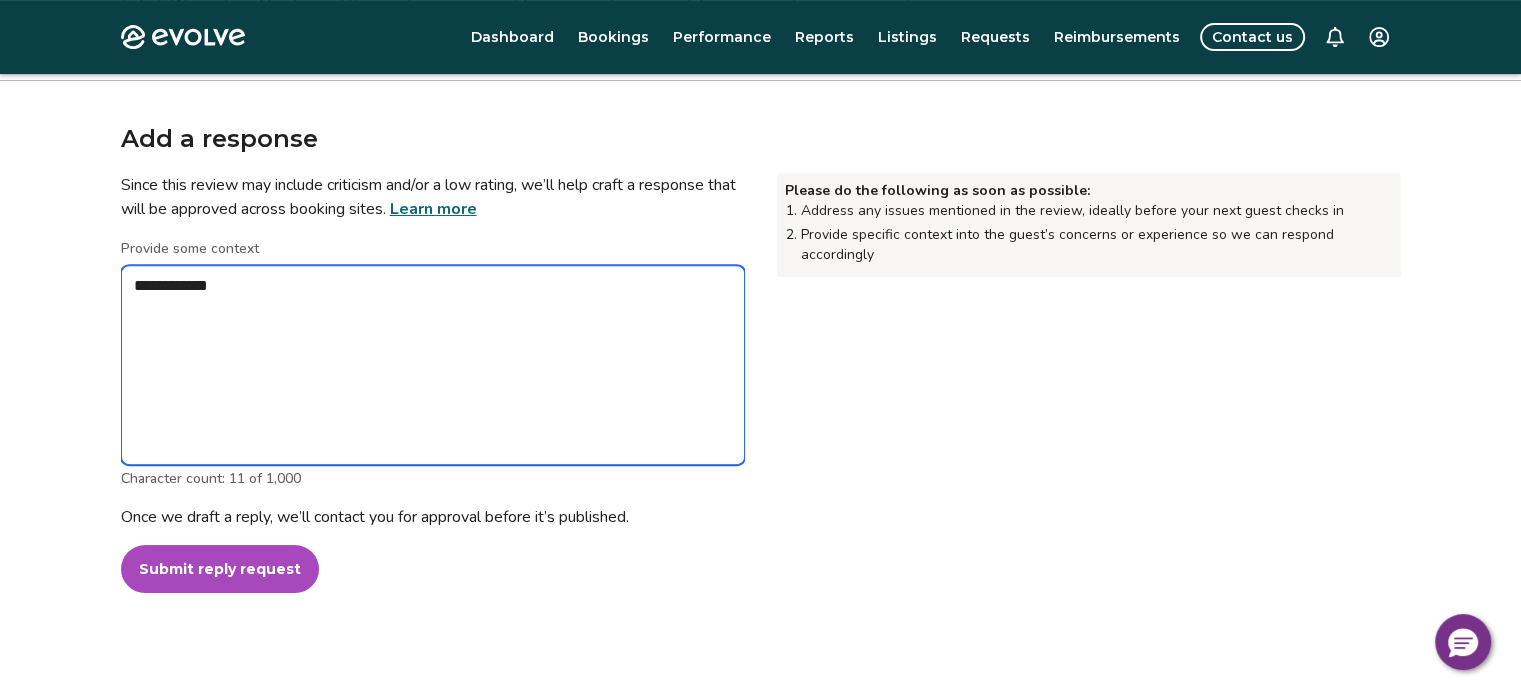 type on "*" 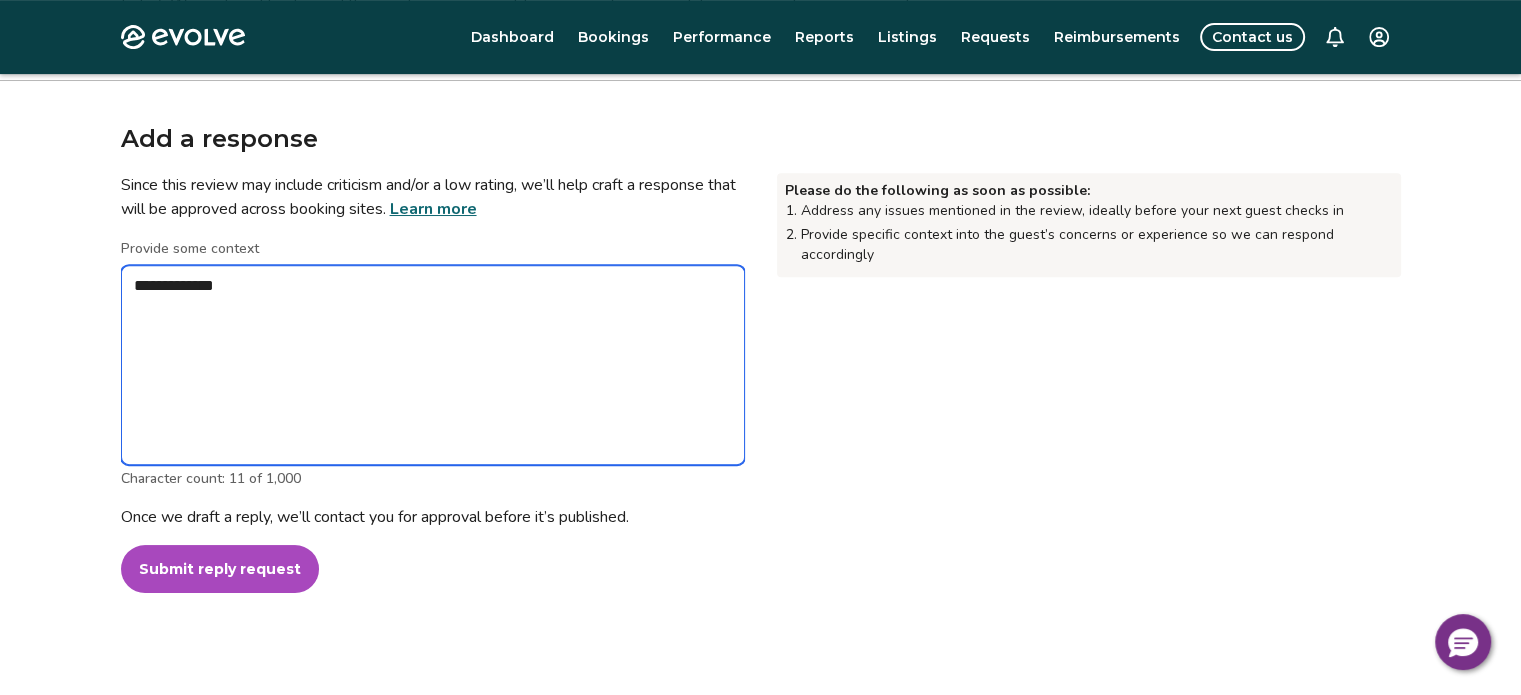 type on "*" 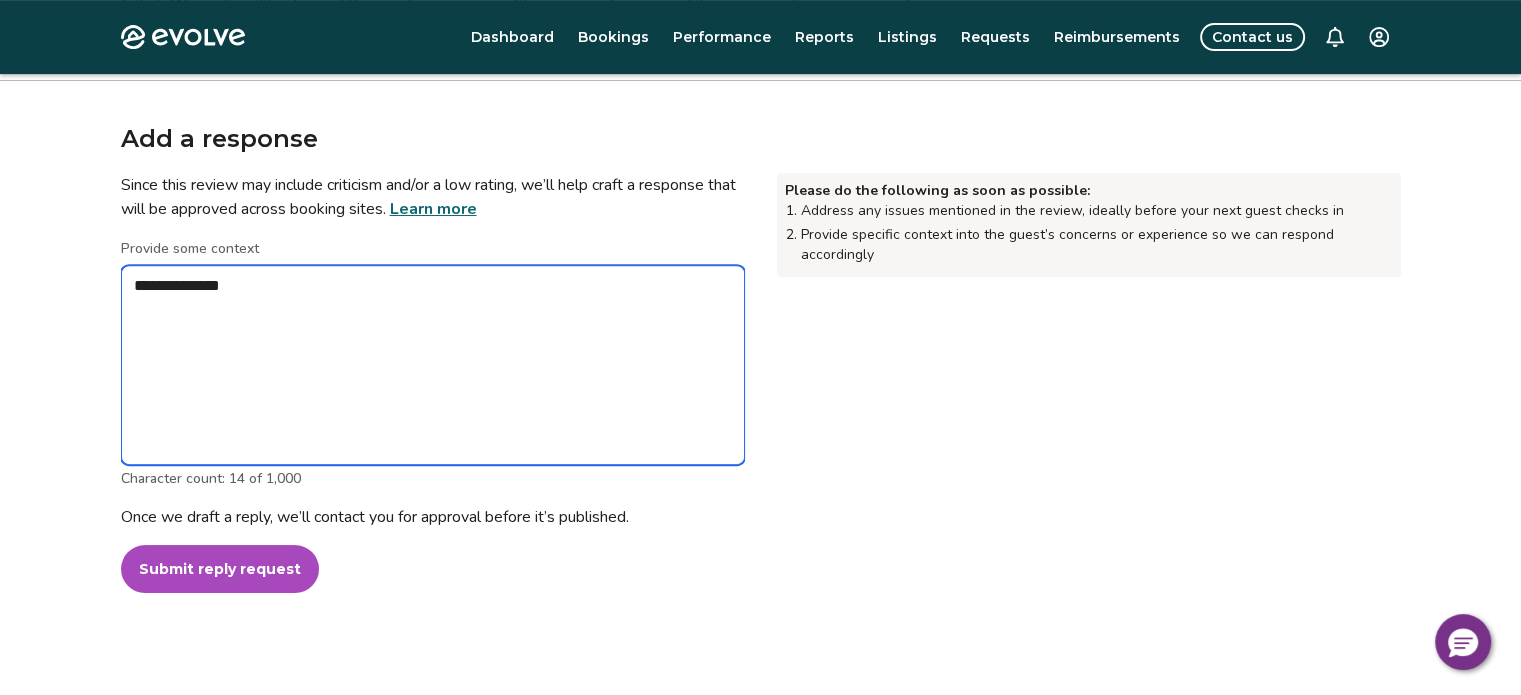 type on "*" 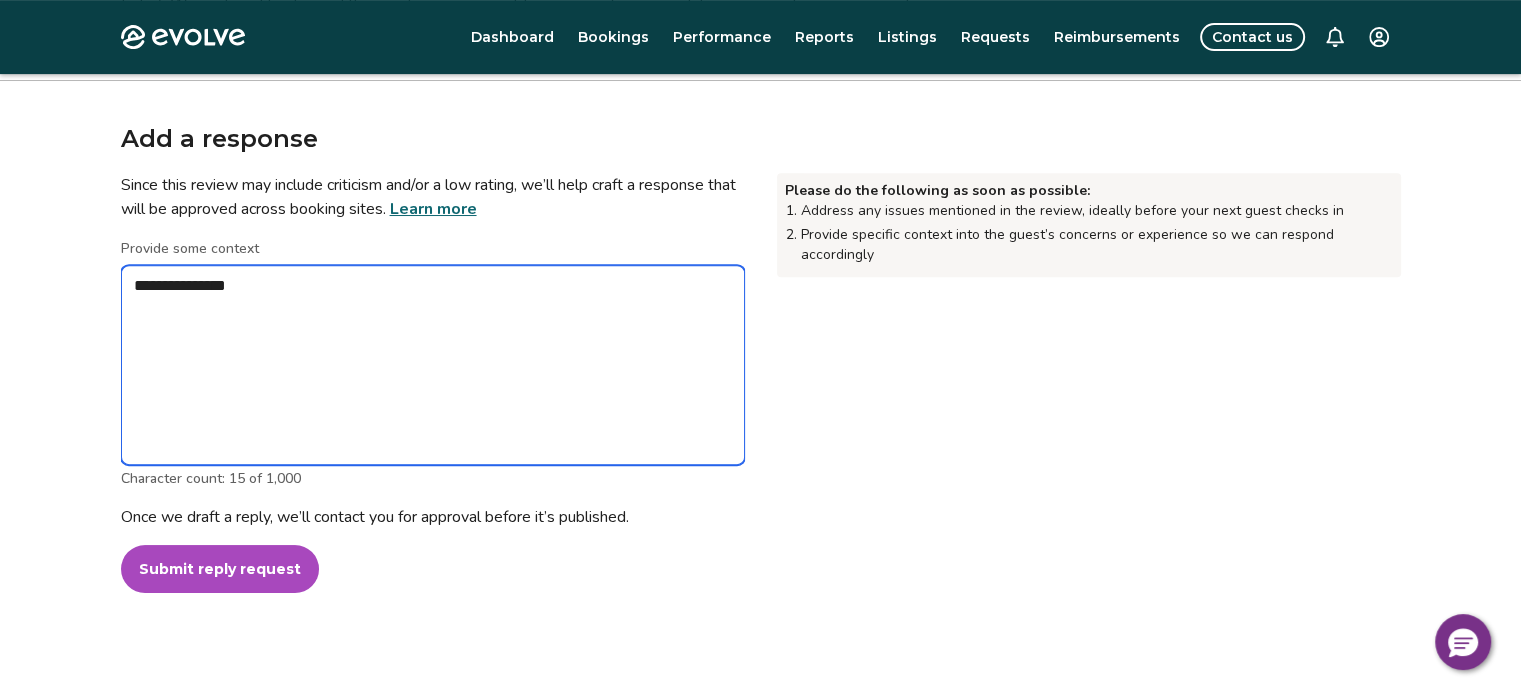 type on "*" 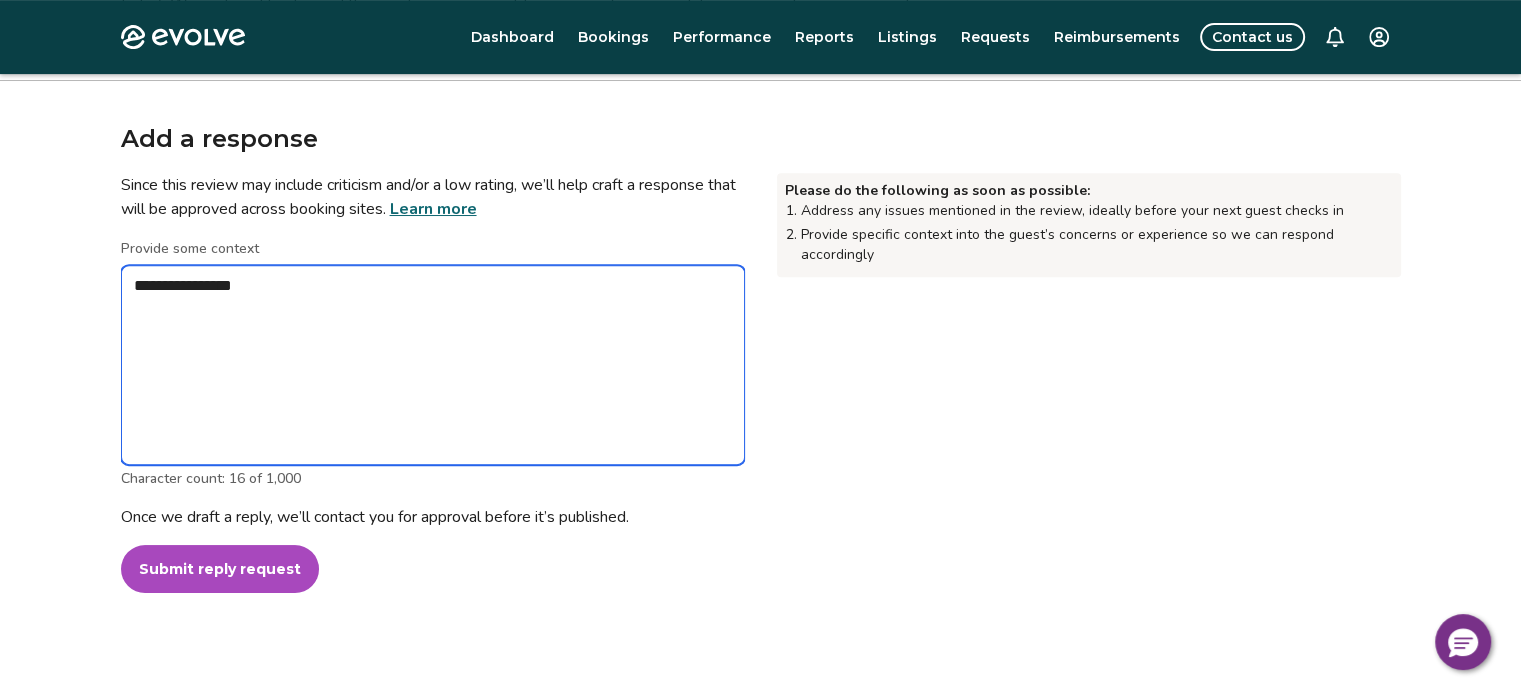 type on "*" 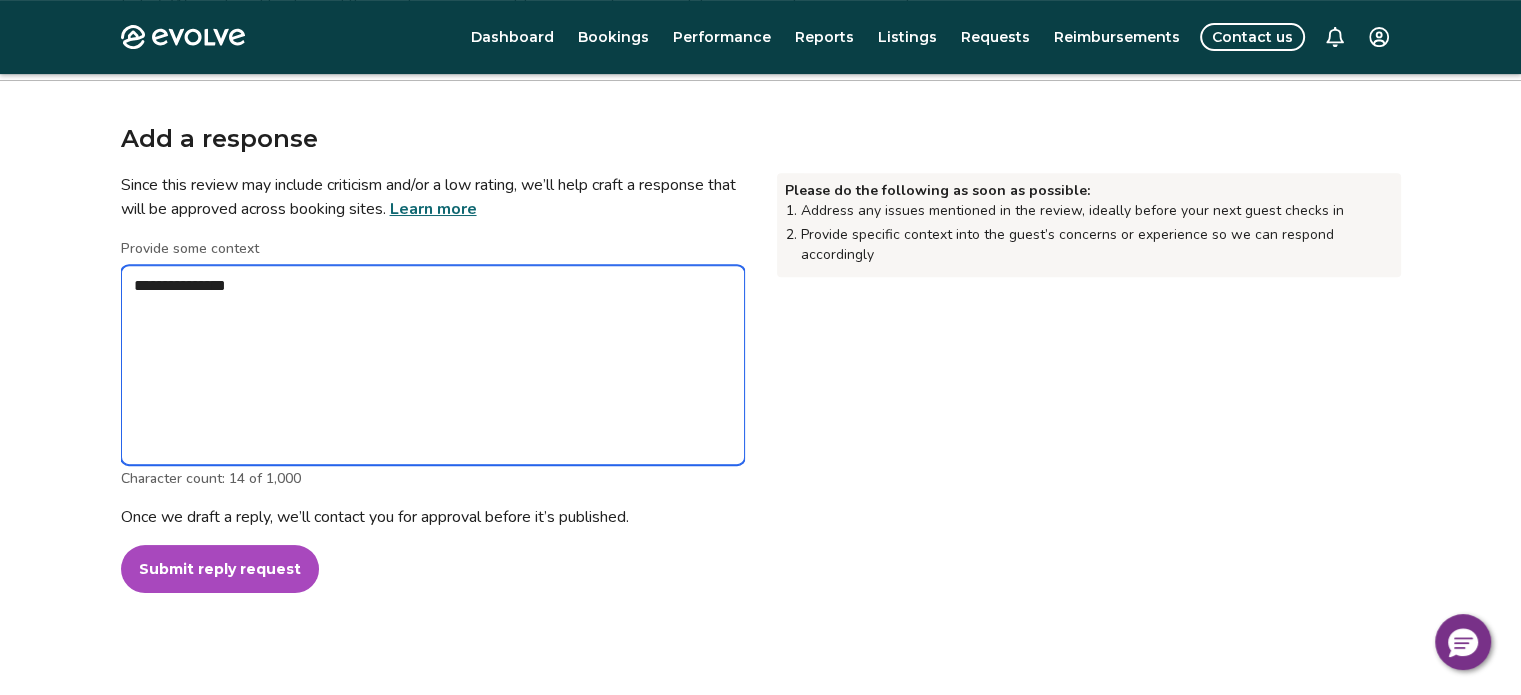 type on "*" 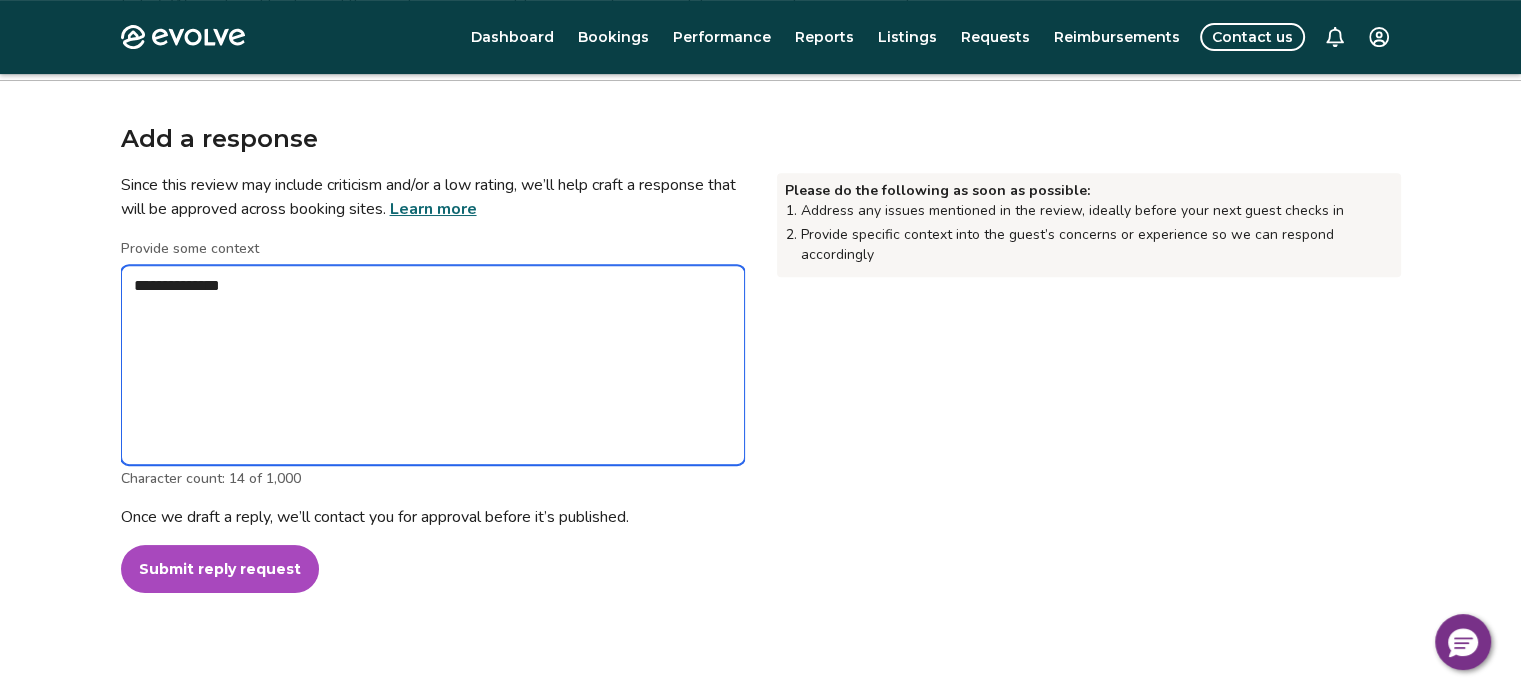 type on "*" 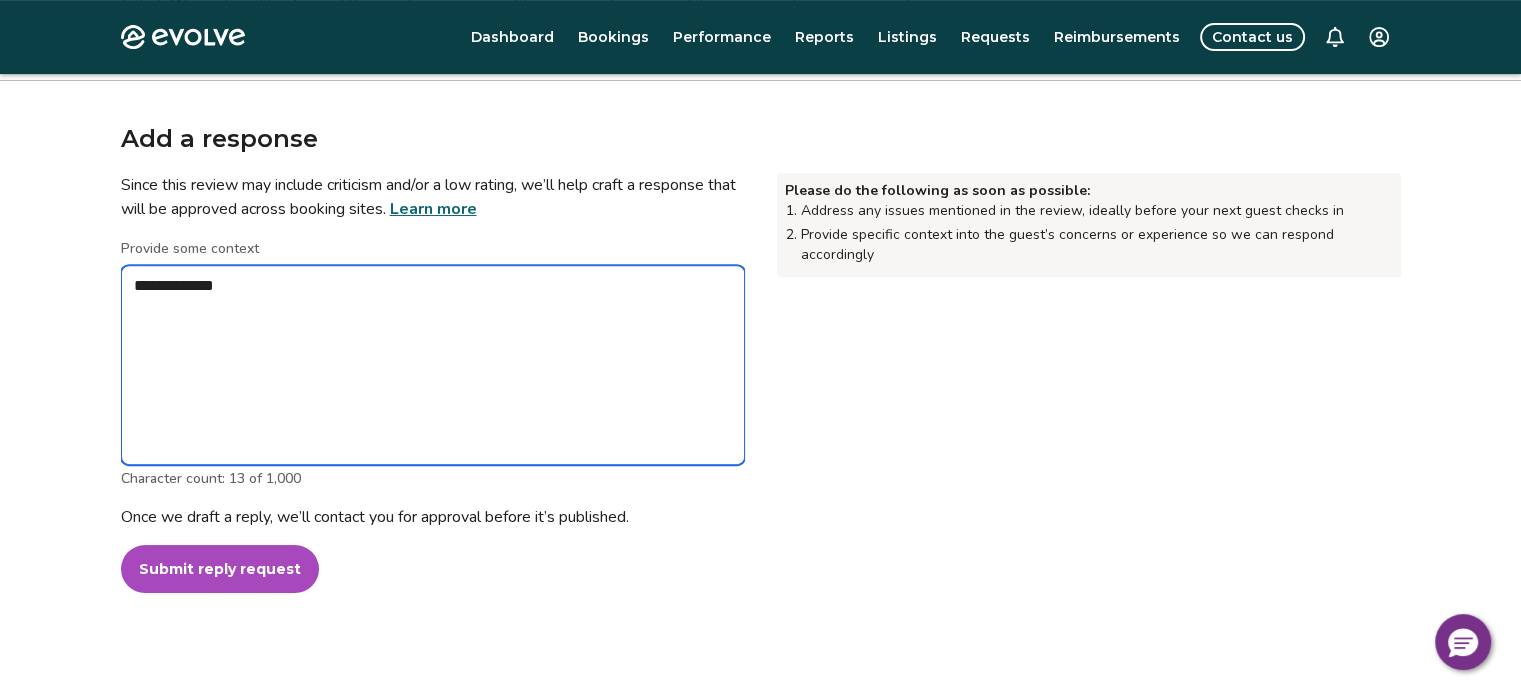 type on "*" 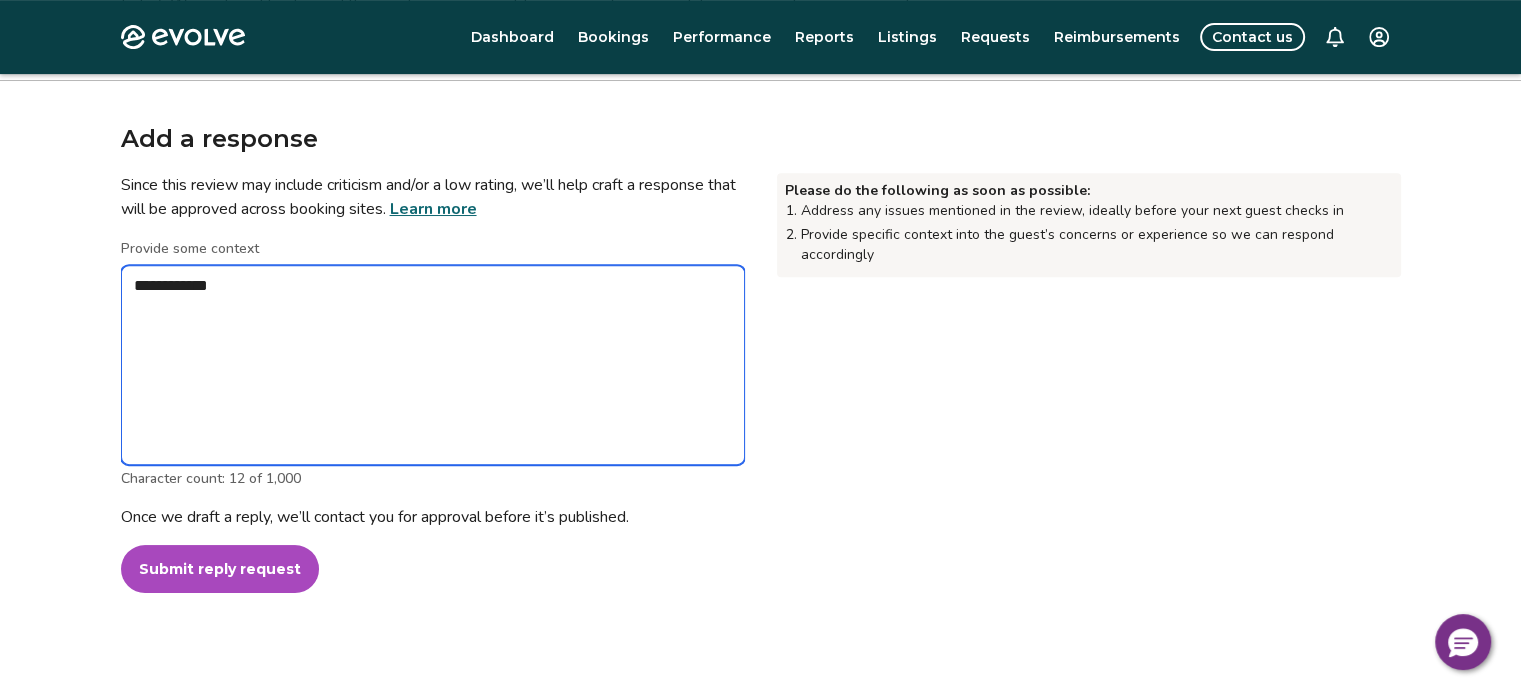 type on "*" 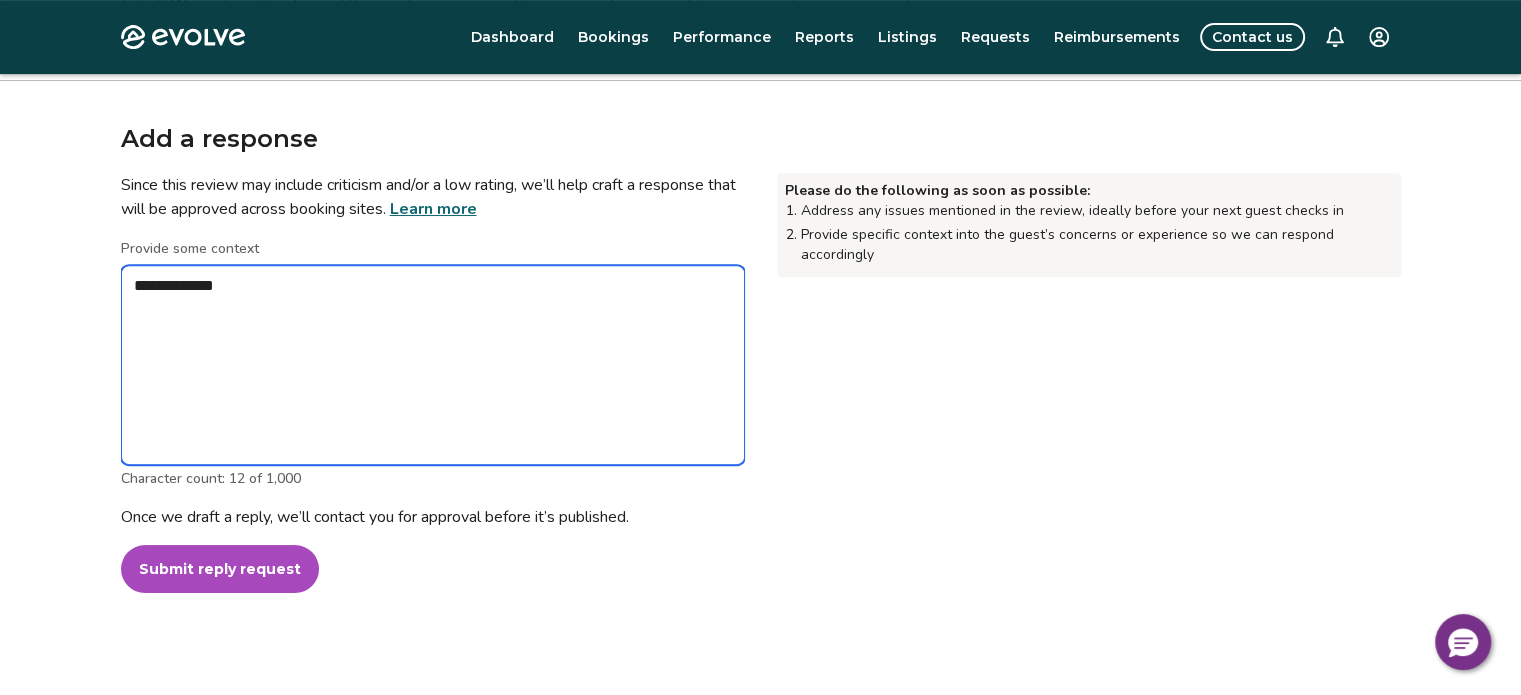 type on "*" 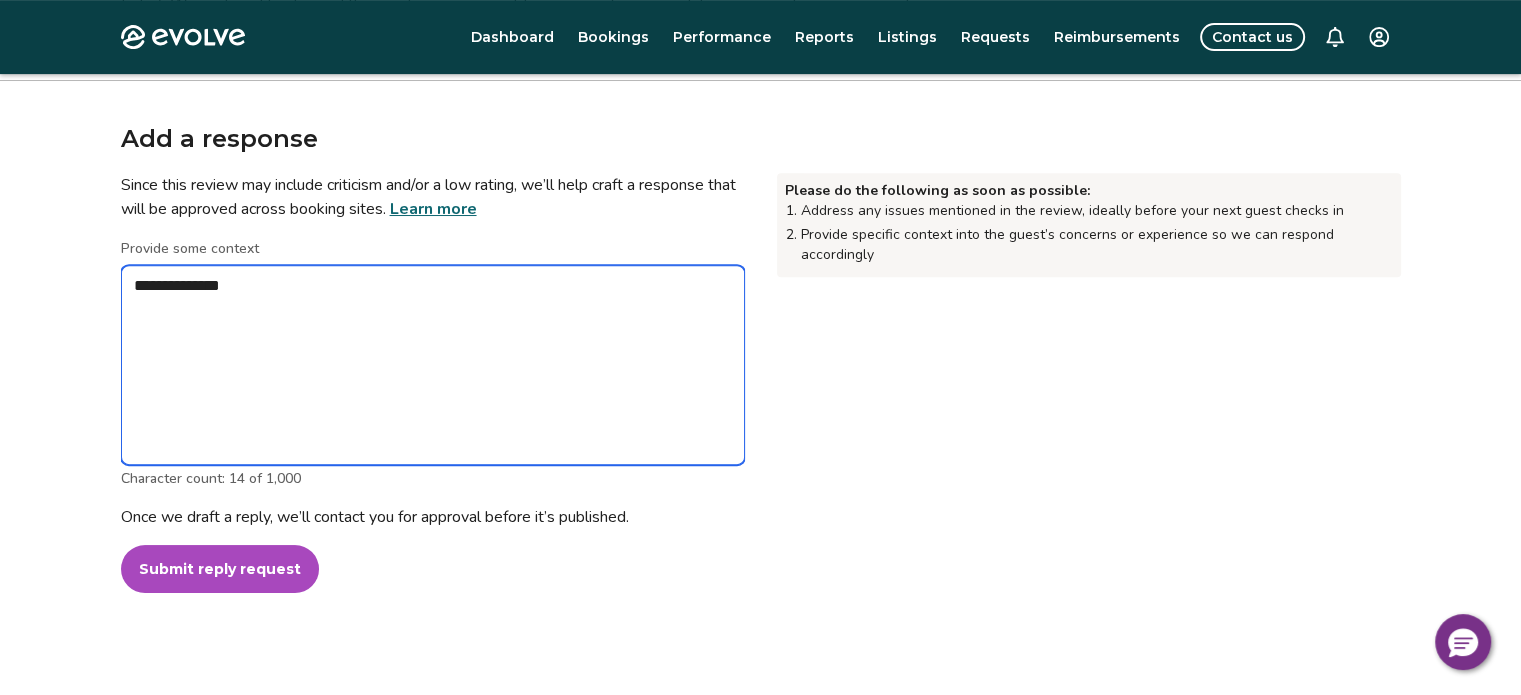 type on "*" 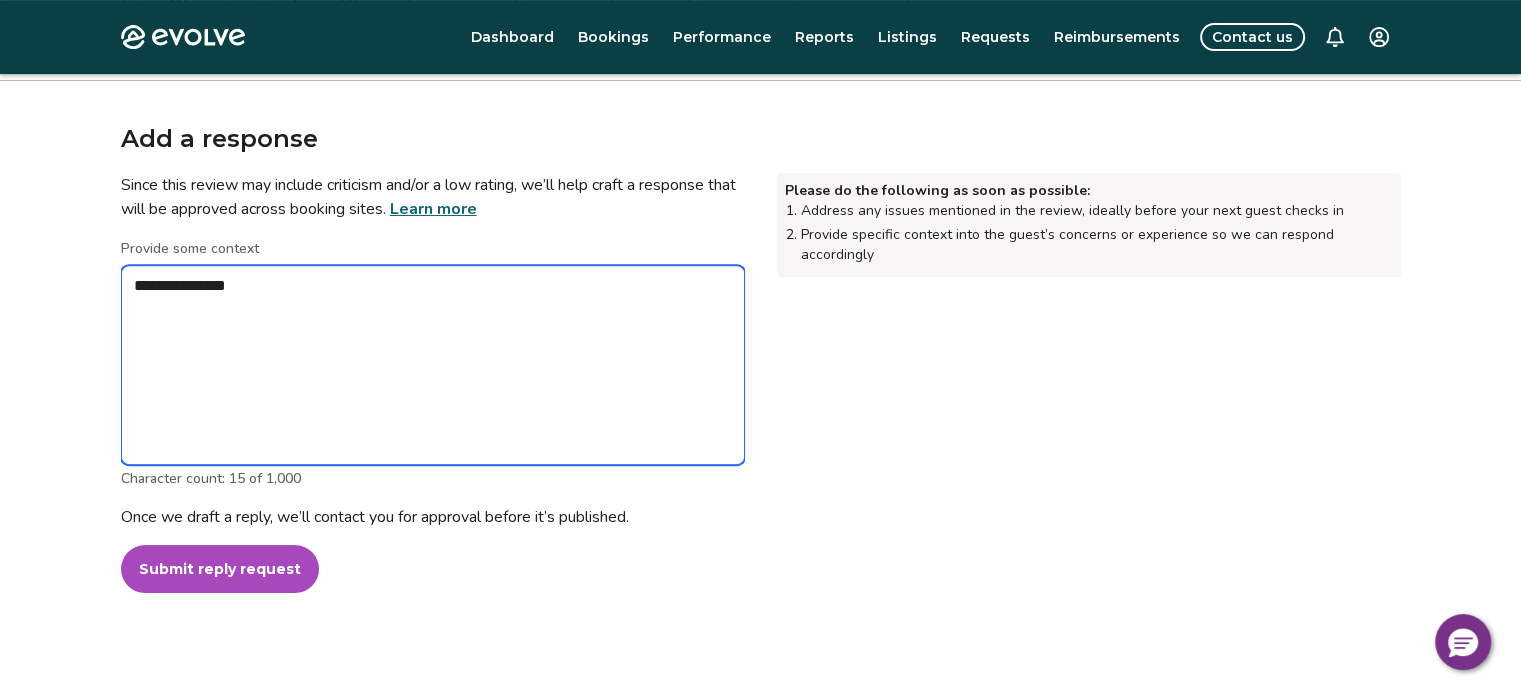 type on "*" 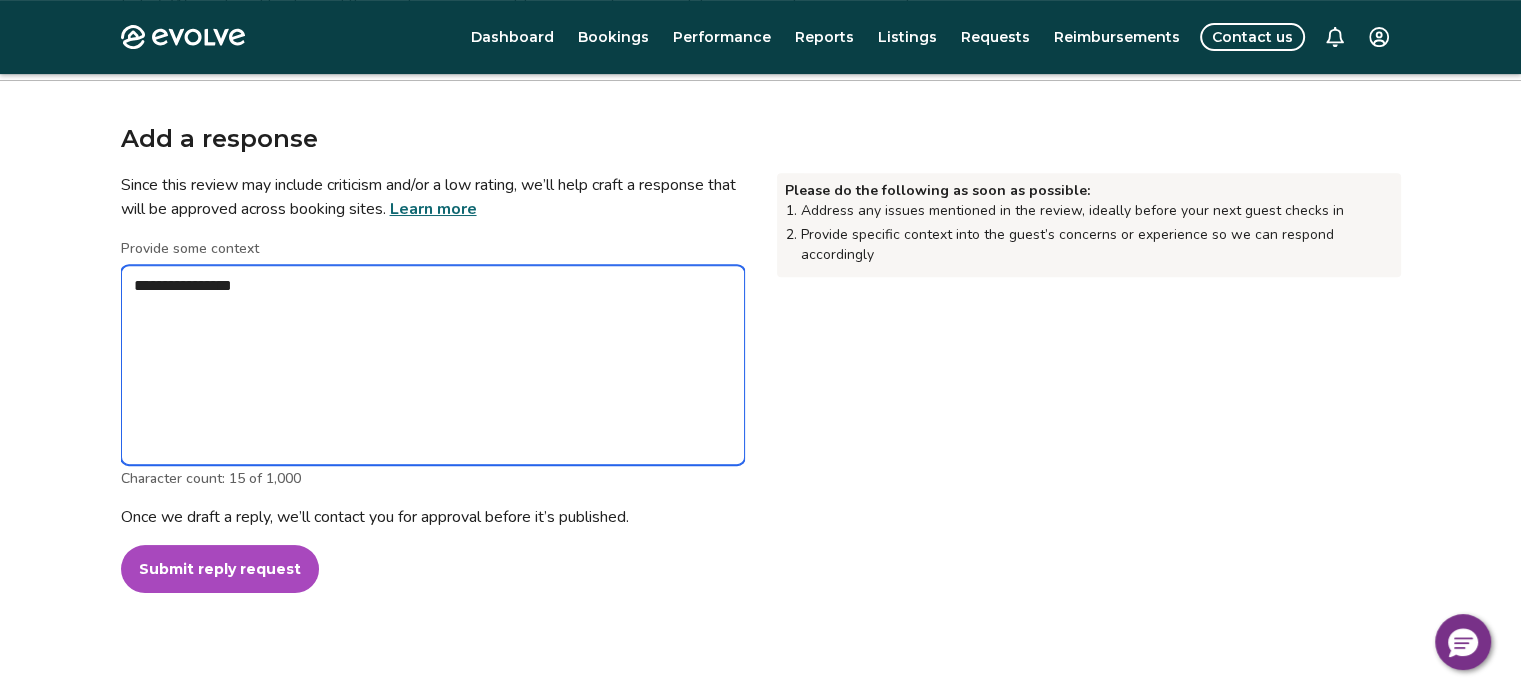 type on "*" 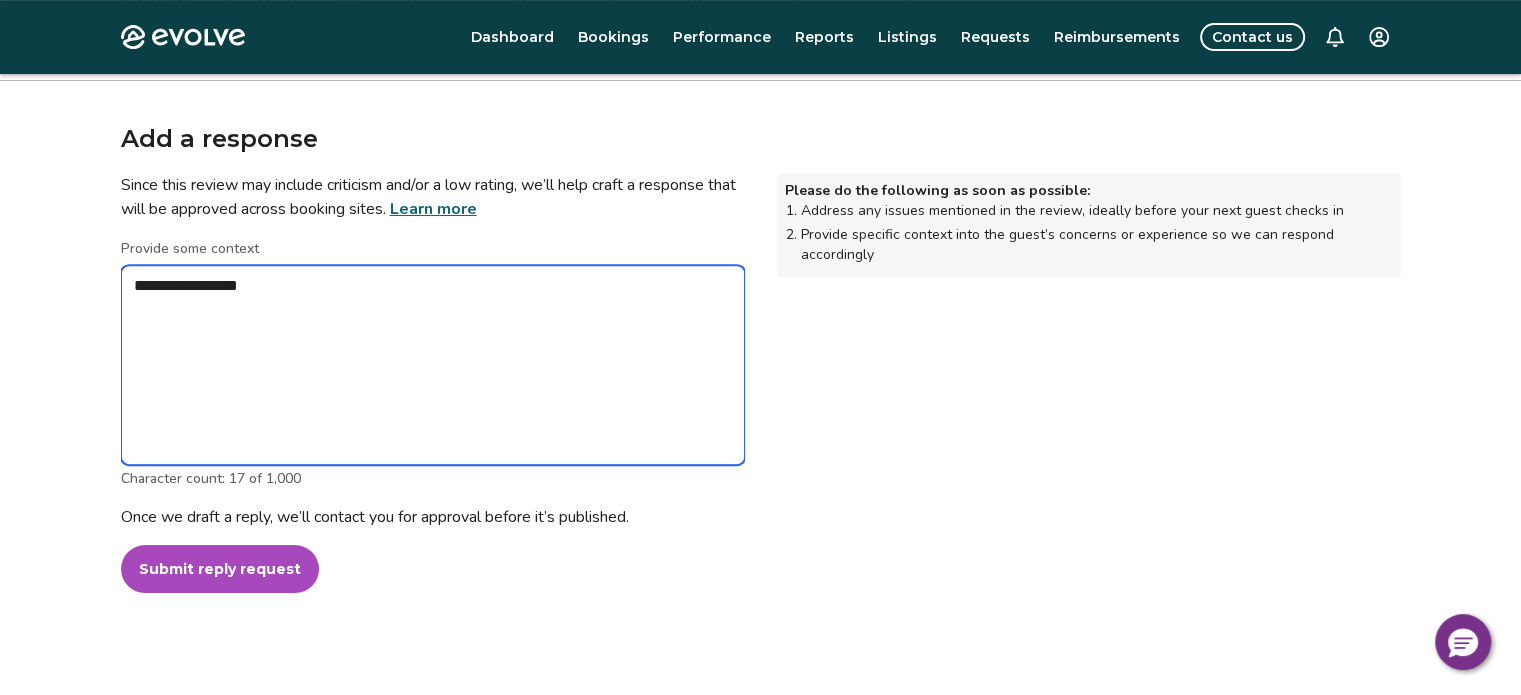 type on "*" 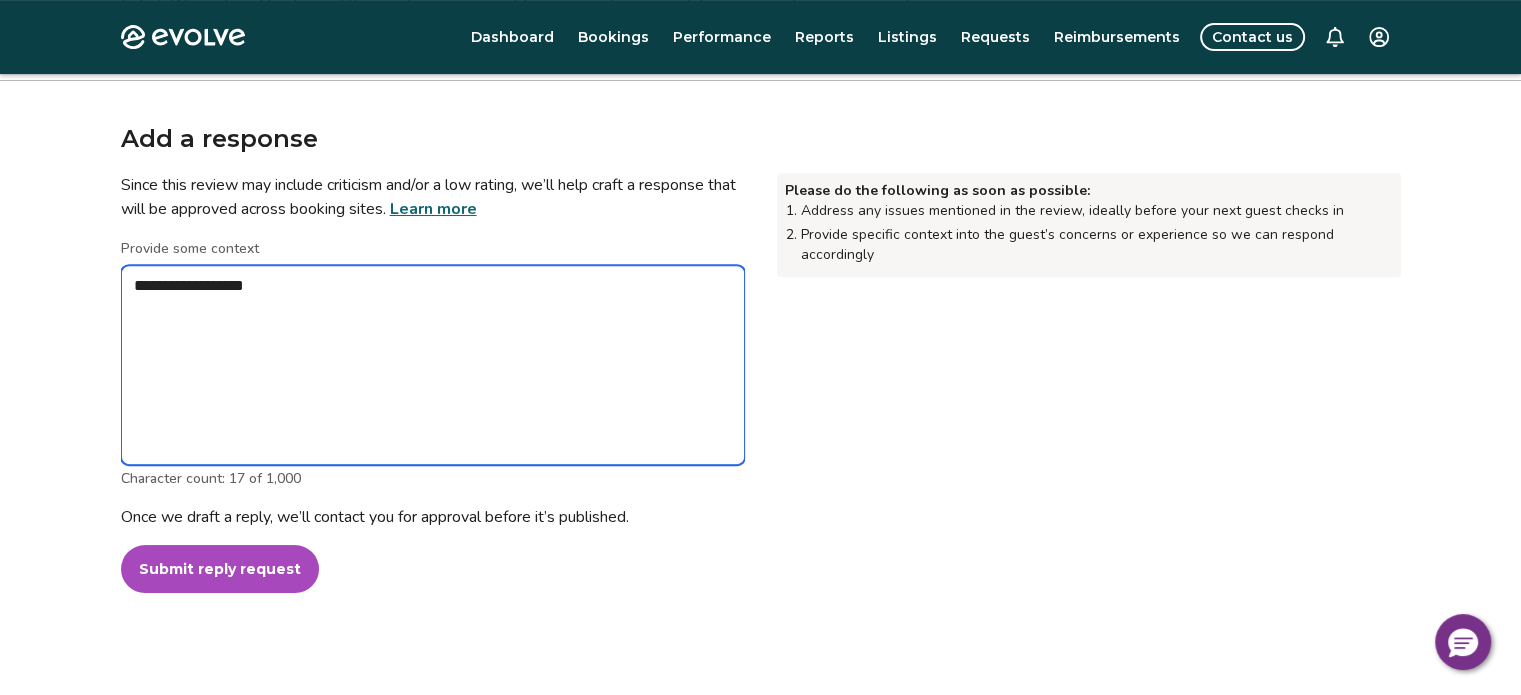 type on "*" 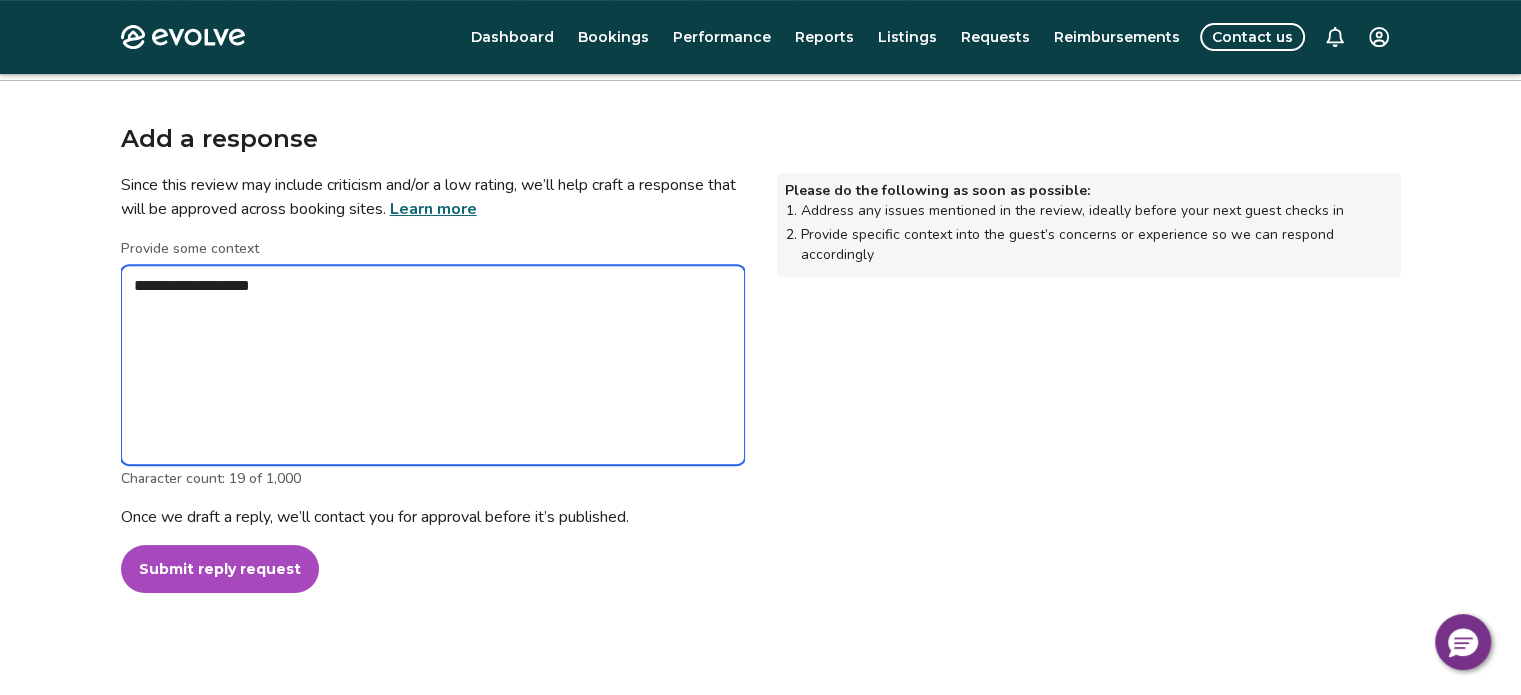 type on "*" 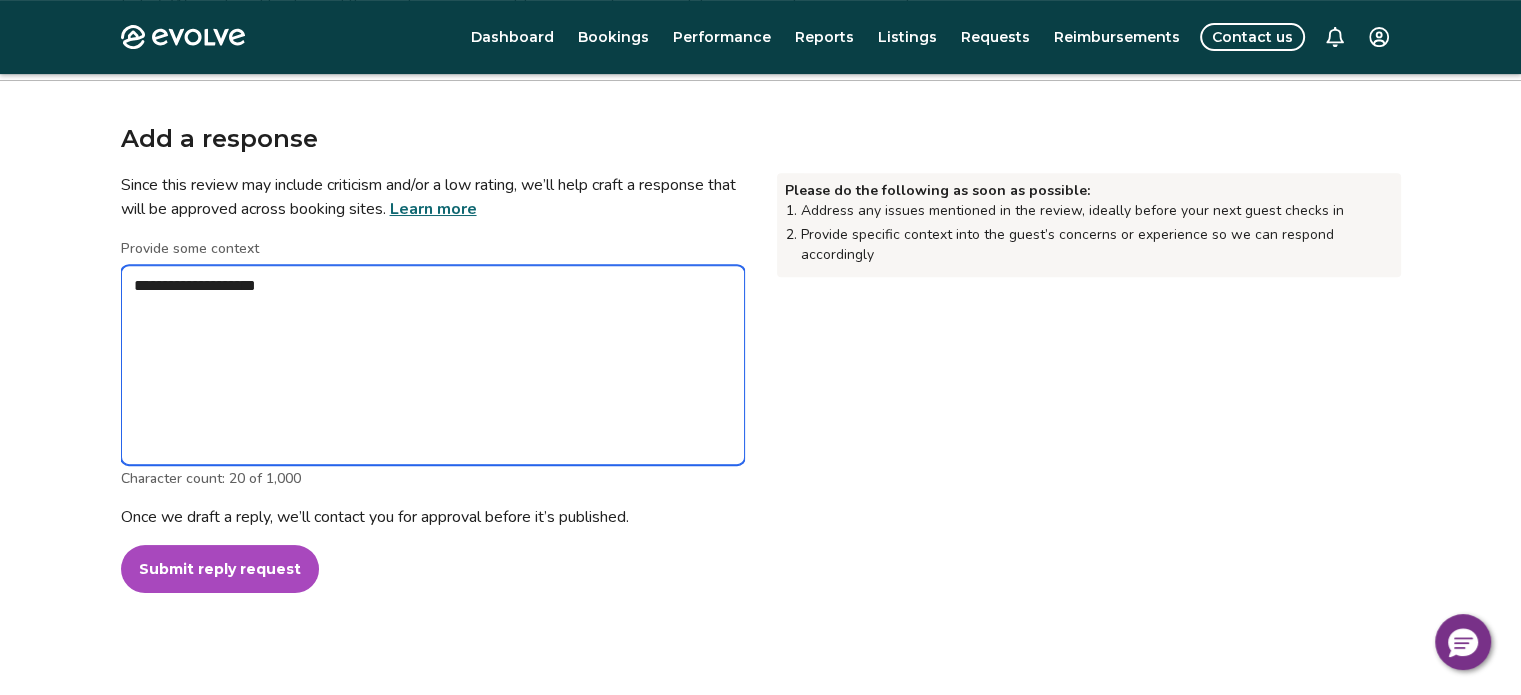 type 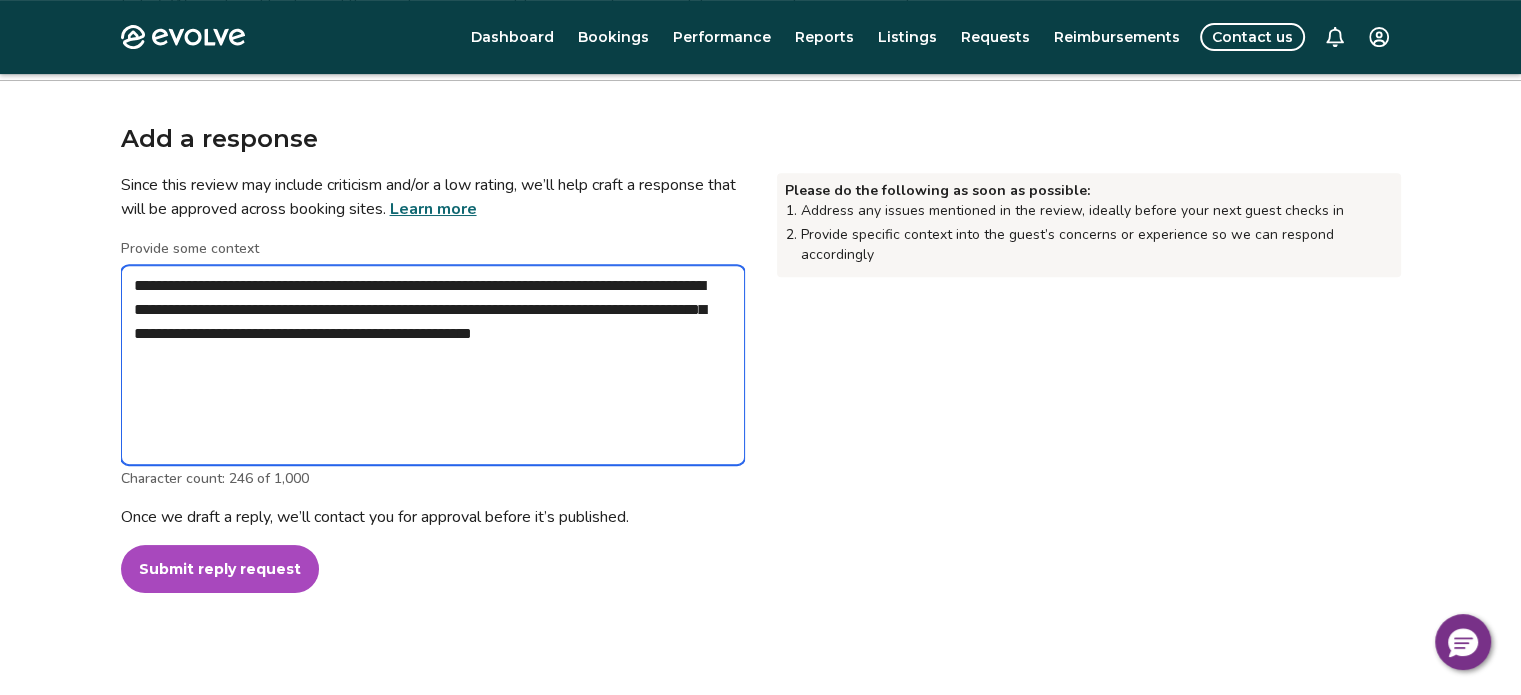 click on "**********" at bounding box center (433, 365) 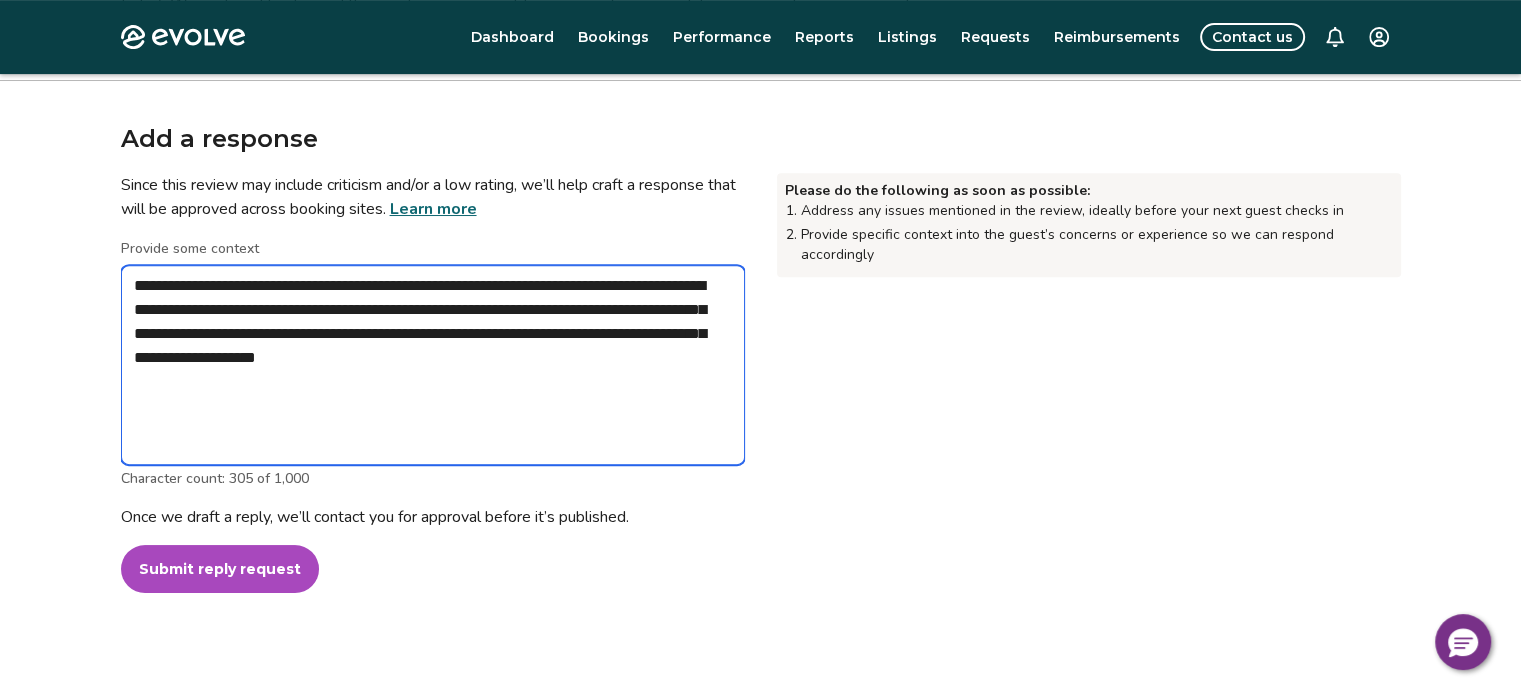 click on "**********" at bounding box center (433, 365) 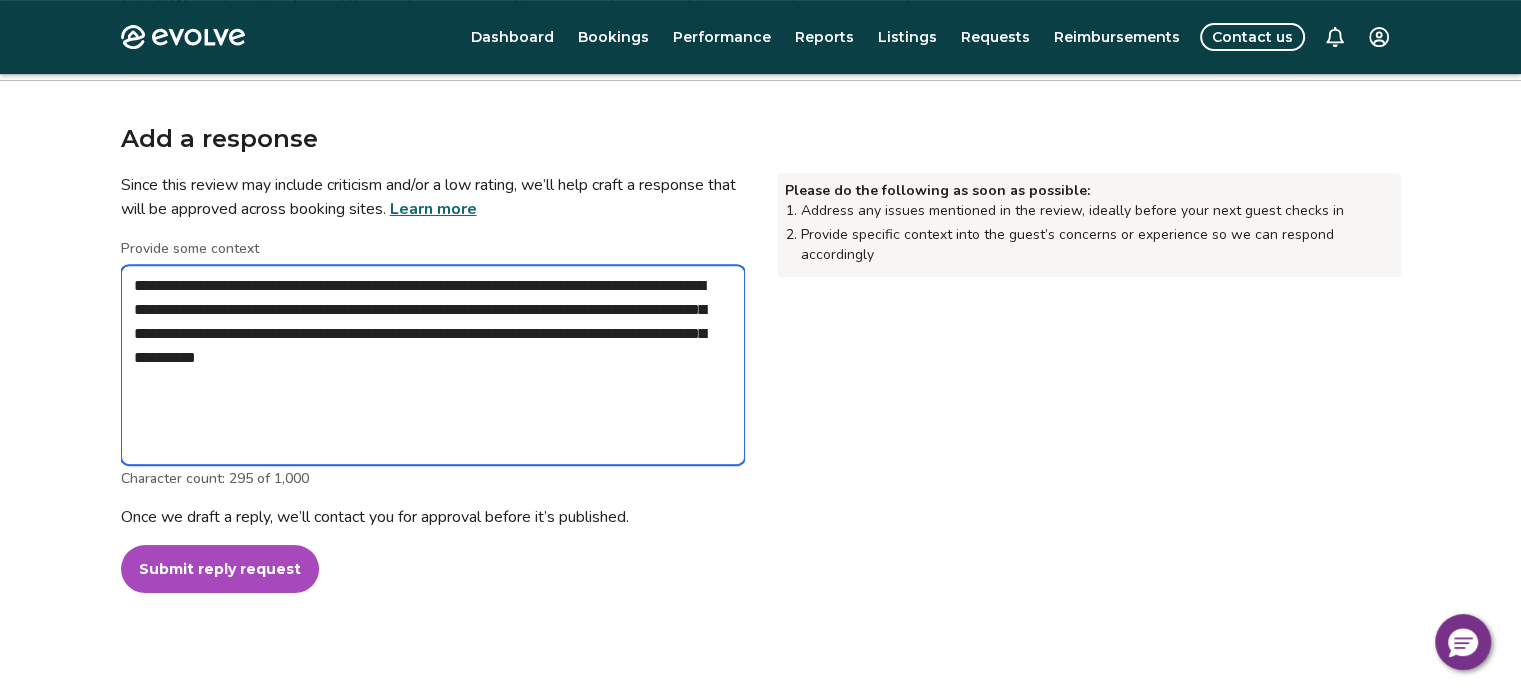 click on "**********" at bounding box center [433, 365] 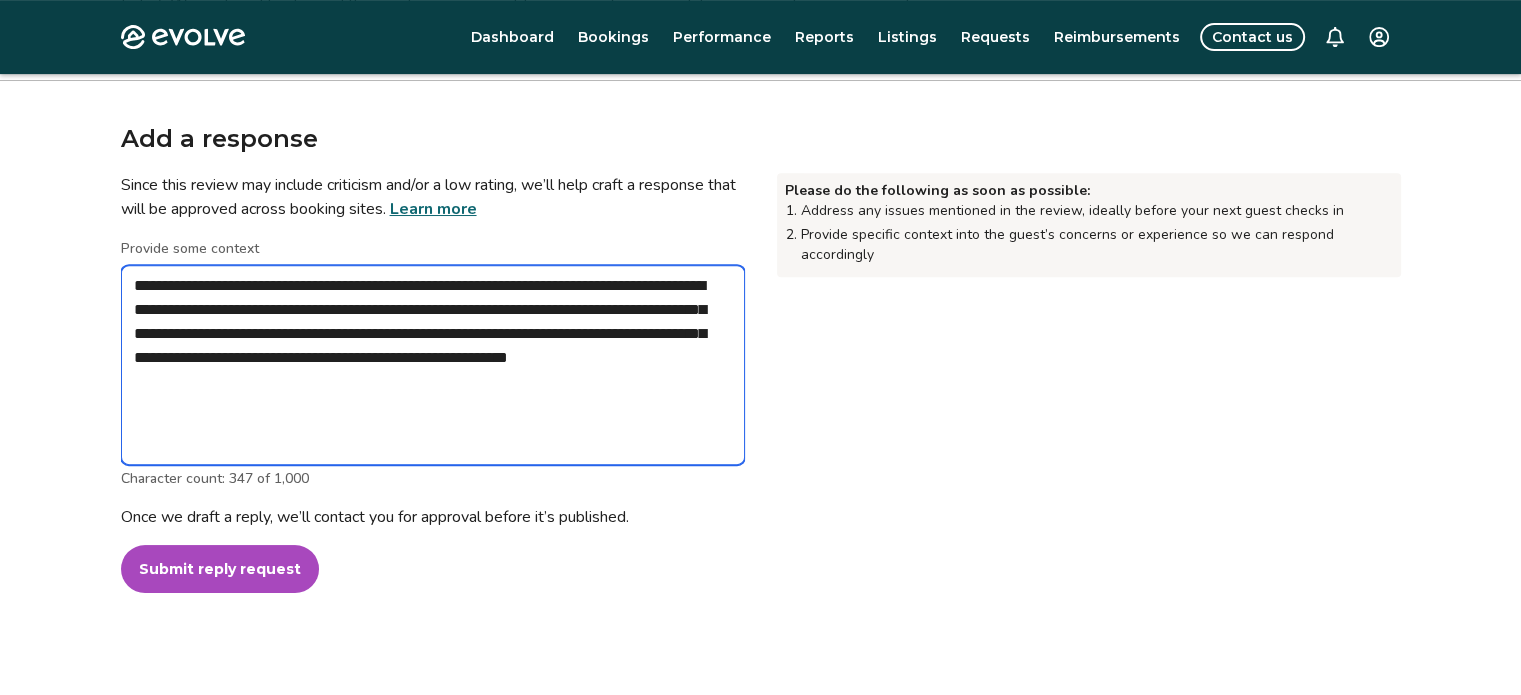 click on "**********" at bounding box center [433, 365] 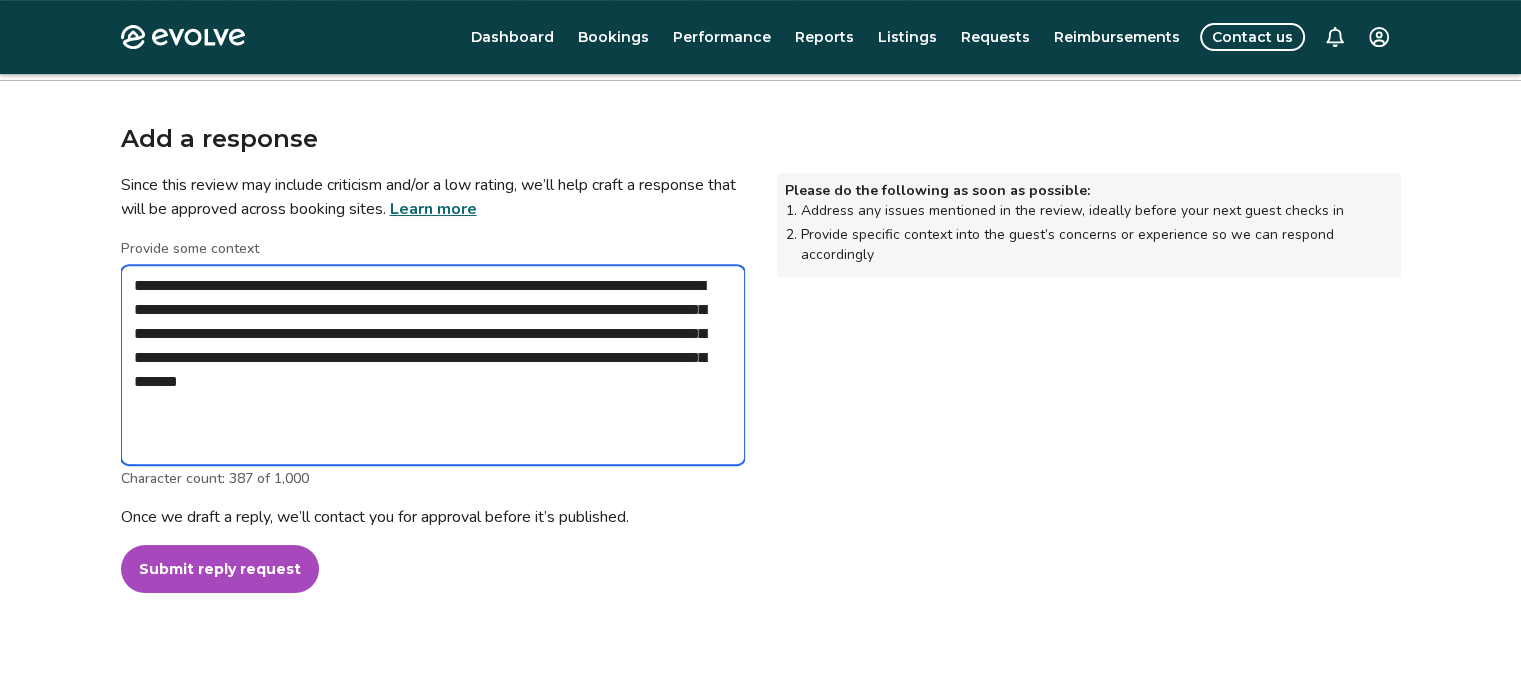 click on "**********" at bounding box center (433, 365) 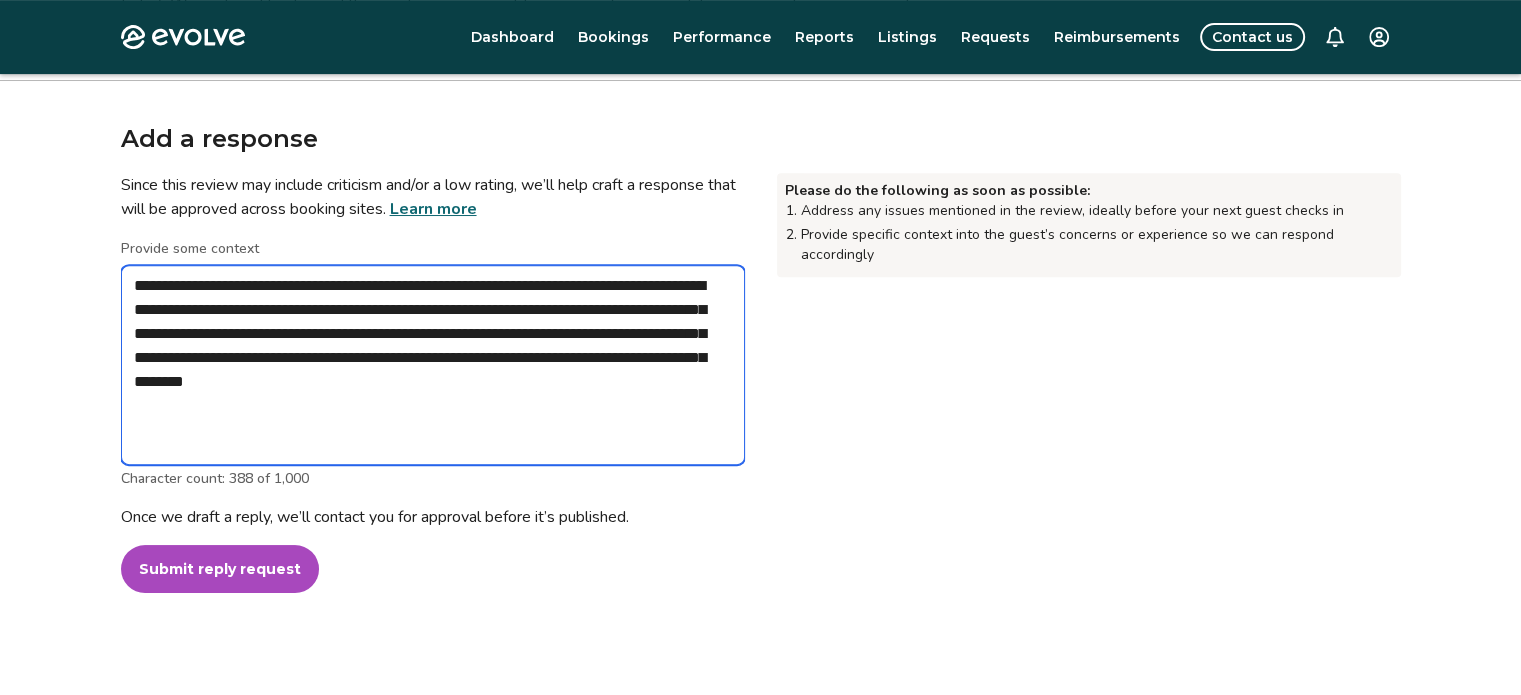 click on "**********" at bounding box center (433, 365) 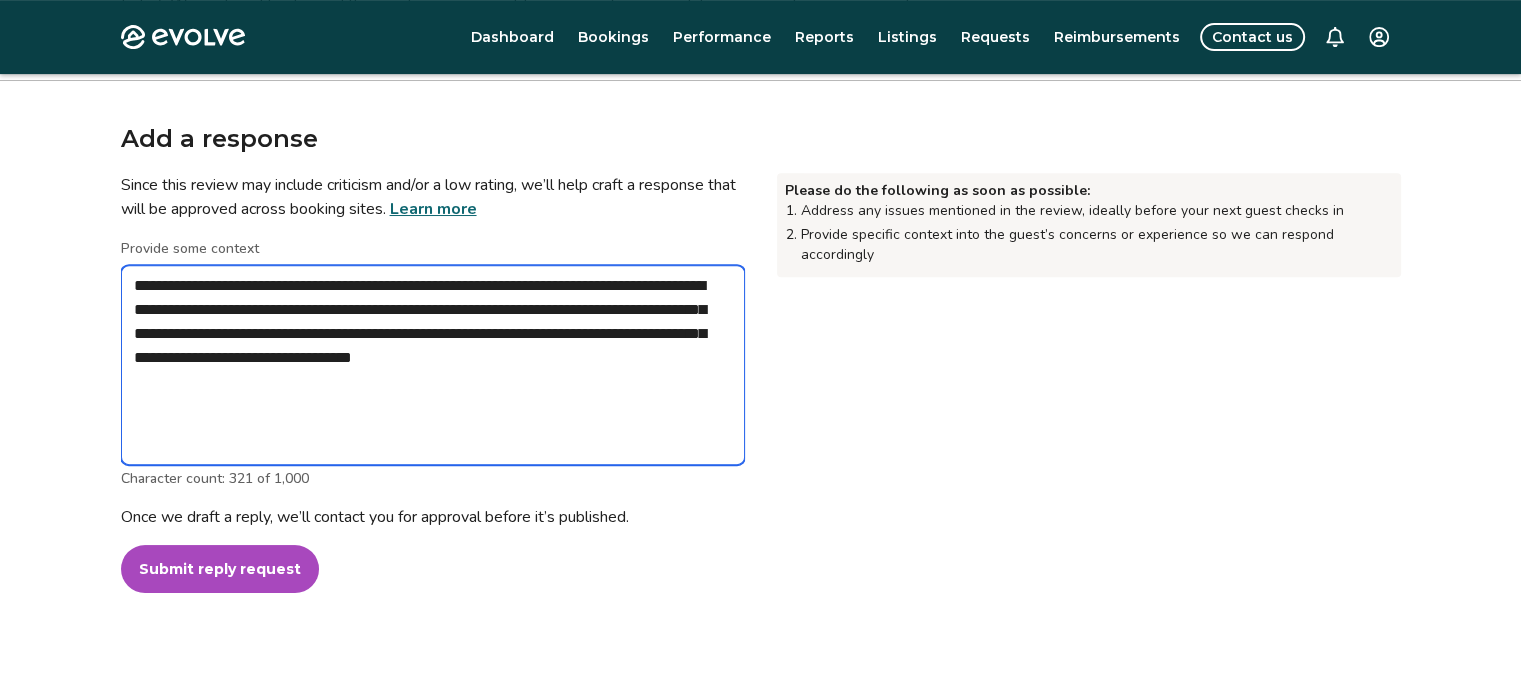 scroll, scrollTop: 812, scrollLeft: 0, axis: vertical 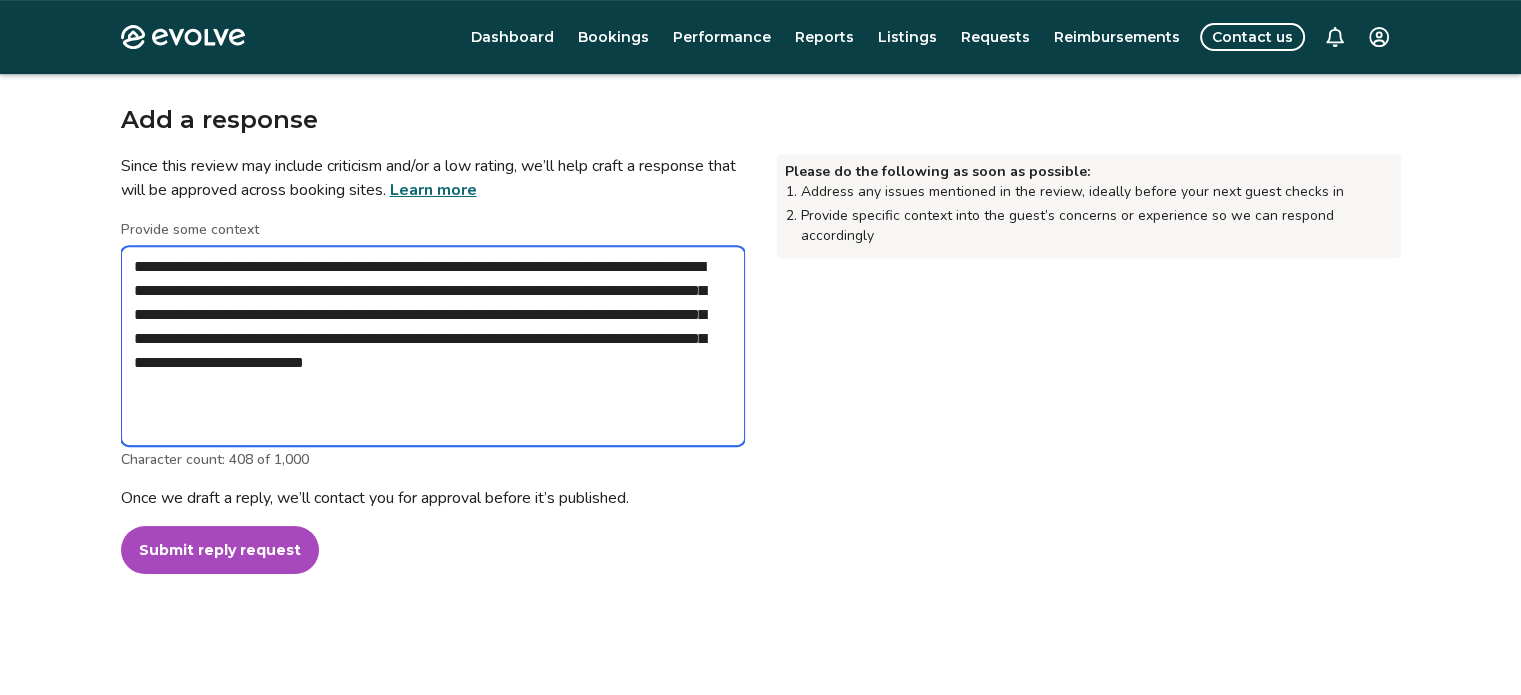 click on "**********" at bounding box center (433, 346) 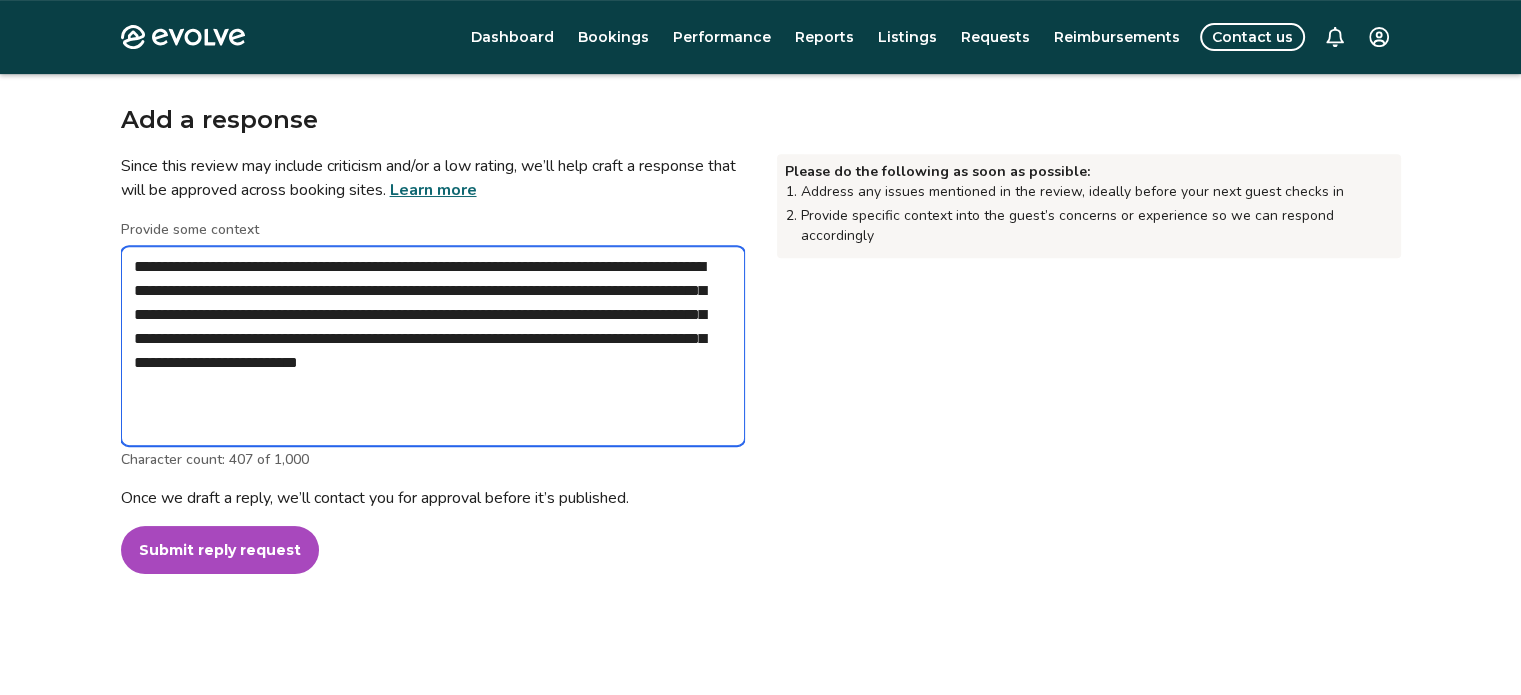 click on "**********" at bounding box center [433, 346] 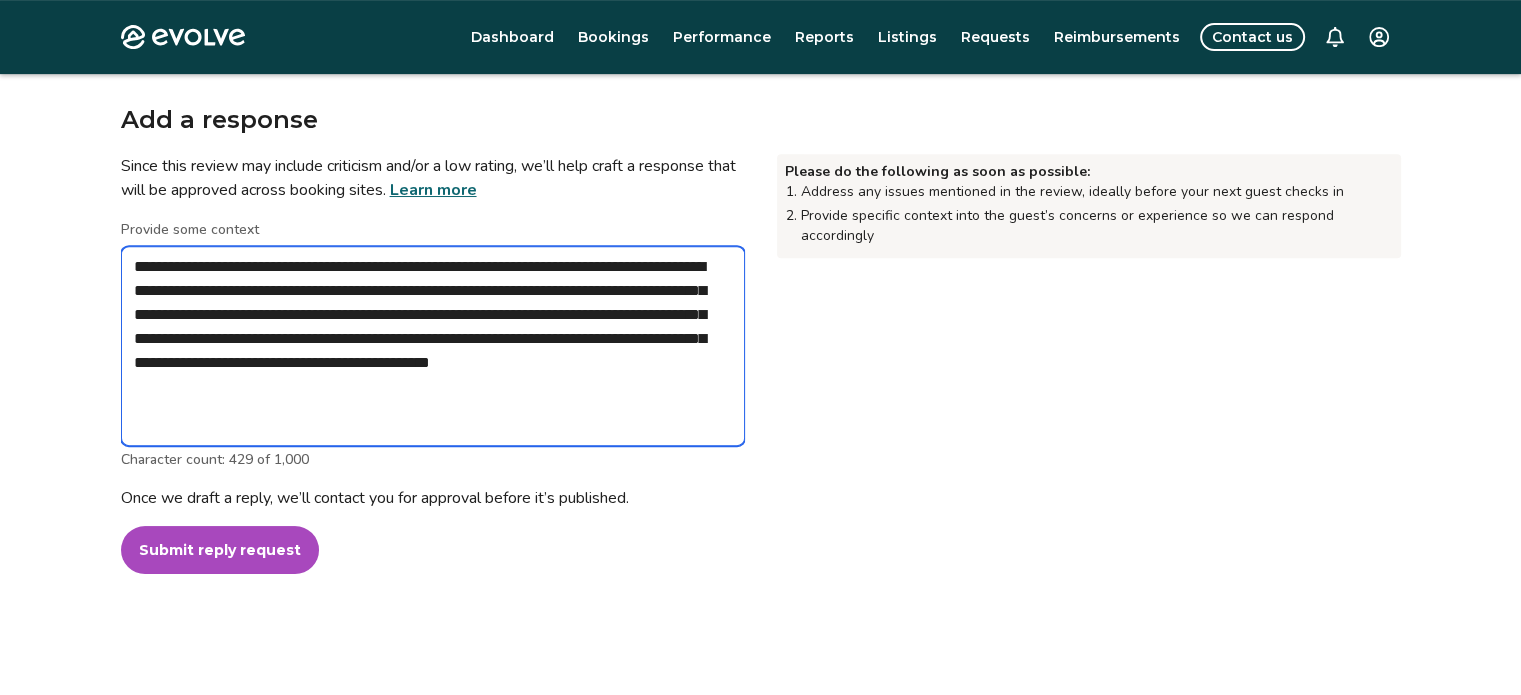 click on "**********" at bounding box center [433, 346] 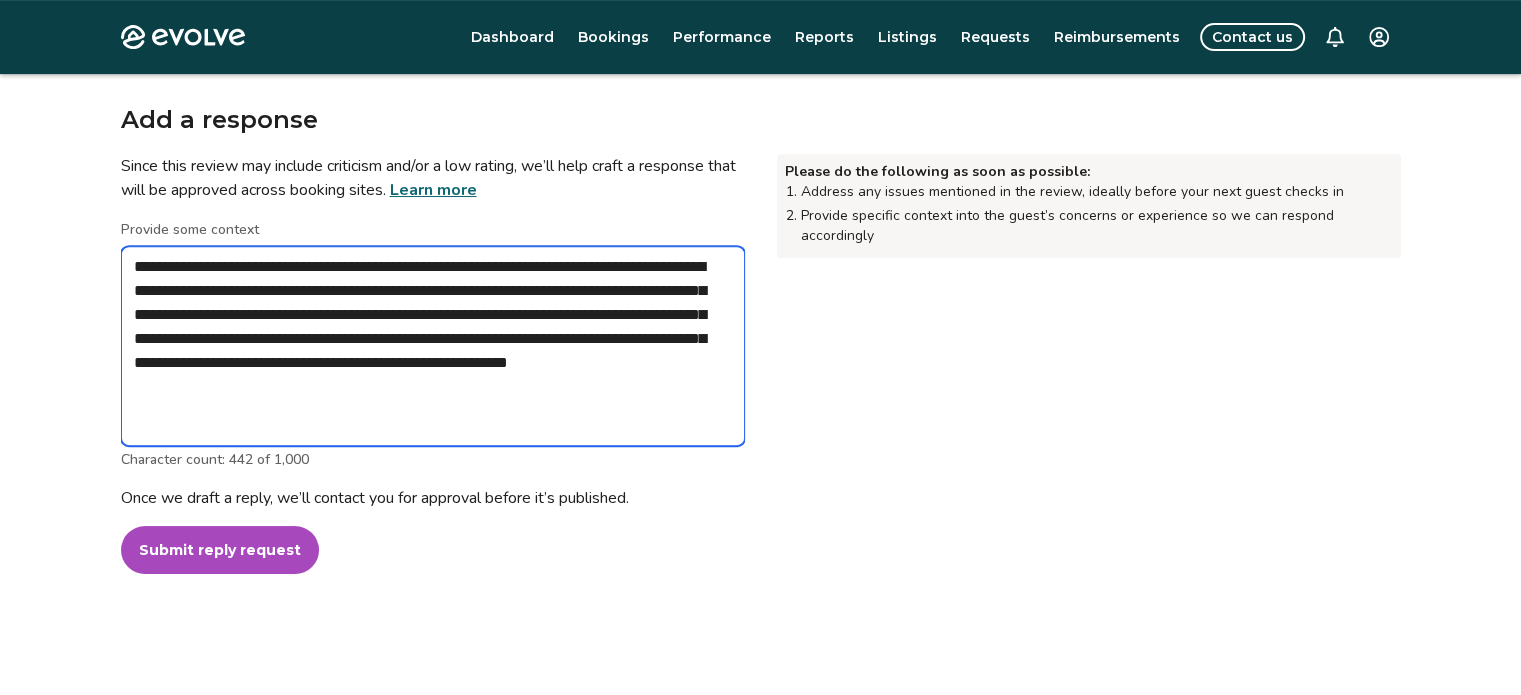 click on "**********" at bounding box center [433, 346] 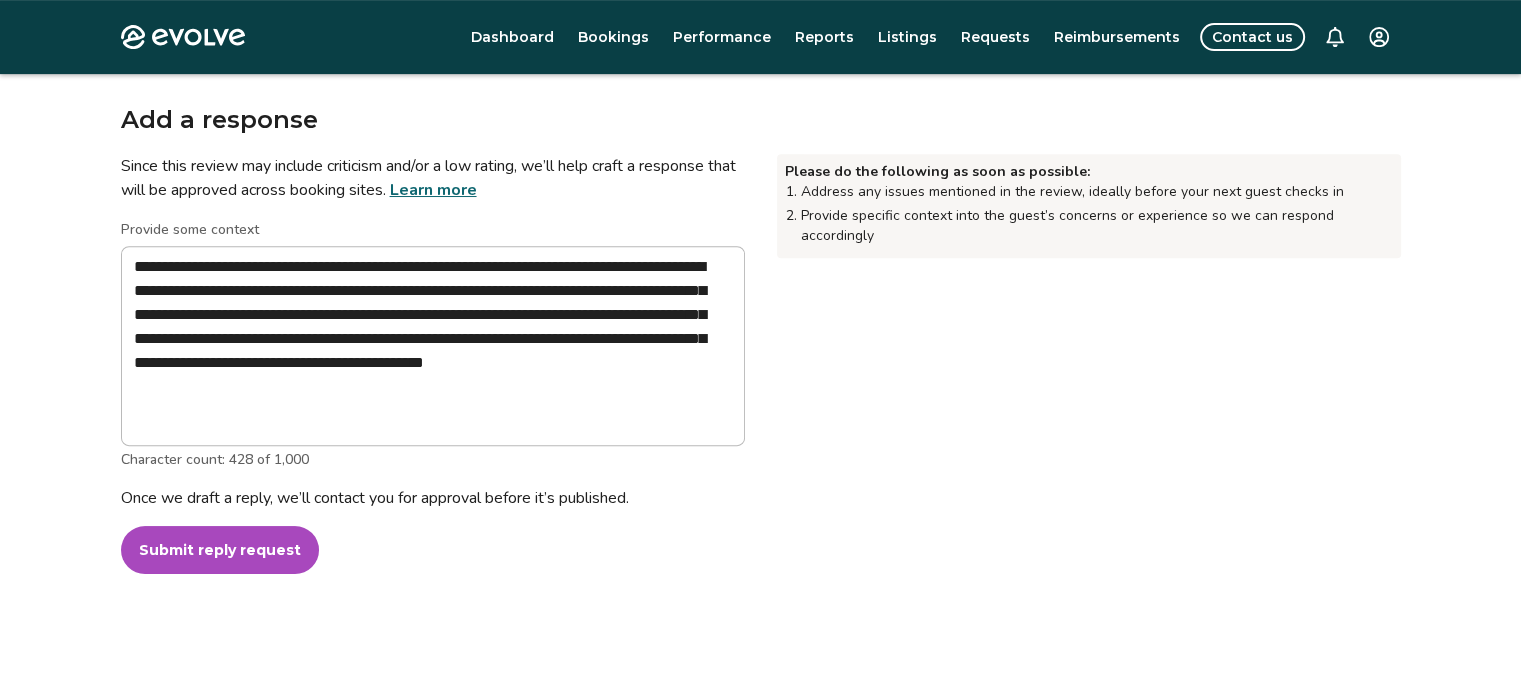 click on "Submit reply request" at bounding box center (220, 550) 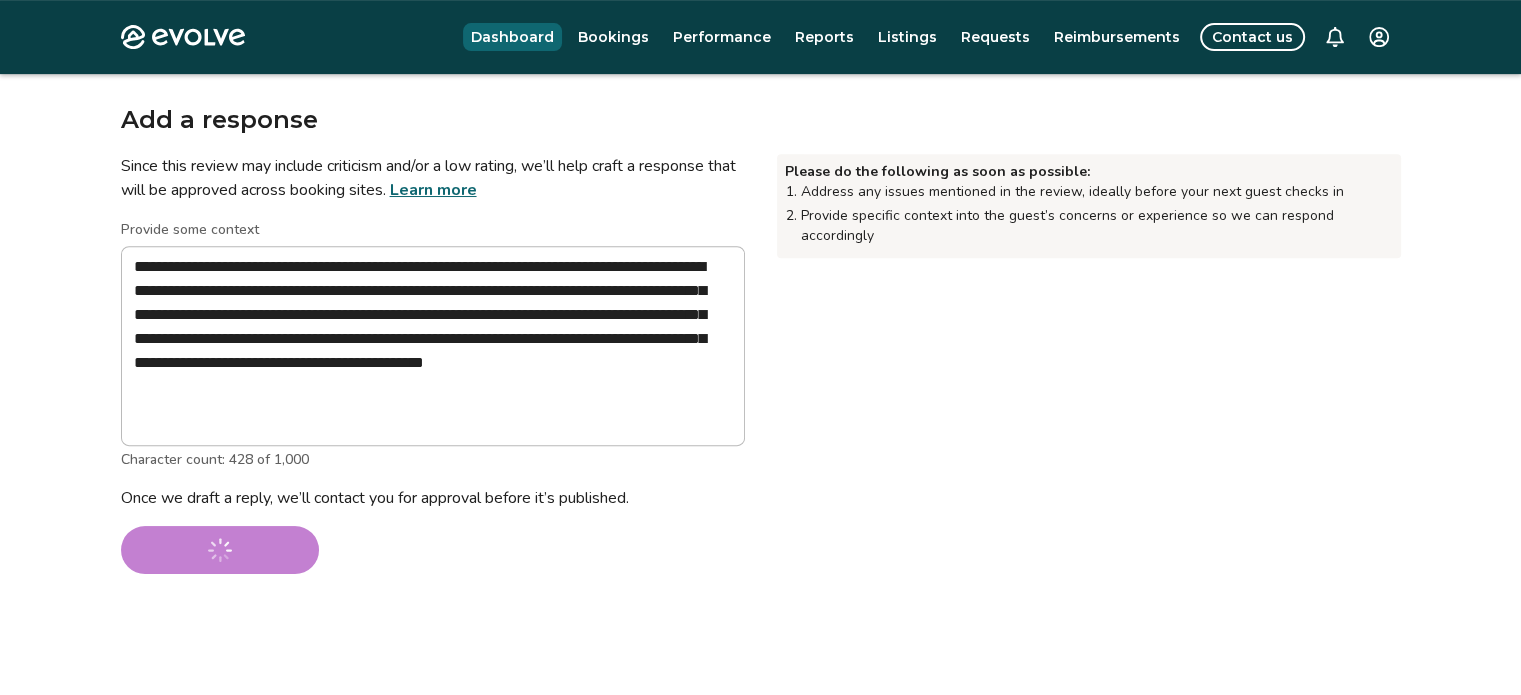 click on "Dashboard" at bounding box center [512, 37] 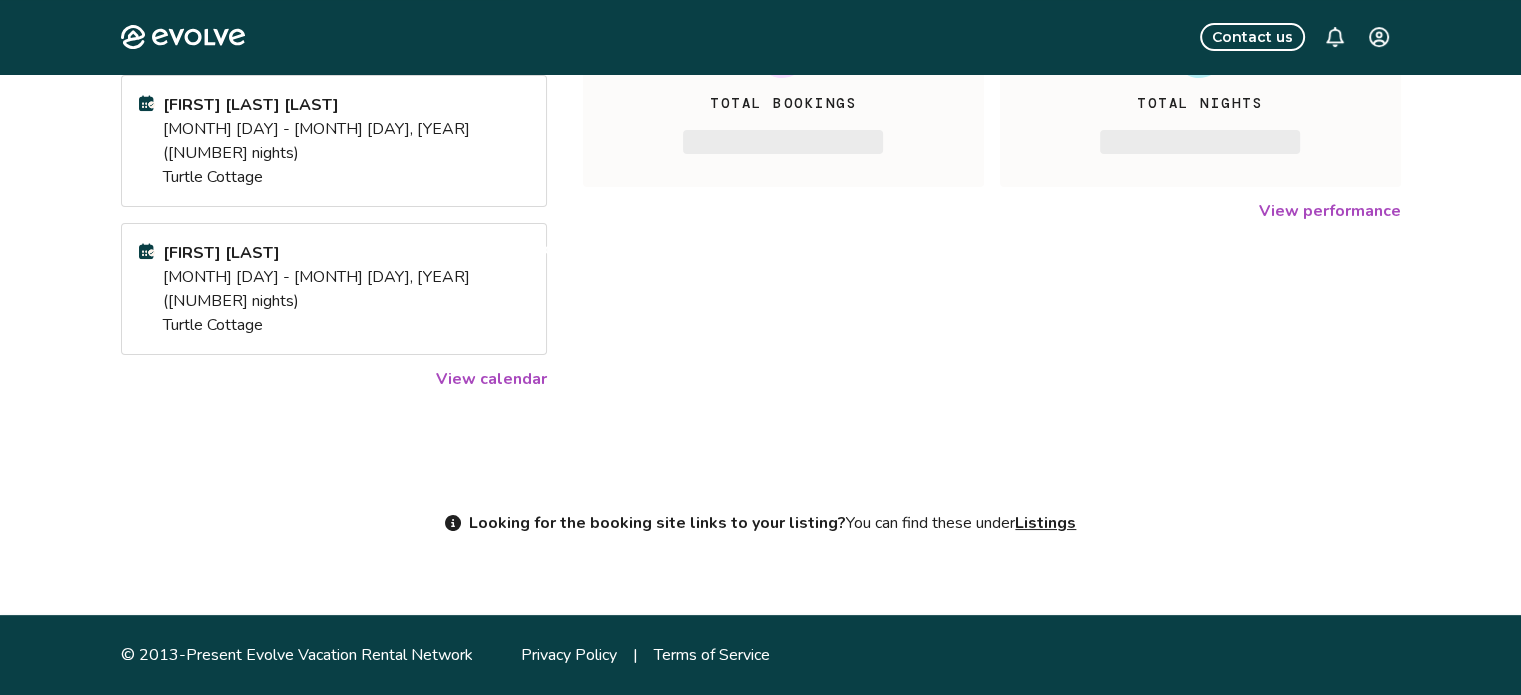scroll, scrollTop: 0, scrollLeft: 0, axis: both 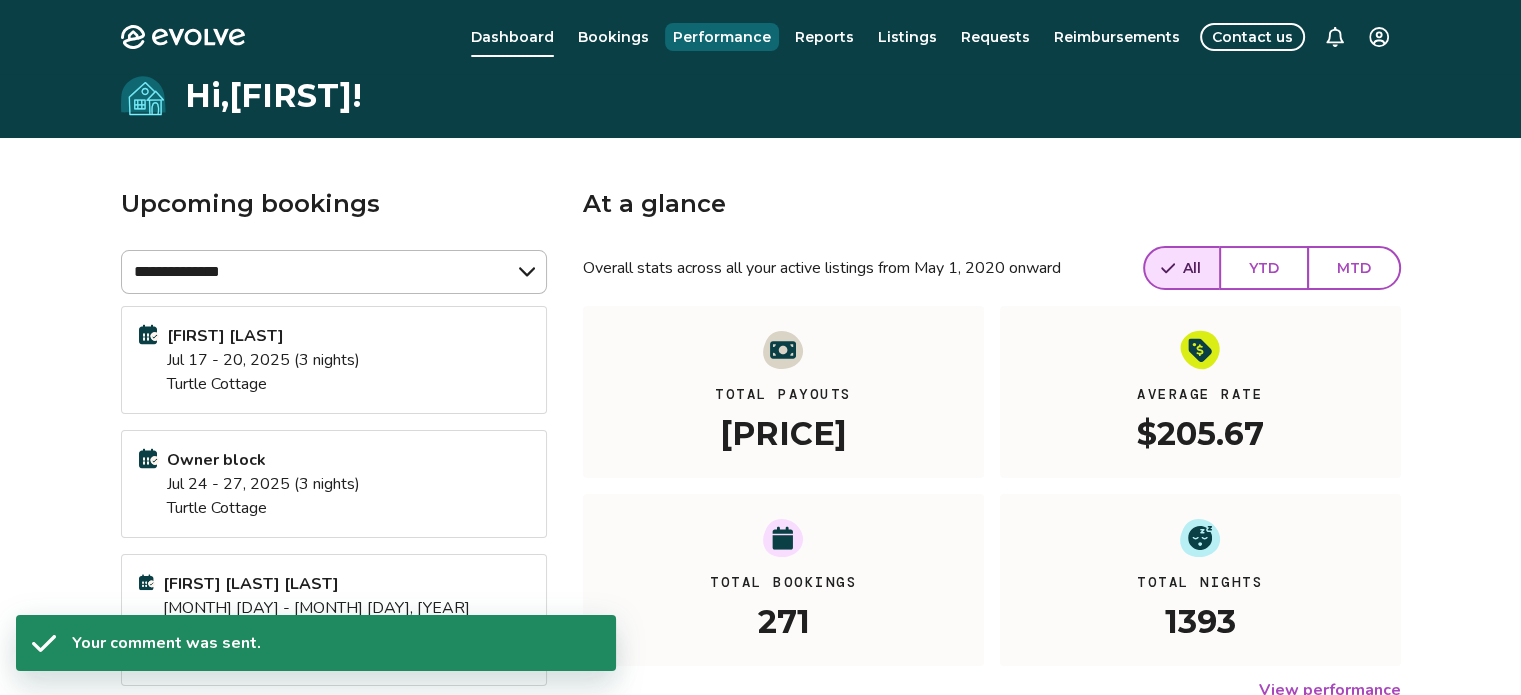 click on "Performance" at bounding box center (722, 37) 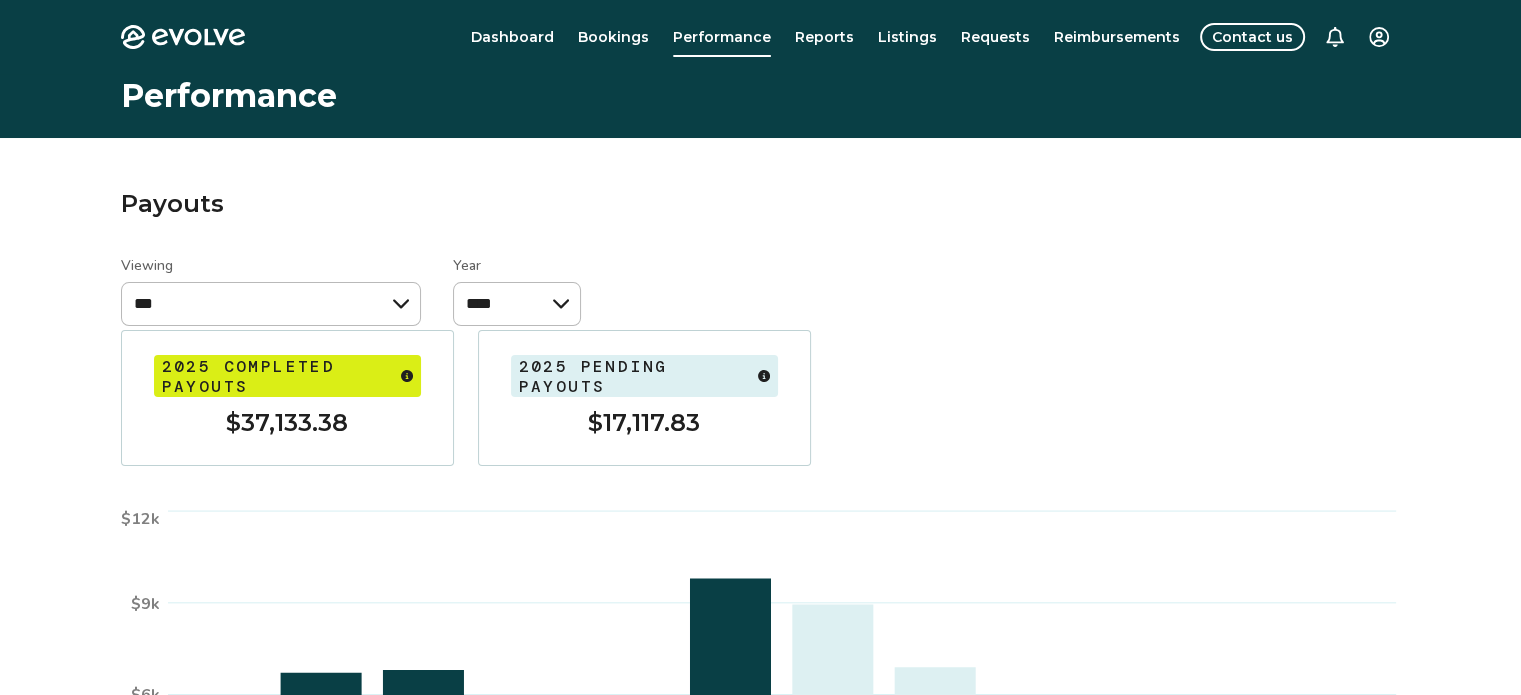 click on "Dashboard Bookings Performance Reports Listings Requests Reimbursements Contact us" at bounding box center [835, 37] 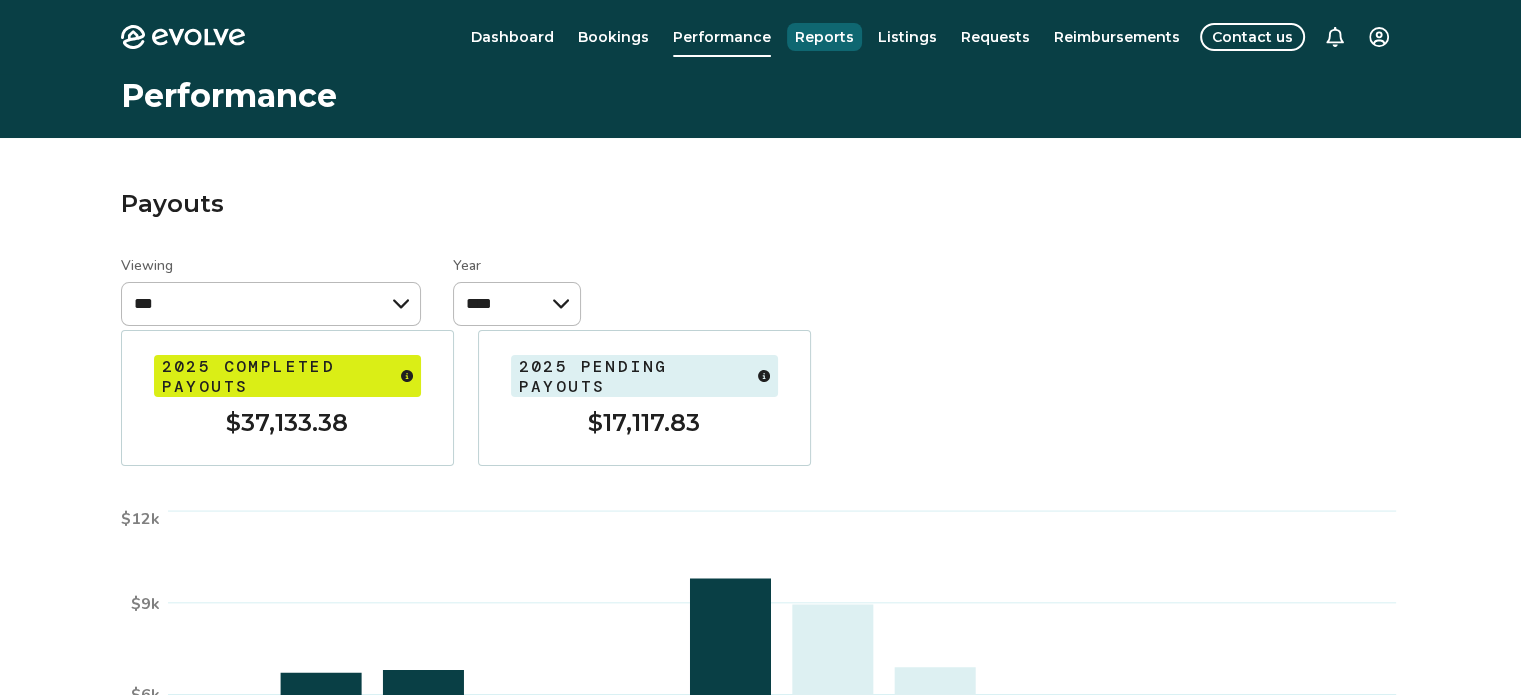 click on "Reports" at bounding box center [824, 37] 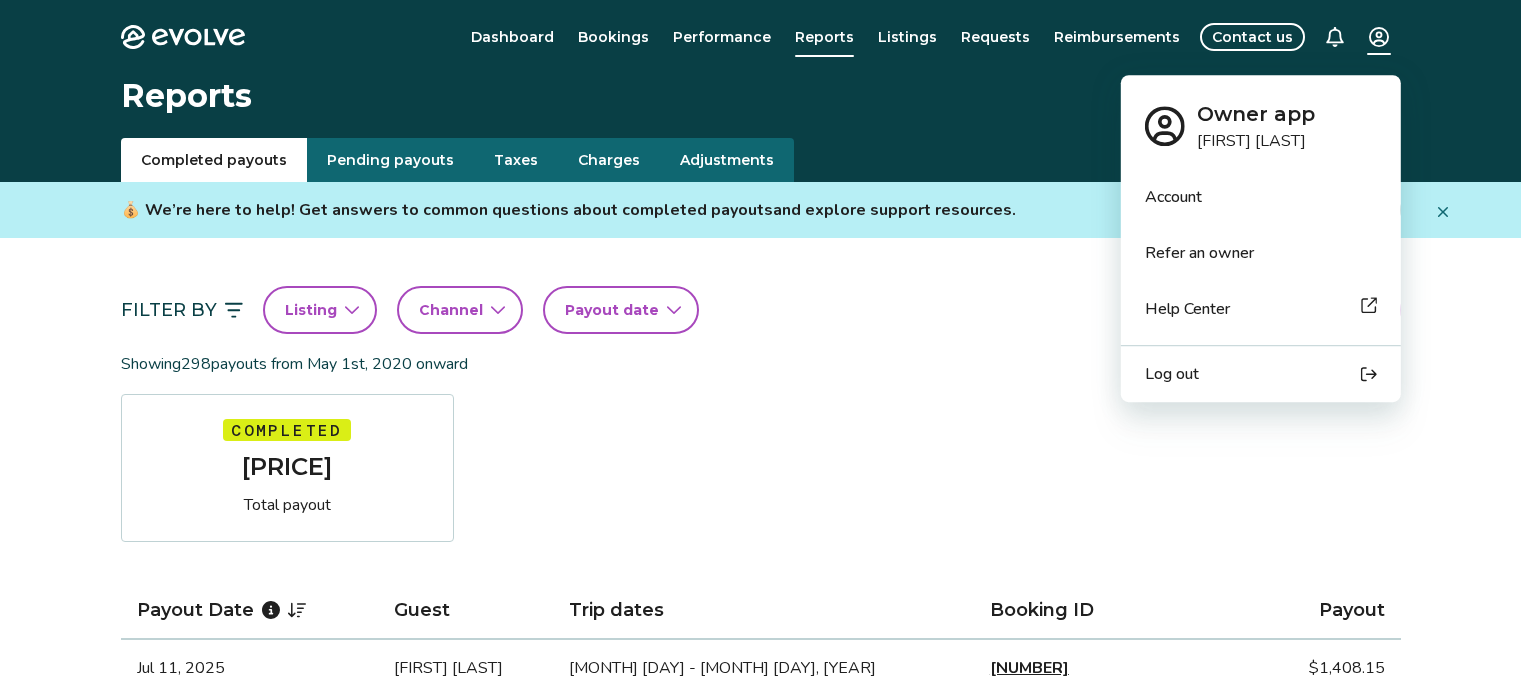 click on "Evolve Dashboard Bookings Performance Reports Listings Requests Reimbursements Contact us Reports Completed payouts Pending payouts Taxes Charges Adjustments 💰 We’re here to help! Get answers to common questions about   completed payouts  and explore support resources. Jump to FAQs Filter By  Listing Channel Payout date Download   report Showing  [NUMBER]  payouts   from [MONTH] 1st, [YEAR] onward Completed [PRICE] Total payout Payout Date Guest Trip dates Booking ID Payout [MONTH] [DAY], [YEAR] [FIRST] [LAST] [MONTH] [DAY] - [MONTH] [DAY], [YEAR] [NUMBER] [PRICE] [MONTH] [DAY], [YEAR] [FIRST] [LAST] [MONTH] [DAY] - [MONTH] [DAY], [YEAR] [NUMBER] [PRICE] [MONTH] [DAY], [YEAR] [FIRST] [LAST] [MONTH] [DAY] - [MONTH] [DAY], [YEAR] [NUMBER] [PRICE] [MONTH] [DAY], [YEAR] [FIRST] [LAST] [MONTH] [DAY] - [MONTH] [DAY], [YEAR] [NUMBER] [PRICE] [MONTH] [DAY], [YEAR] [FIRST] [LAST] [MONTH] [DAY] - [MONTH] [DAY], [YEAR] [NUMBER] [PRICE] [MONTH] [DAY], [YEAR] [FIRST] [LAST] [MONTH] [DAY] - [MONTH] [DAY], [YEAR] [NUMBER] [PRICE] [MONTH] [DAY], [YEAR] [FIRST] [LAST] [MONTH] [DAY] - [MONTH] [DAY], [YEAR] [NUMBER] [PRICE] [NUMBER] [NUMBER] [NUMBER]" at bounding box center [768, 1297] 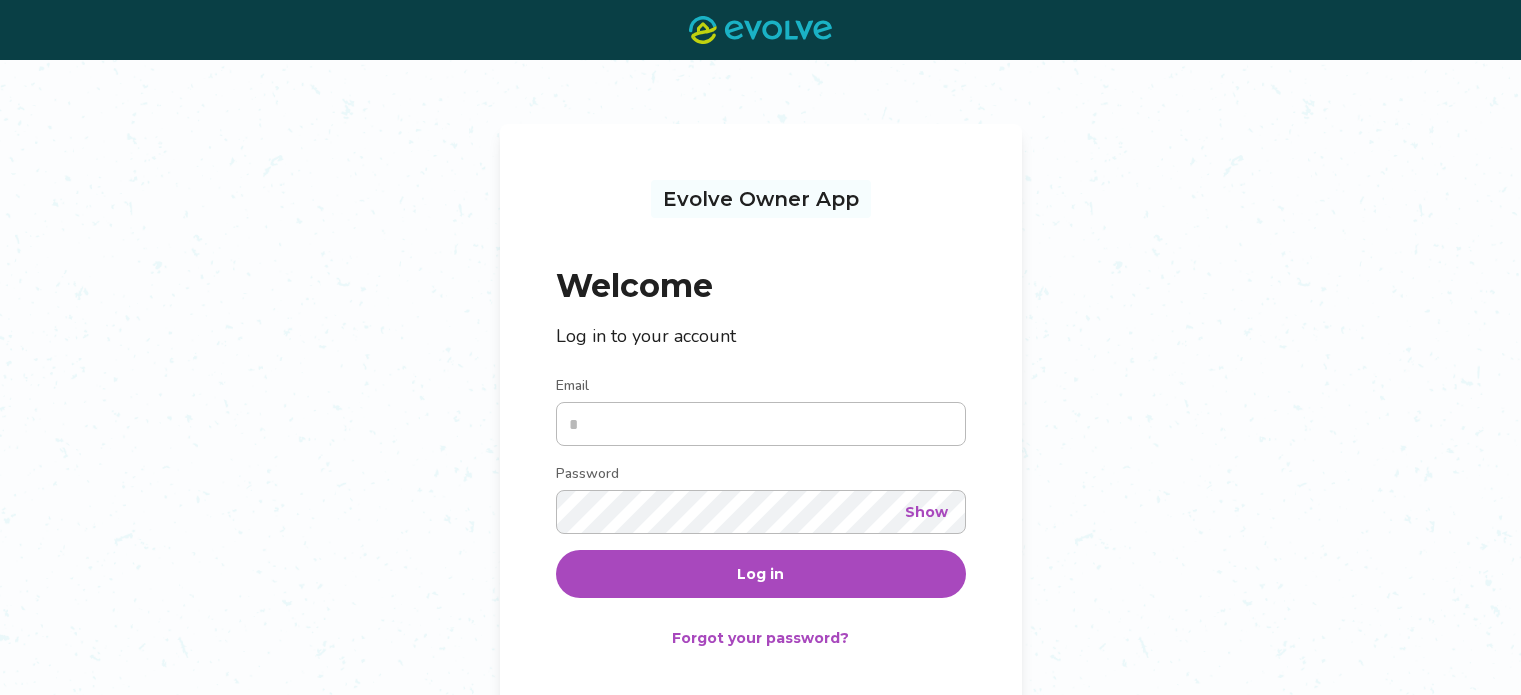 scroll, scrollTop: 0, scrollLeft: 0, axis: both 